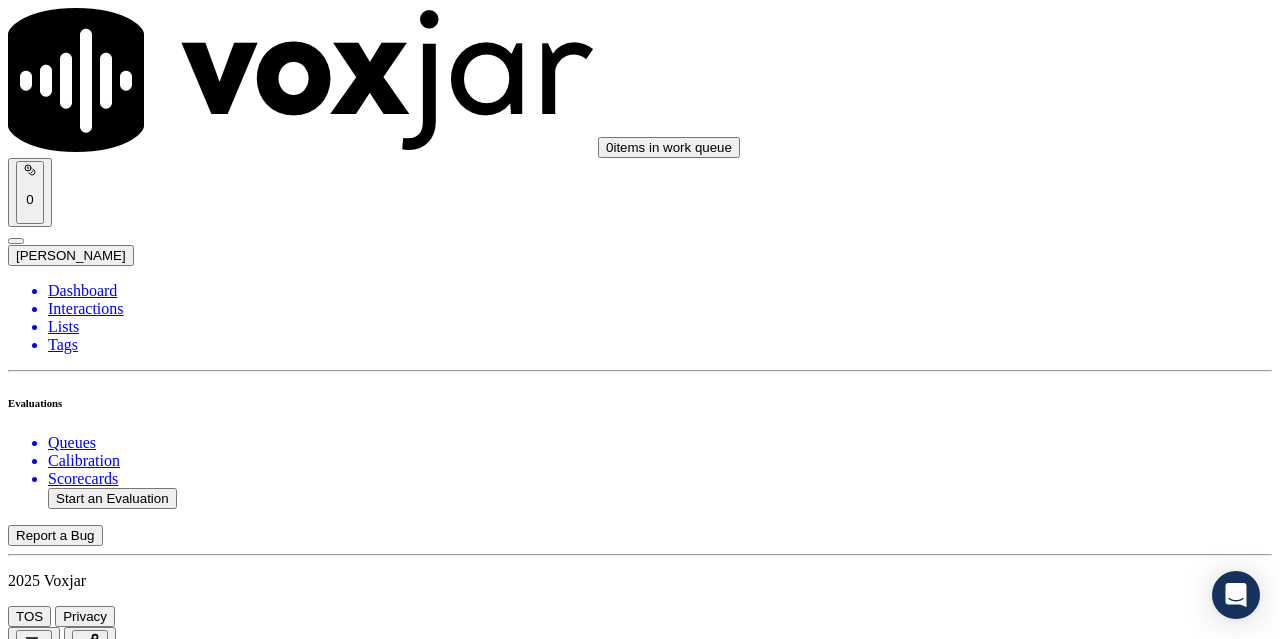 scroll, scrollTop: 0, scrollLeft: 0, axis: both 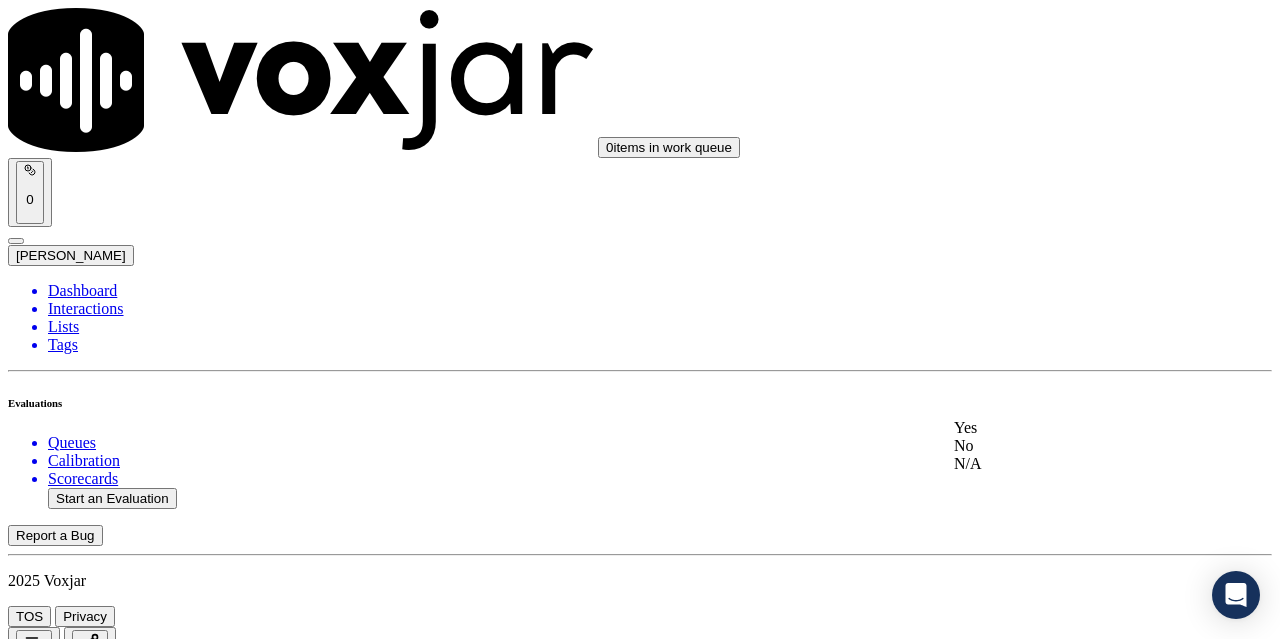 click on "Yes" at bounding box center [1067, 428] 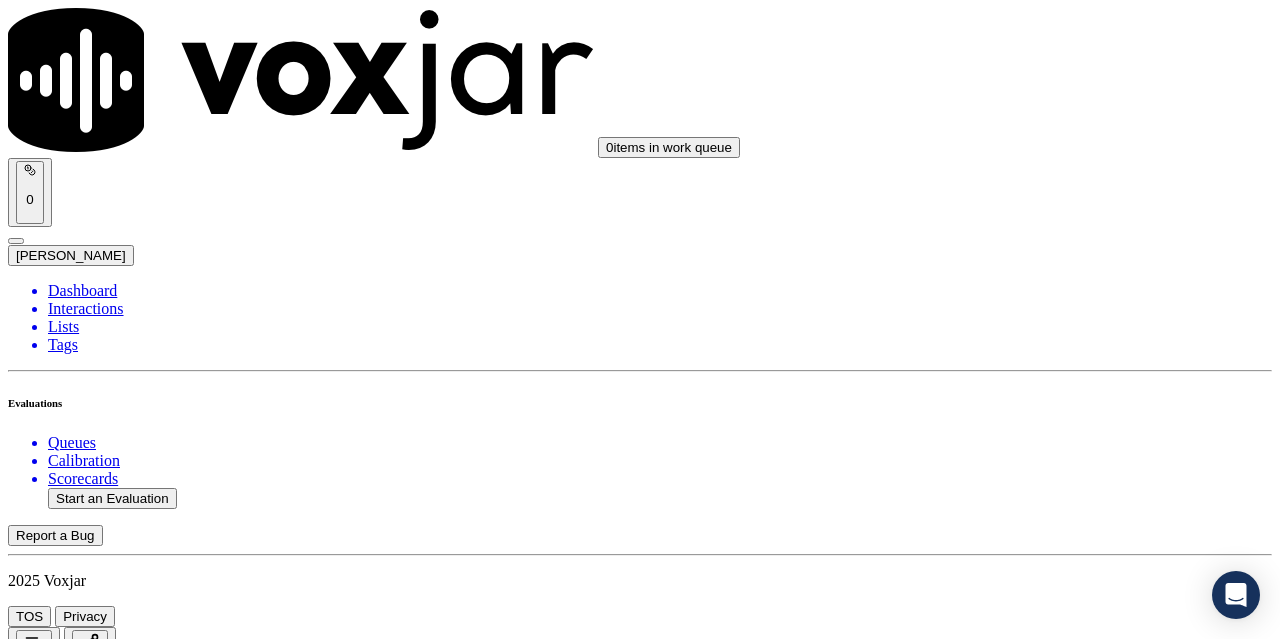 scroll, scrollTop: 300, scrollLeft: 0, axis: vertical 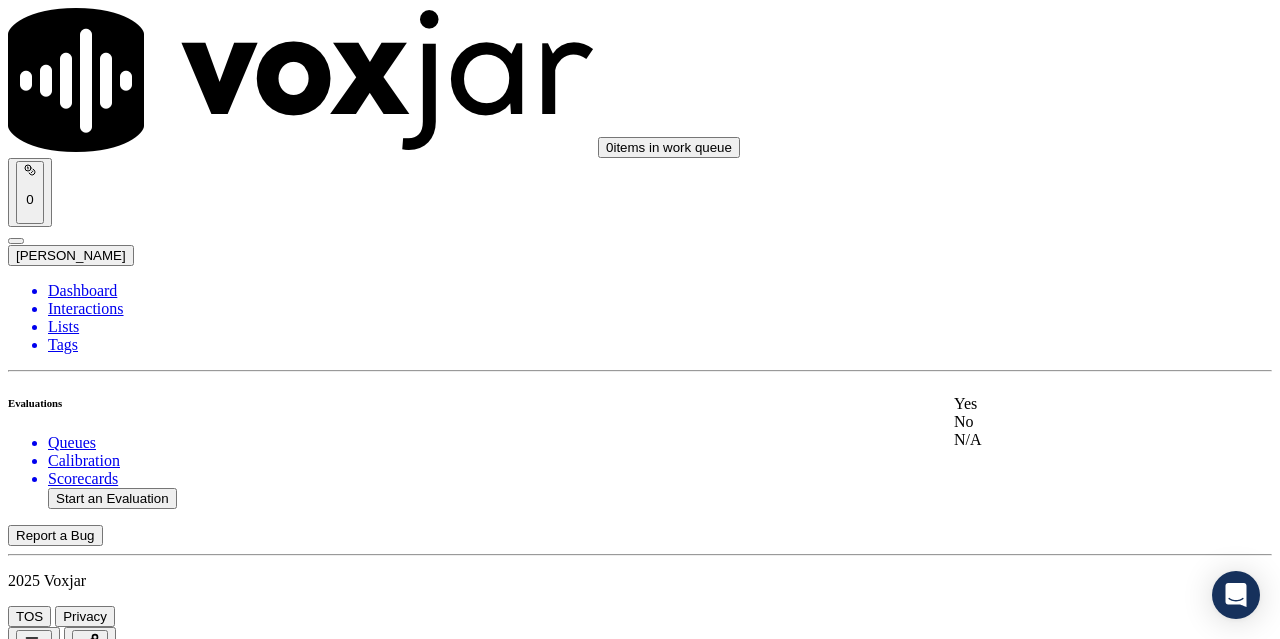 click on "Yes" at bounding box center [1067, 404] 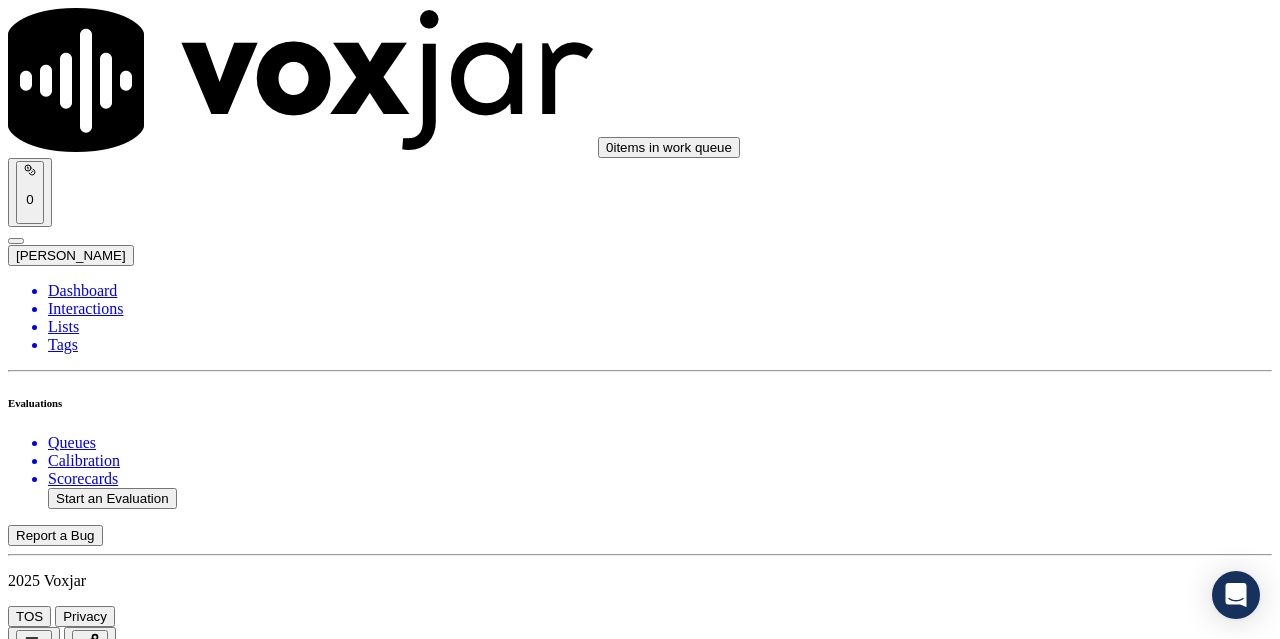 scroll, scrollTop: 600, scrollLeft: 0, axis: vertical 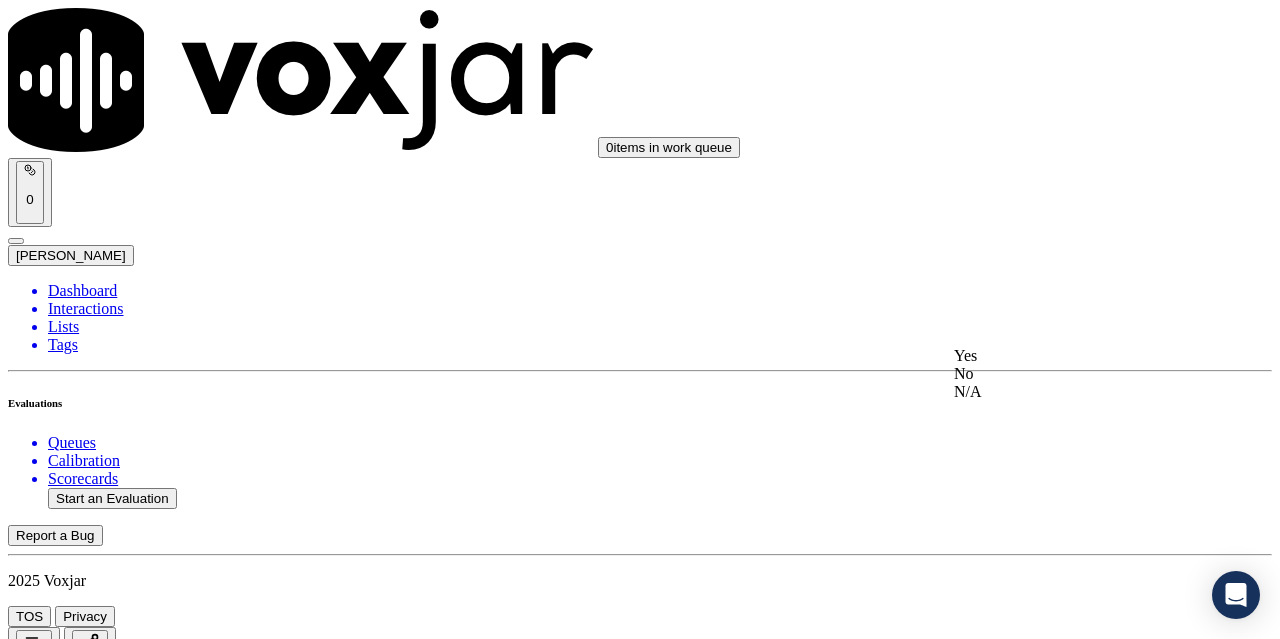 click on "Yes" at bounding box center (1067, 356) 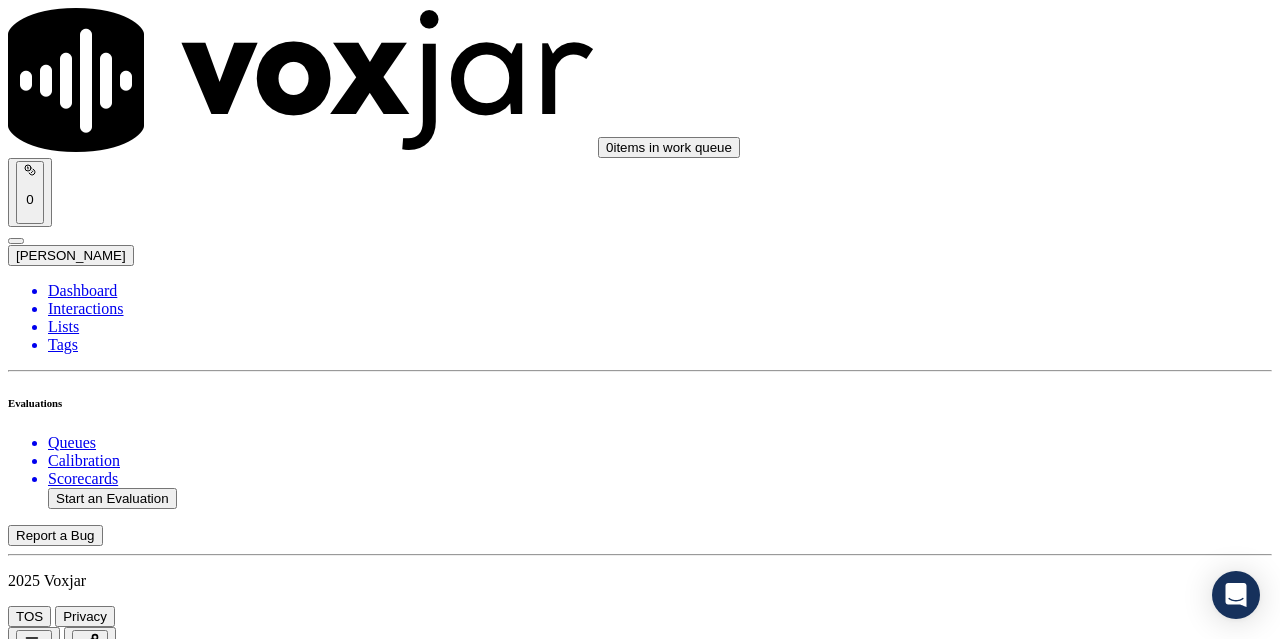 scroll, scrollTop: 800, scrollLeft: 0, axis: vertical 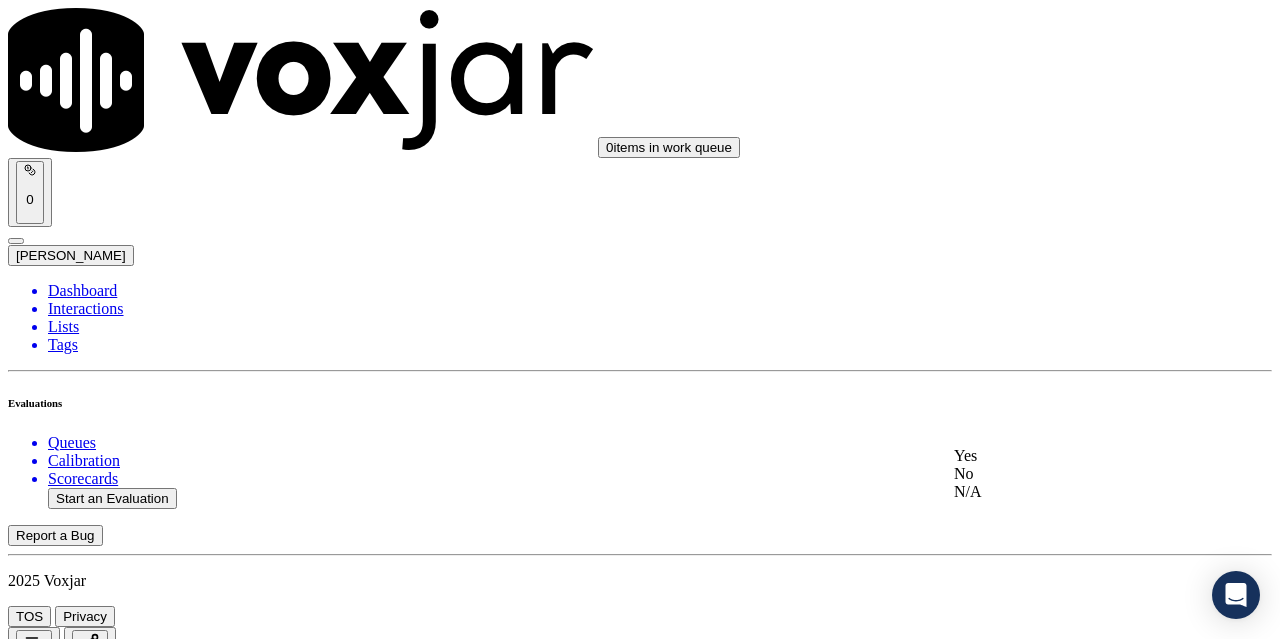 click on "N/A" 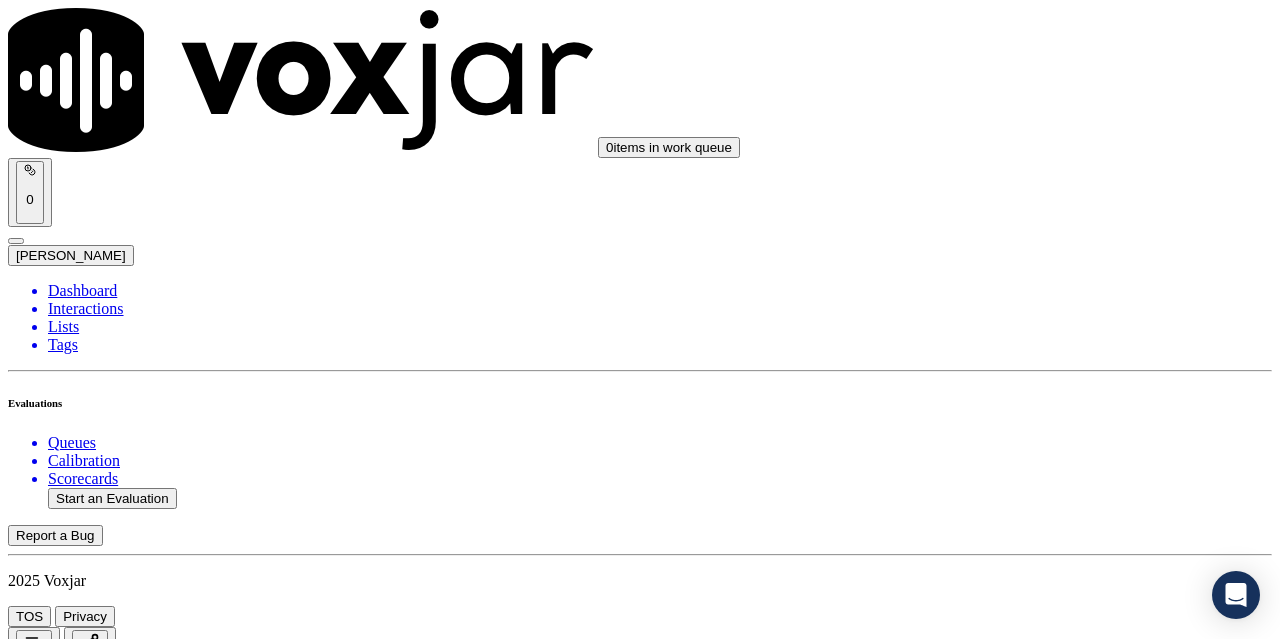 scroll, scrollTop: 1100, scrollLeft: 0, axis: vertical 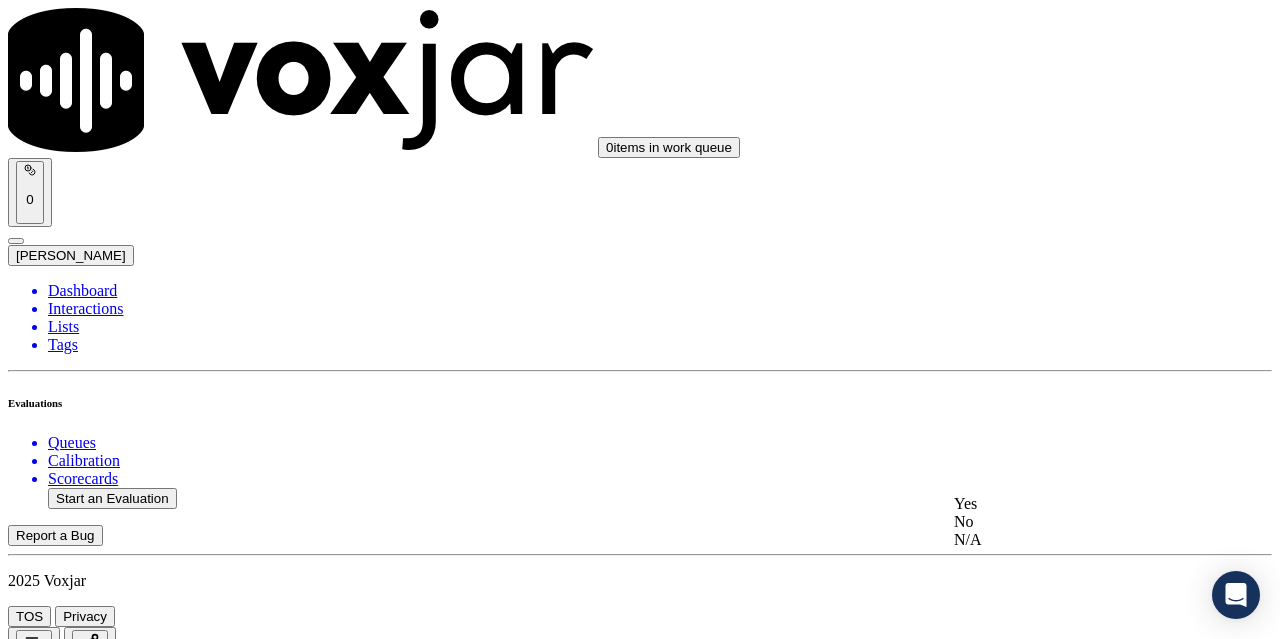 click on "N/A" 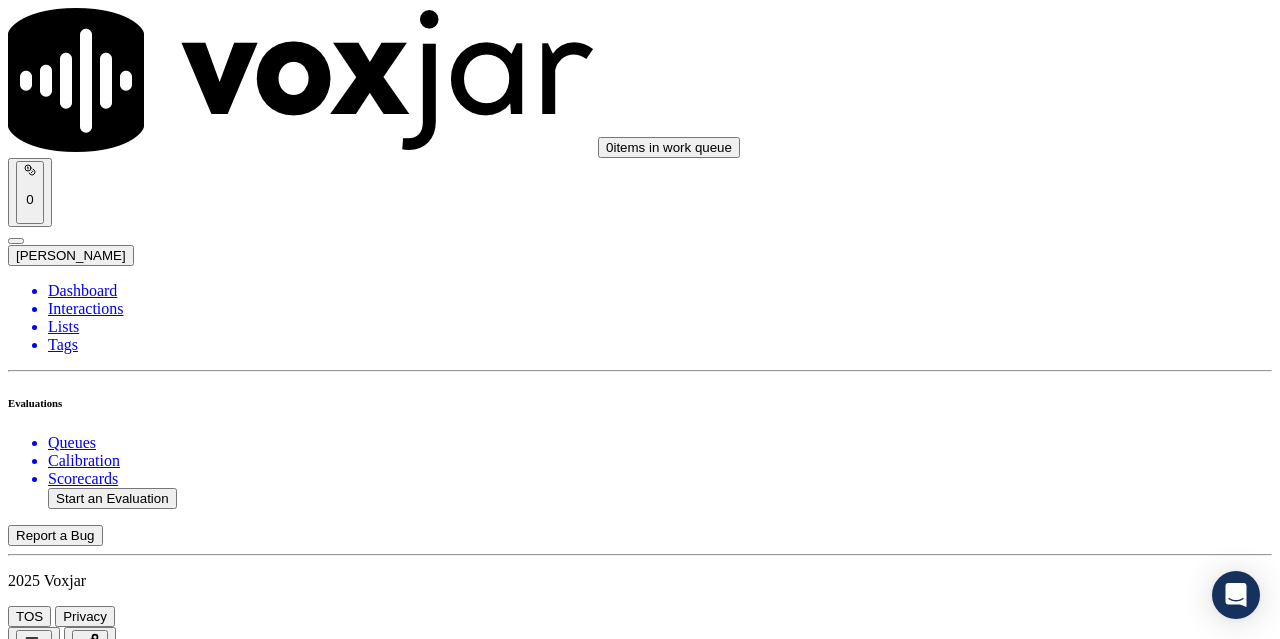 scroll, scrollTop: 1500, scrollLeft: 0, axis: vertical 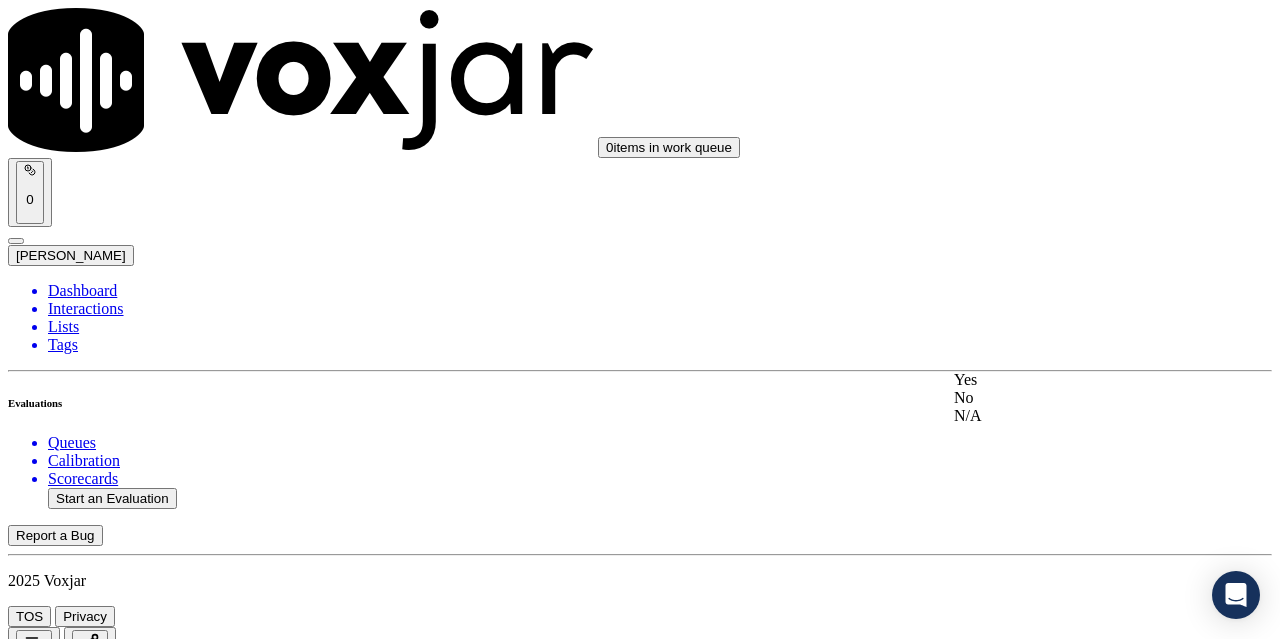click on "Yes" at bounding box center (1067, 380) 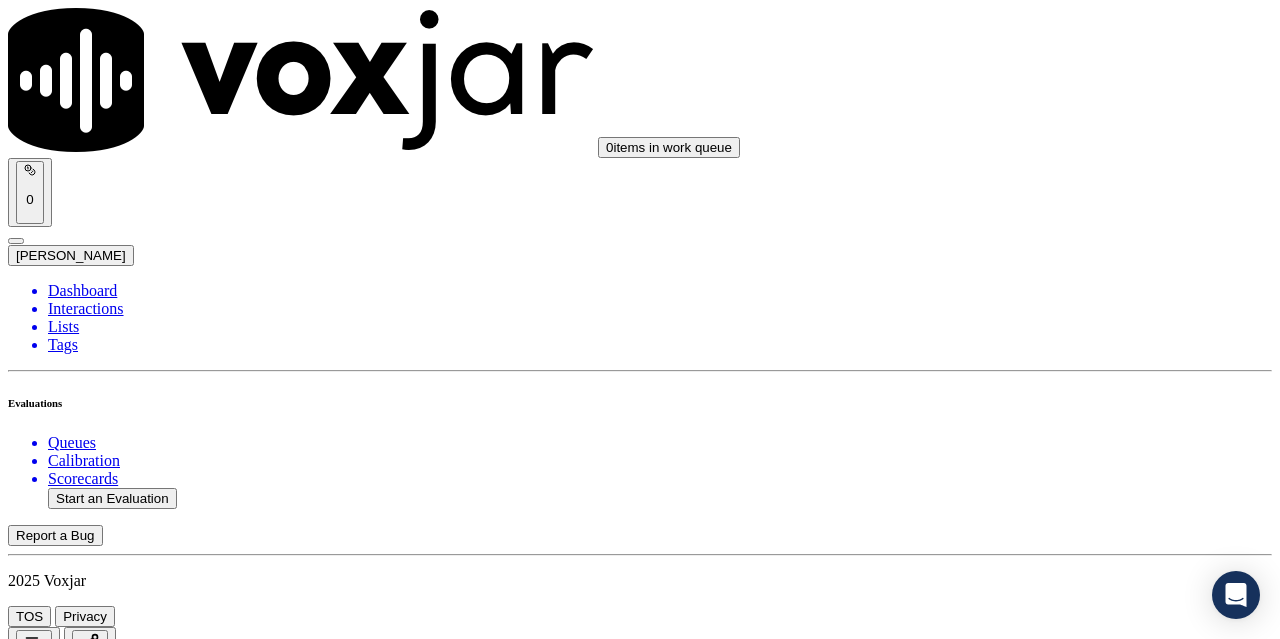 scroll, scrollTop: 1800, scrollLeft: 0, axis: vertical 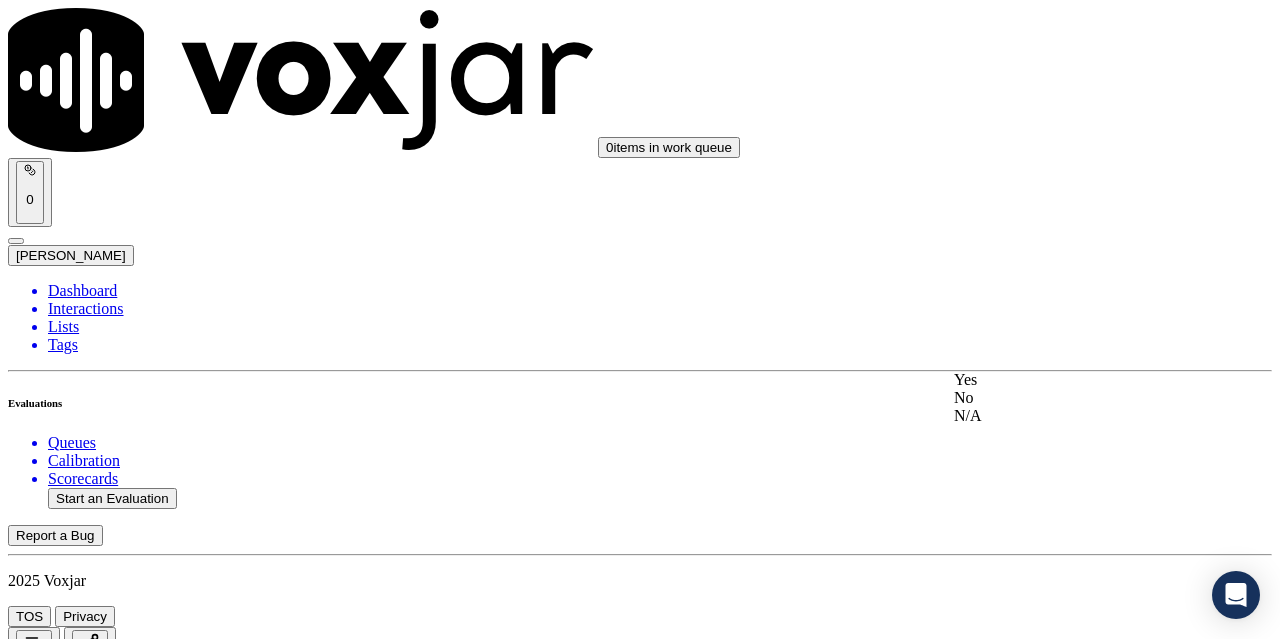 click on "No" 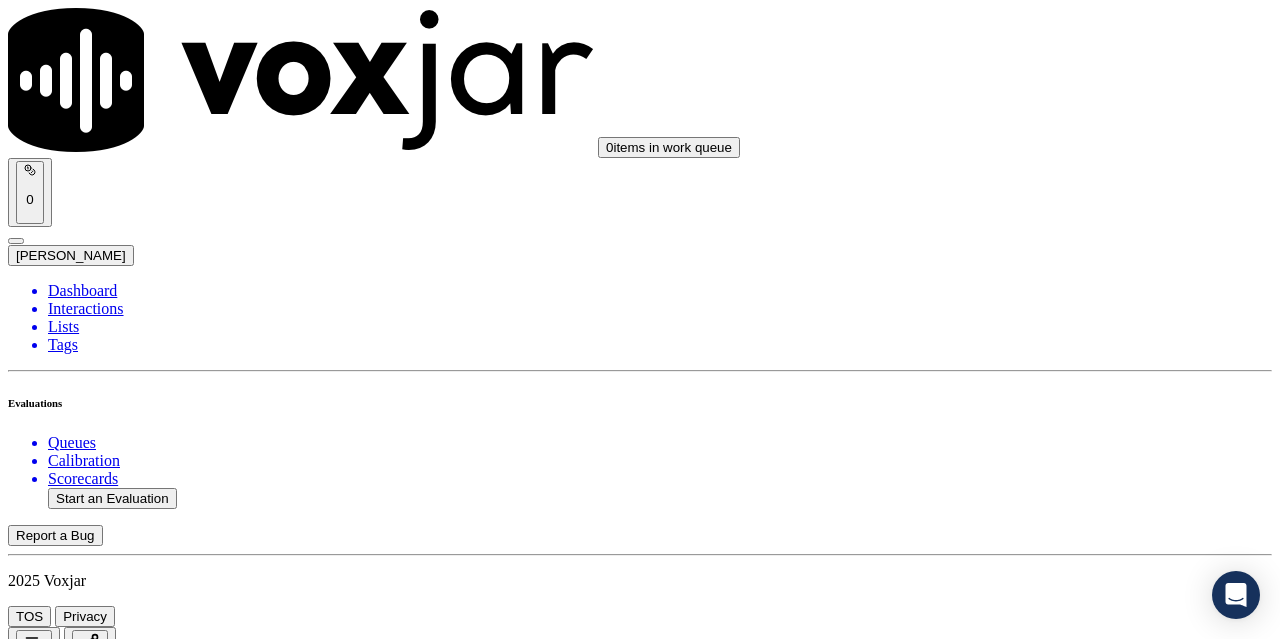click on "Add Note" at bounding box center (52, 3857) 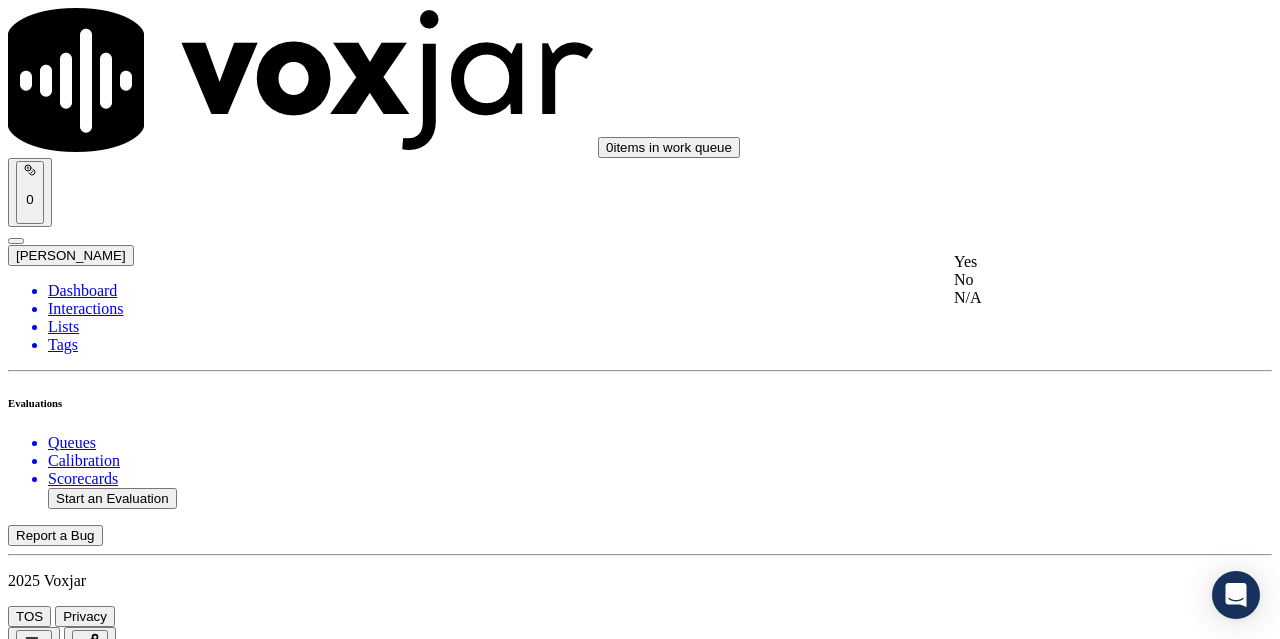 click on "Yes" at bounding box center (1067, 262) 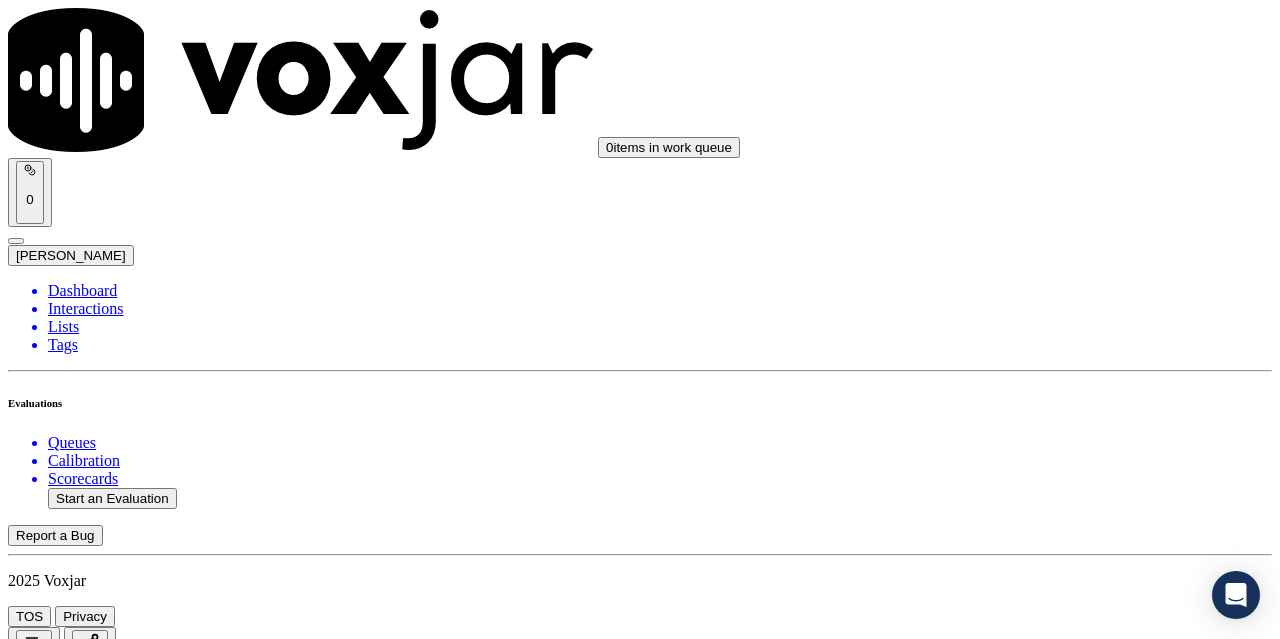 scroll, scrollTop: 2600, scrollLeft: 0, axis: vertical 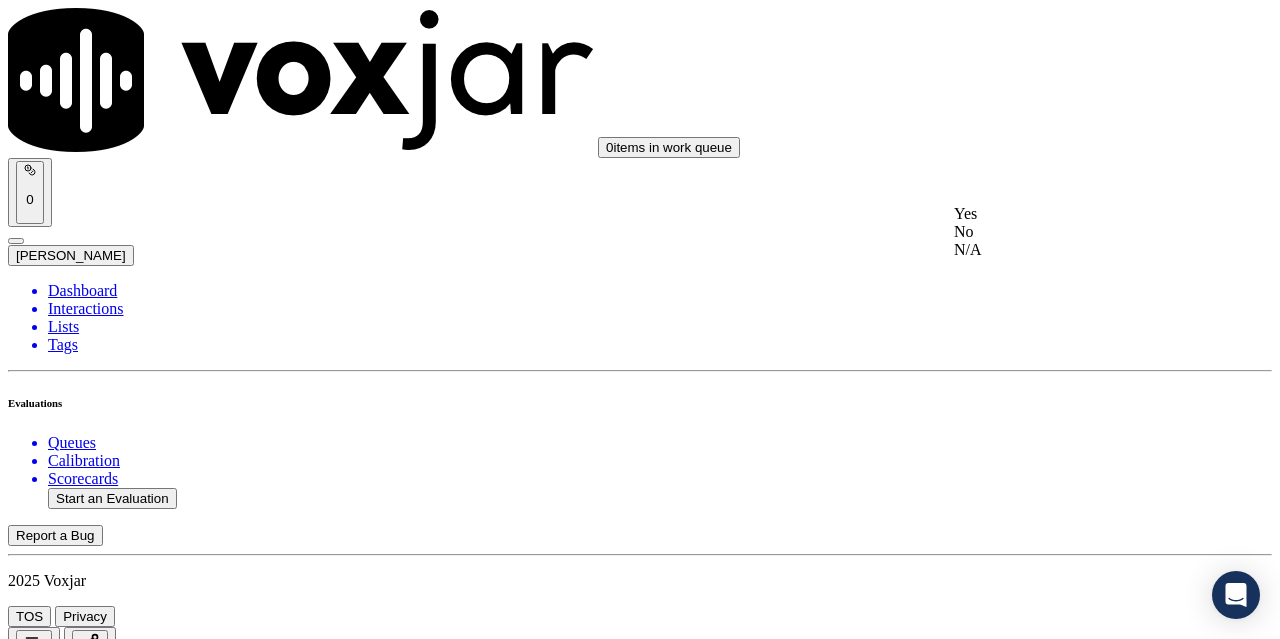 click on "Yes" at bounding box center [1067, 214] 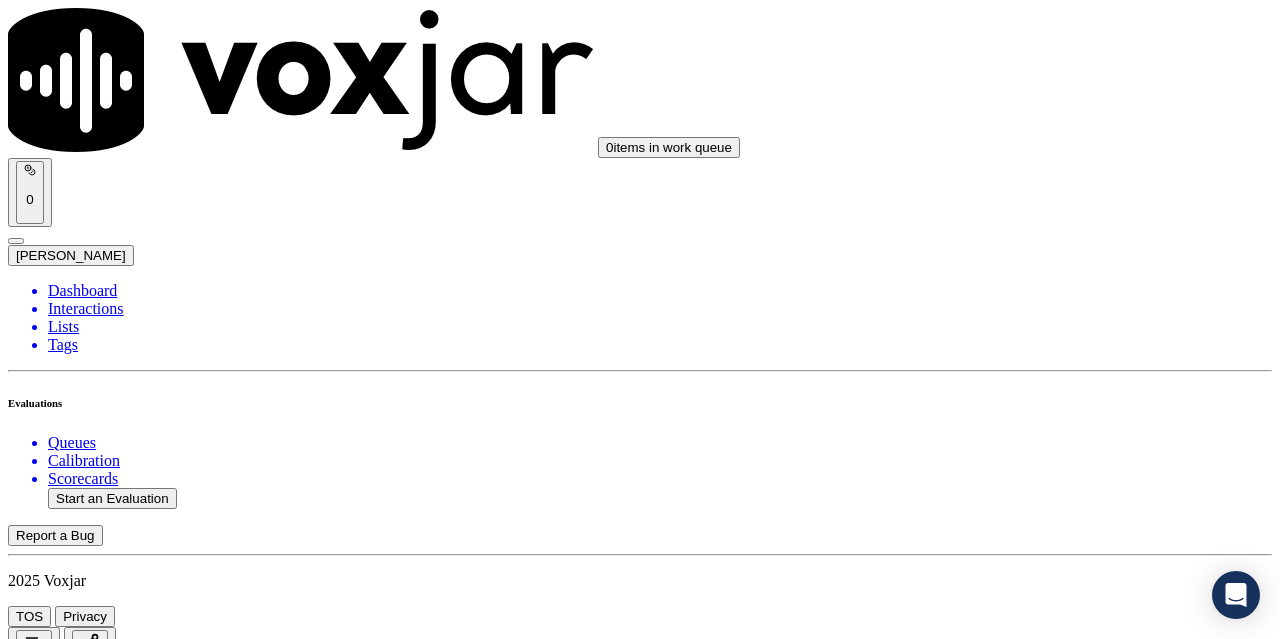 scroll, scrollTop: 2900, scrollLeft: 0, axis: vertical 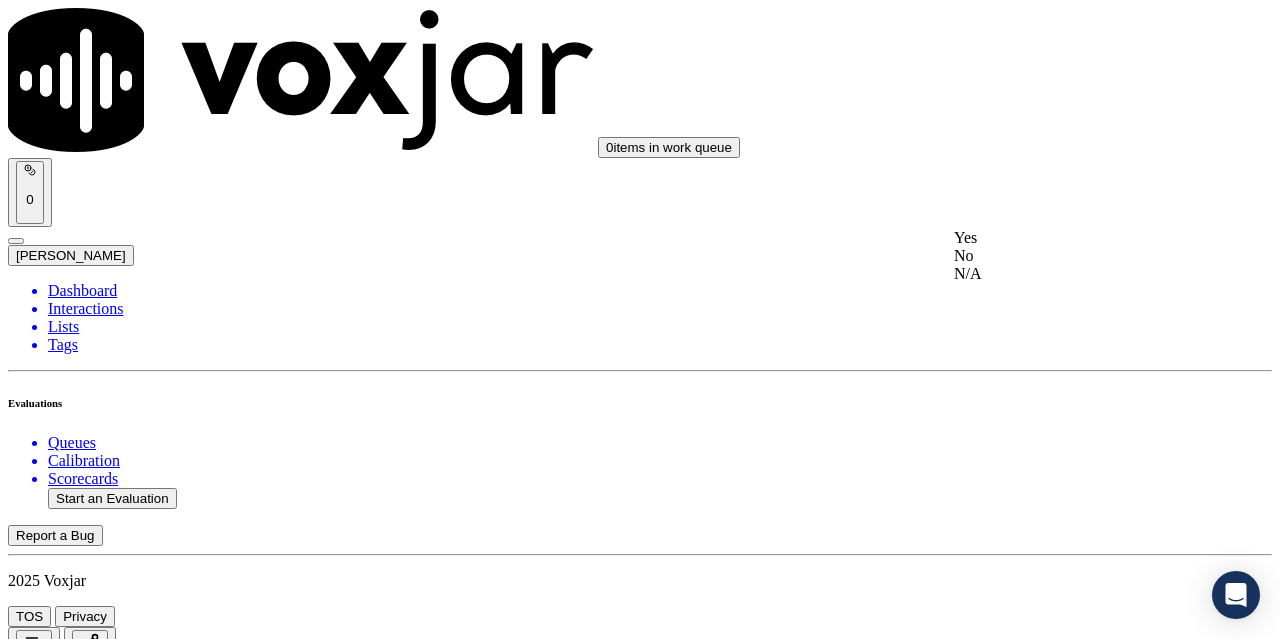 click on "Yes" at bounding box center (1067, 238) 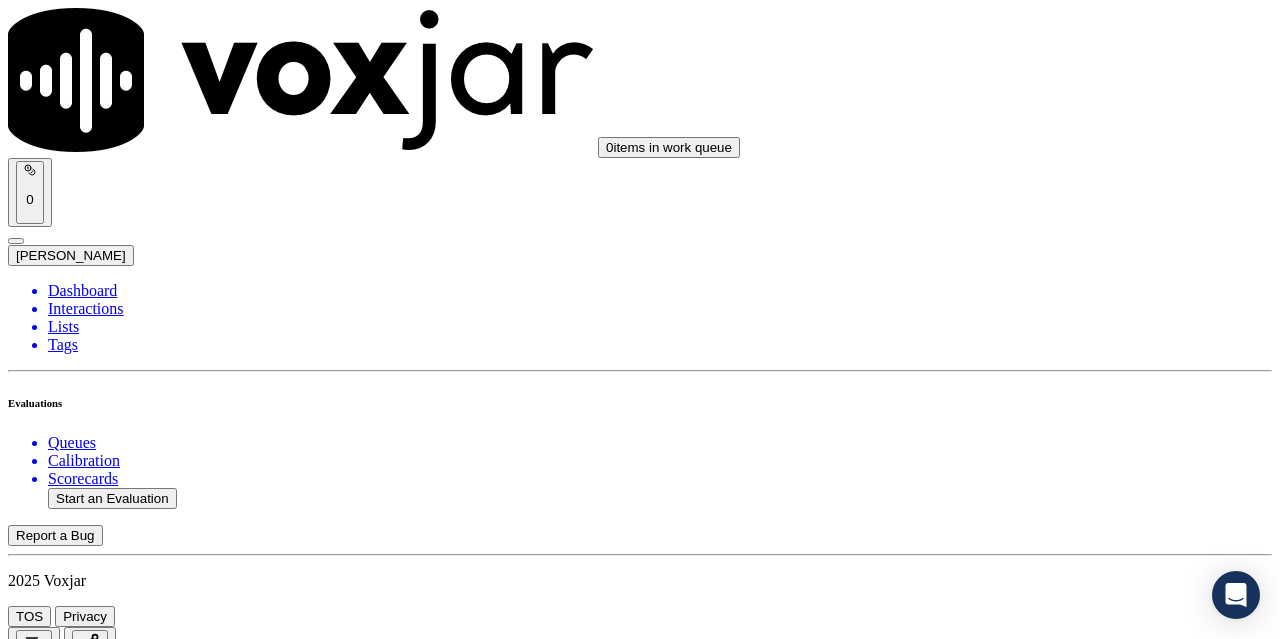 scroll, scrollTop: 3100, scrollLeft: 0, axis: vertical 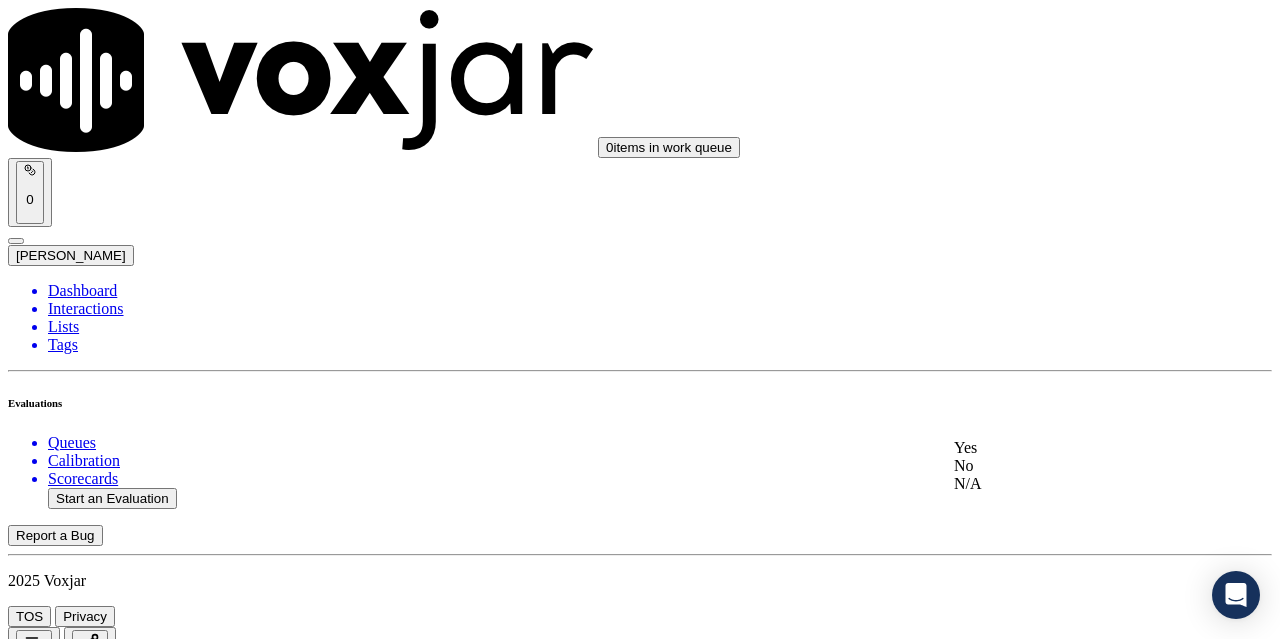 click on "No" 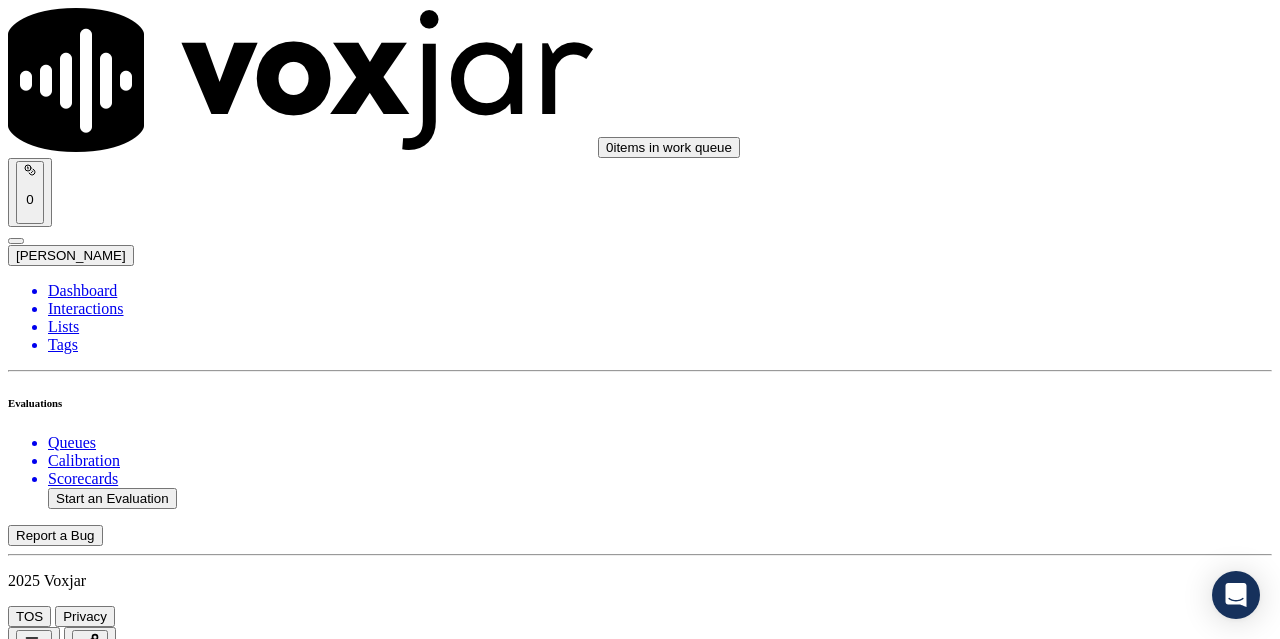 click on "Add Note" at bounding box center (52, 5003) 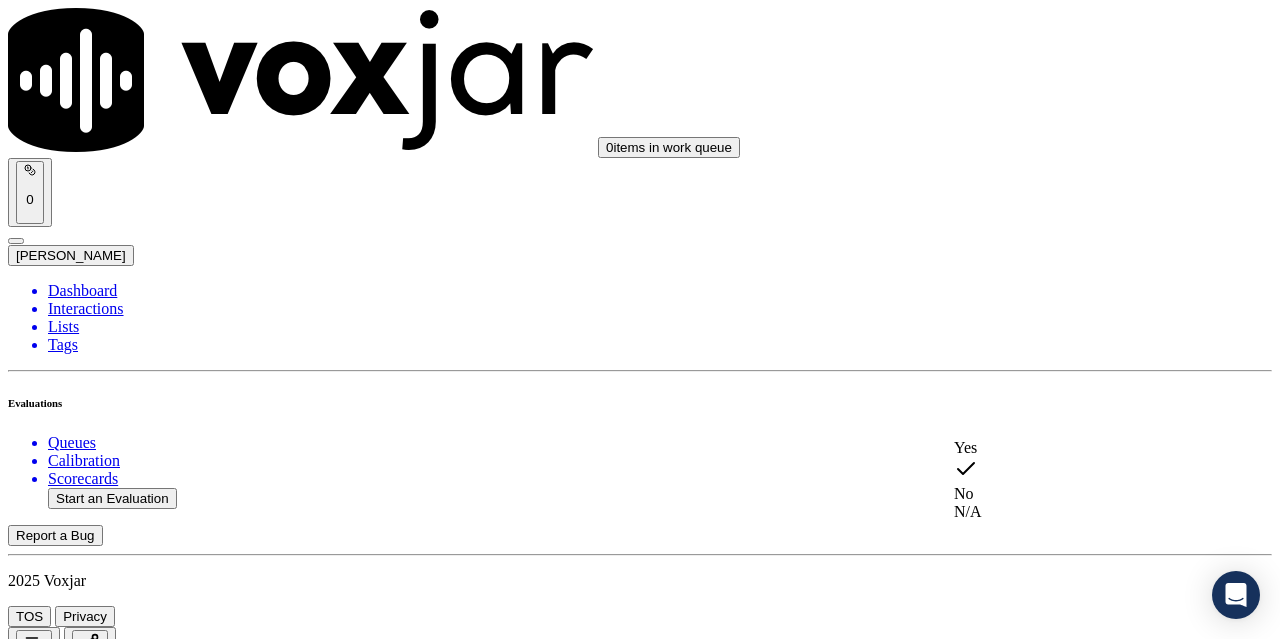 click on "Yes" at bounding box center (1067, 448) 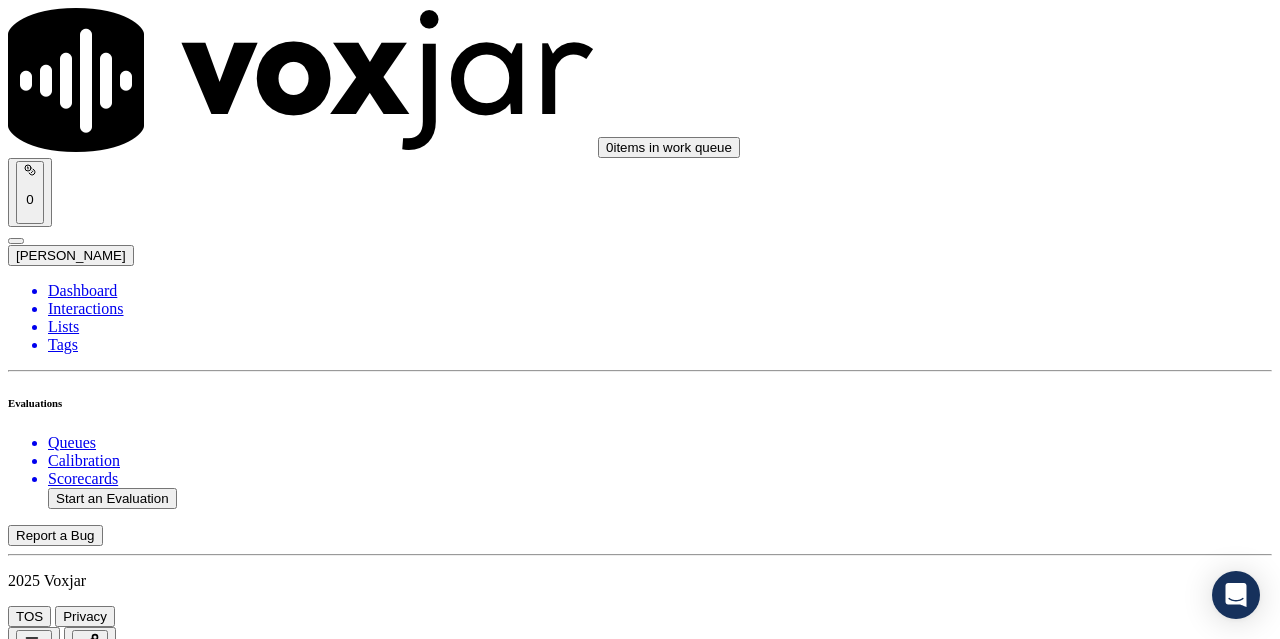 scroll, scrollTop: 3700, scrollLeft: 0, axis: vertical 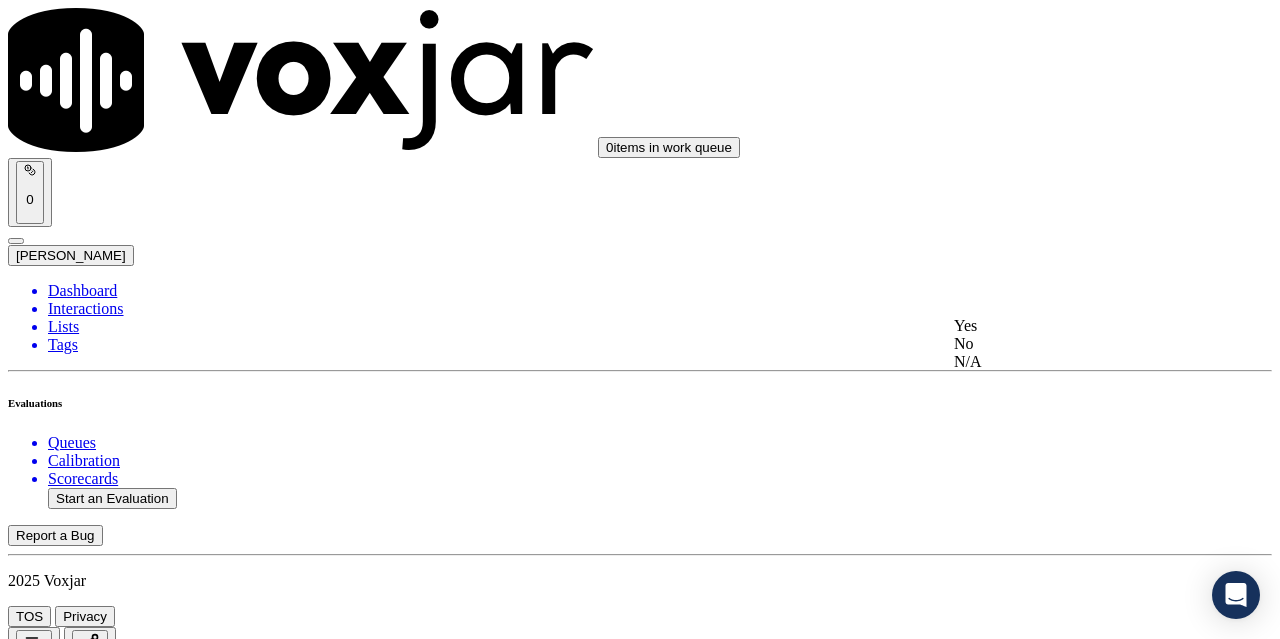 drag, startPoint x: 1062, startPoint y: 306, endPoint x: 1051, endPoint y: 382, distance: 76.79192 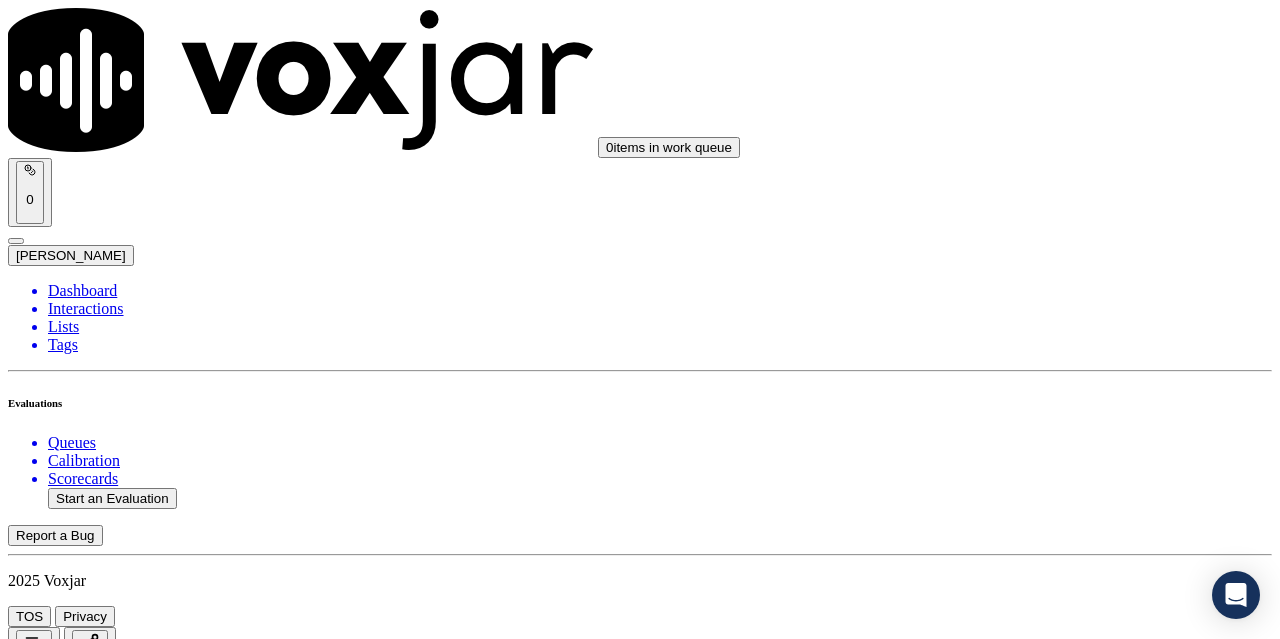 scroll, scrollTop: 4000, scrollLeft: 0, axis: vertical 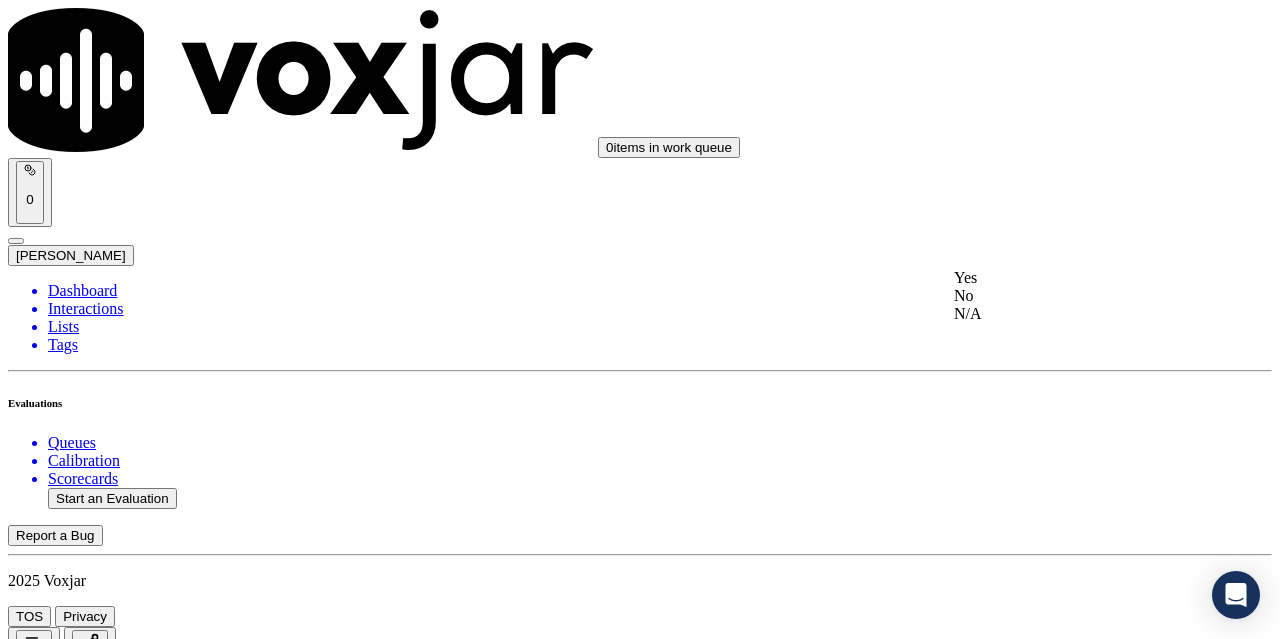 click on "Yes" at bounding box center [1067, 278] 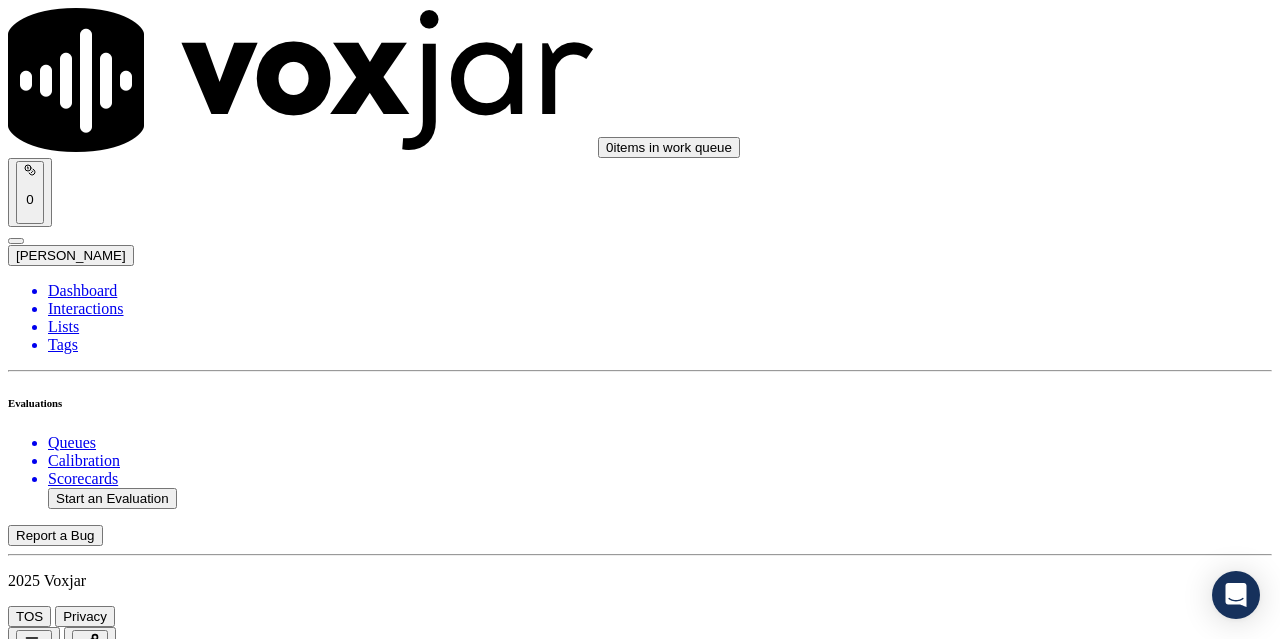 scroll, scrollTop: 4300, scrollLeft: 0, axis: vertical 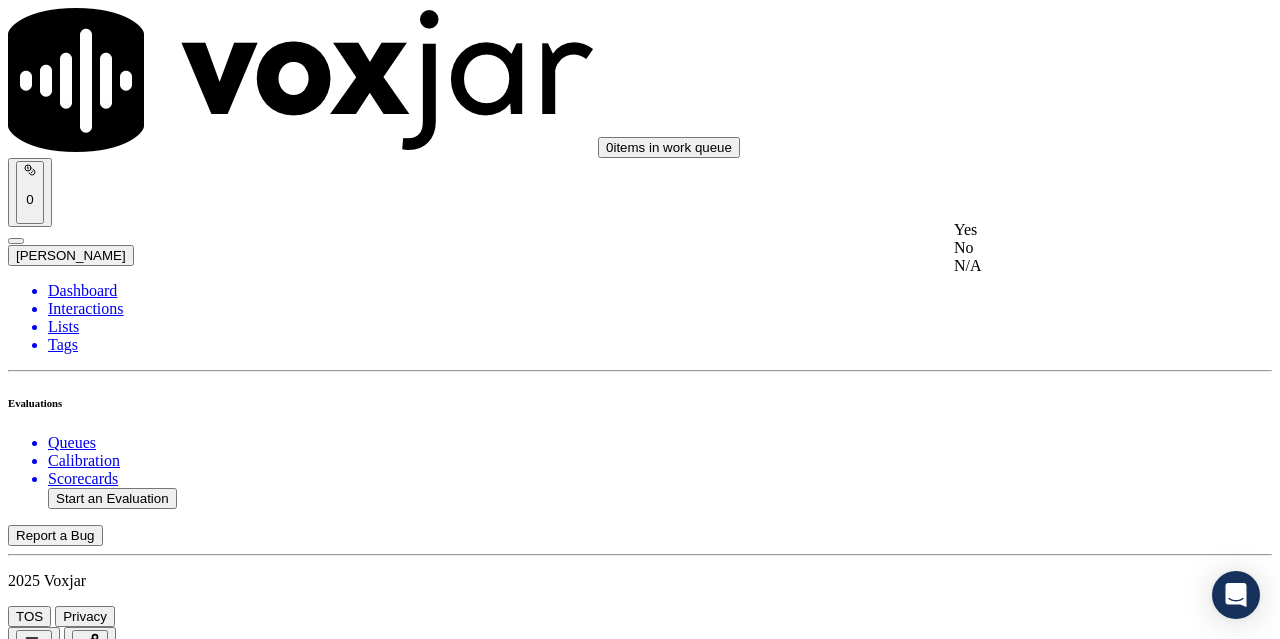click on "Yes" at bounding box center (1067, 230) 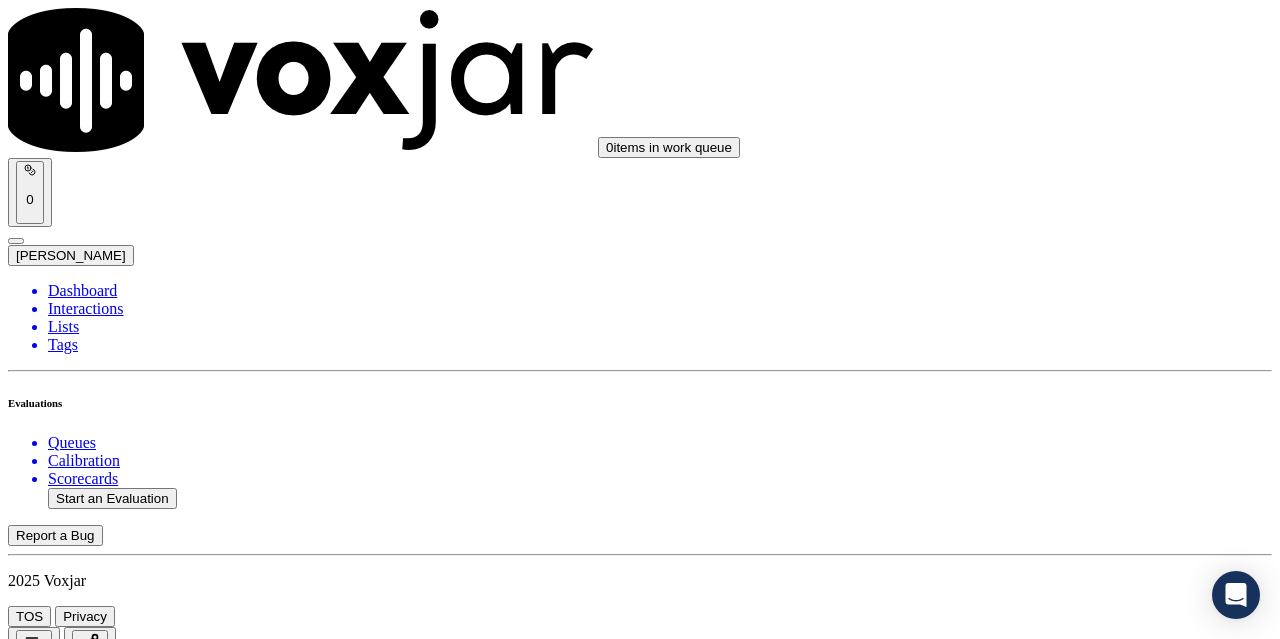 scroll, scrollTop: 4600, scrollLeft: 0, axis: vertical 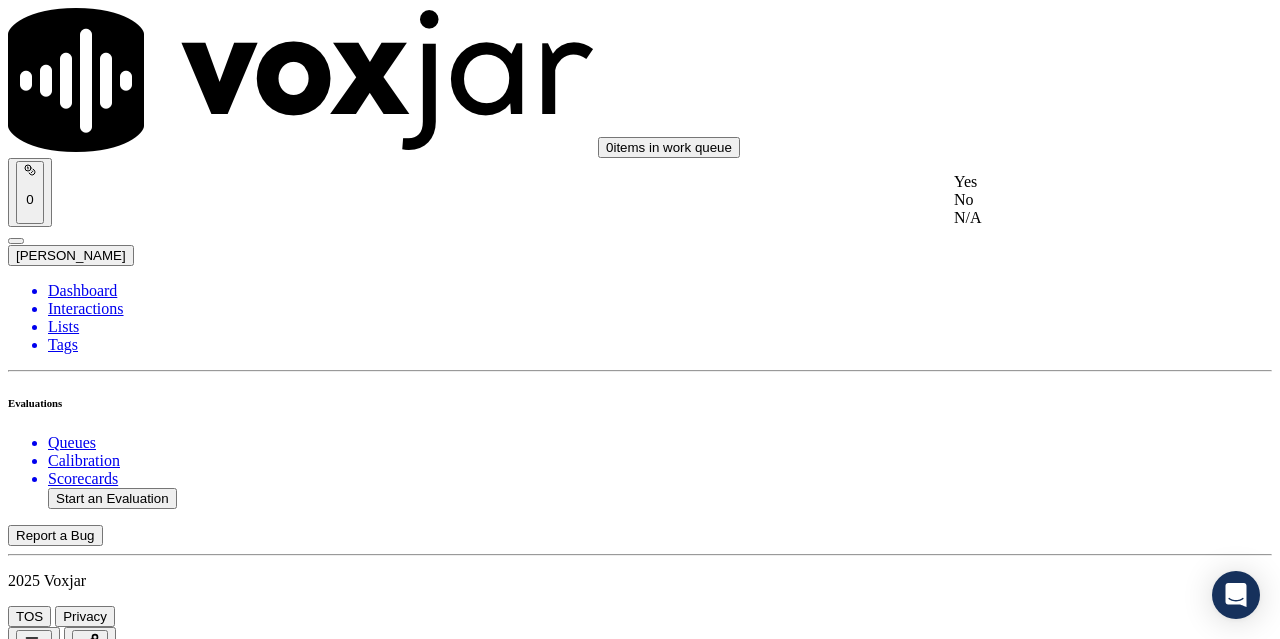 click on "Yes" at bounding box center (1067, 182) 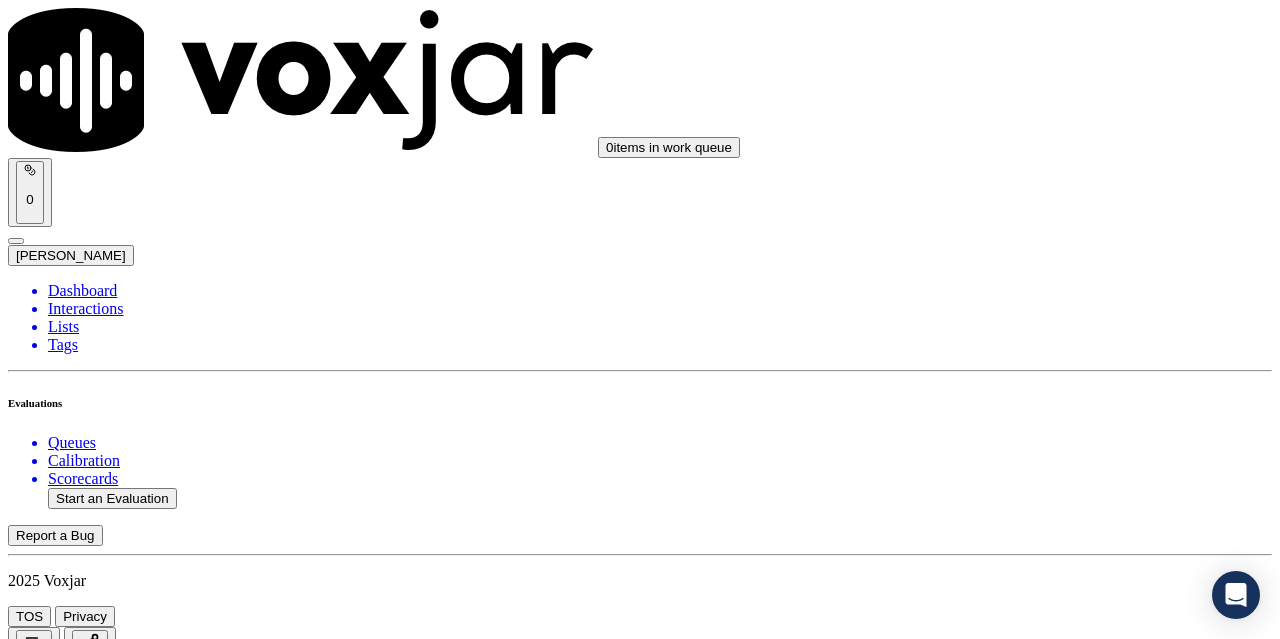 scroll, scrollTop: 4900, scrollLeft: 0, axis: vertical 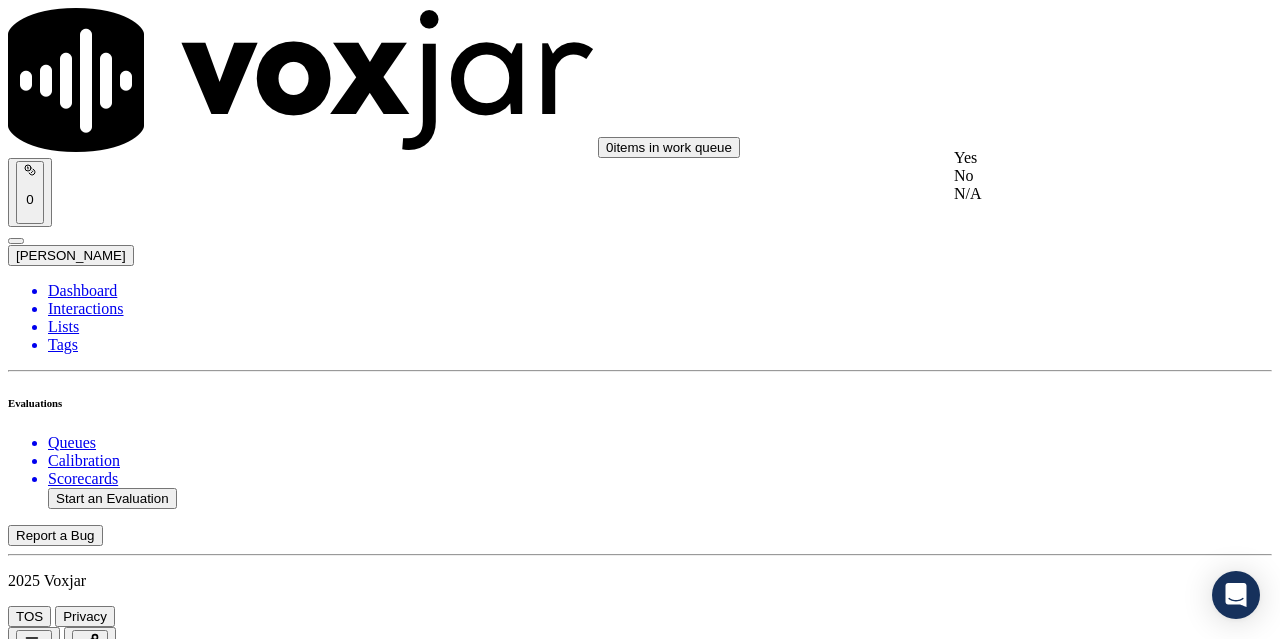 click on "Yes" at bounding box center (1067, 158) 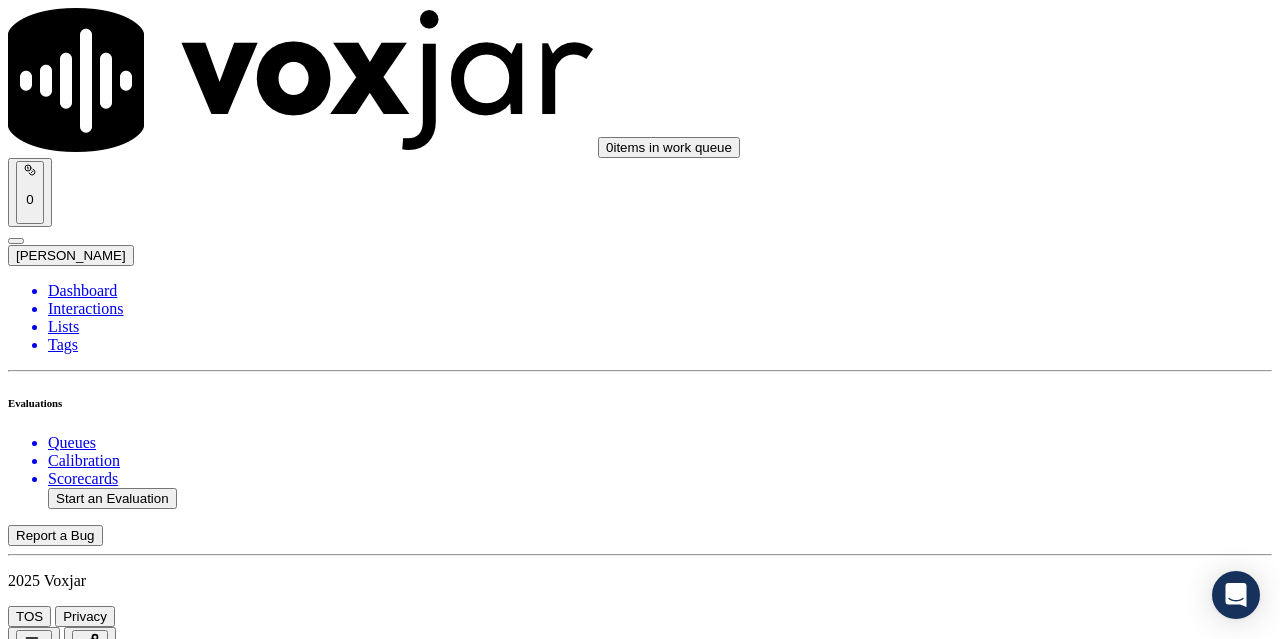 scroll, scrollTop: 5100, scrollLeft: 0, axis: vertical 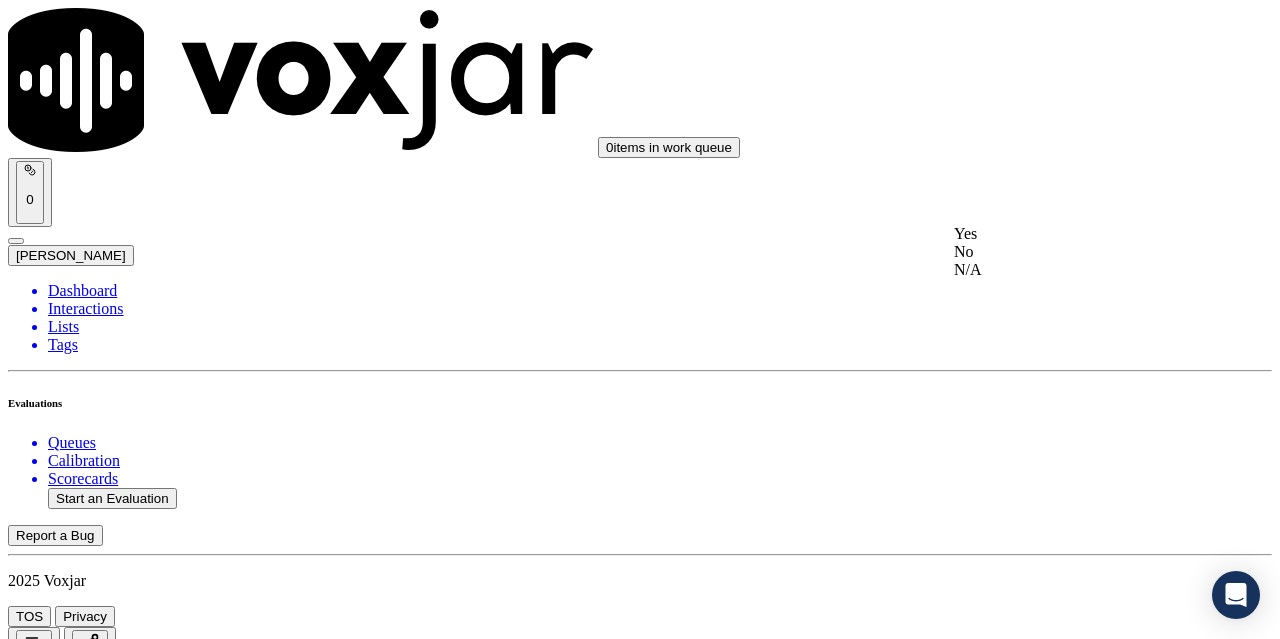 click on "Yes" at bounding box center (1067, 234) 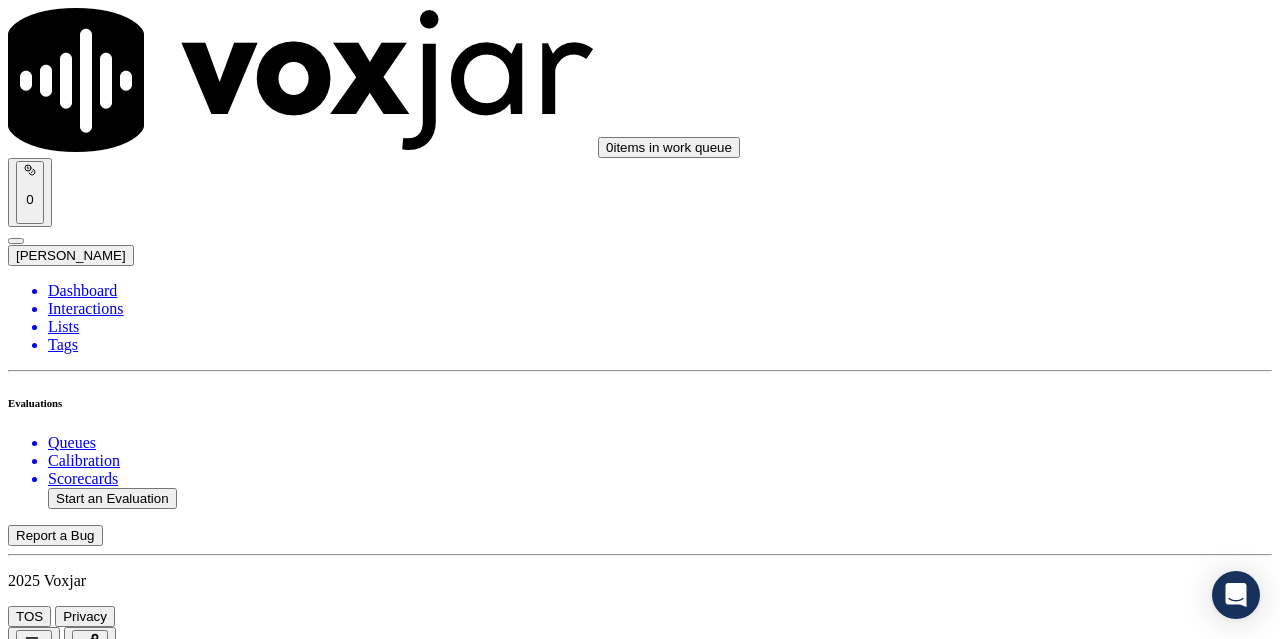 click on "Select an answer" at bounding box center [67, 6649] 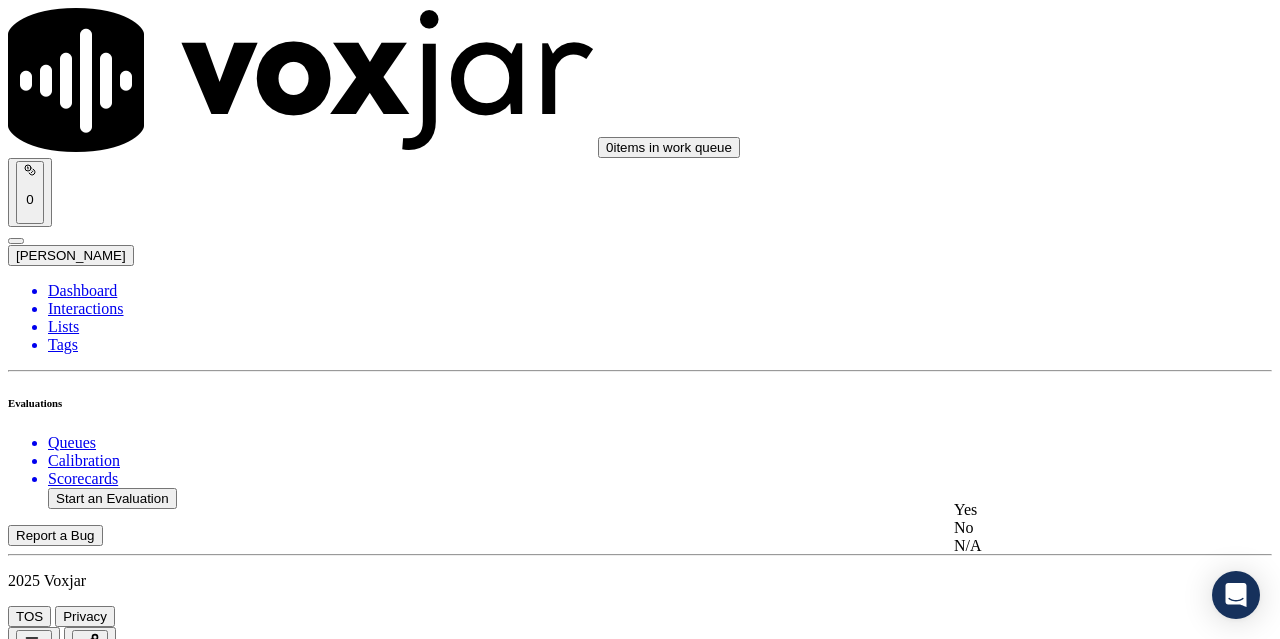 click on "Yes" at bounding box center [1067, 510] 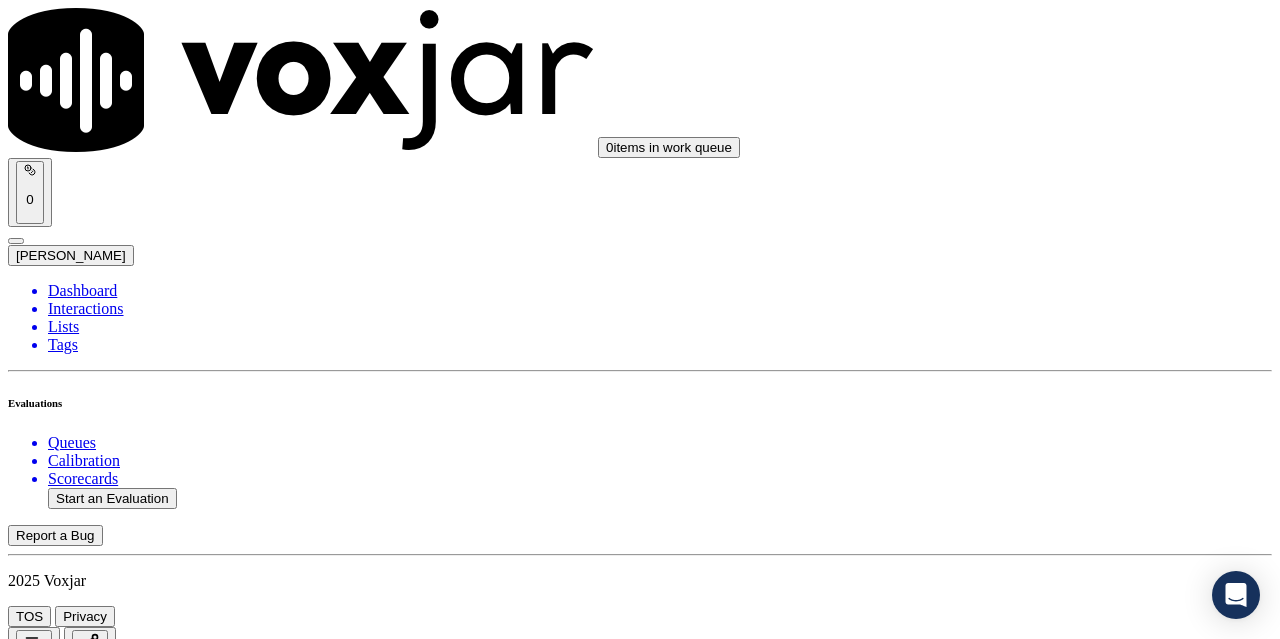 scroll, scrollTop: 5600, scrollLeft: 0, axis: vertical 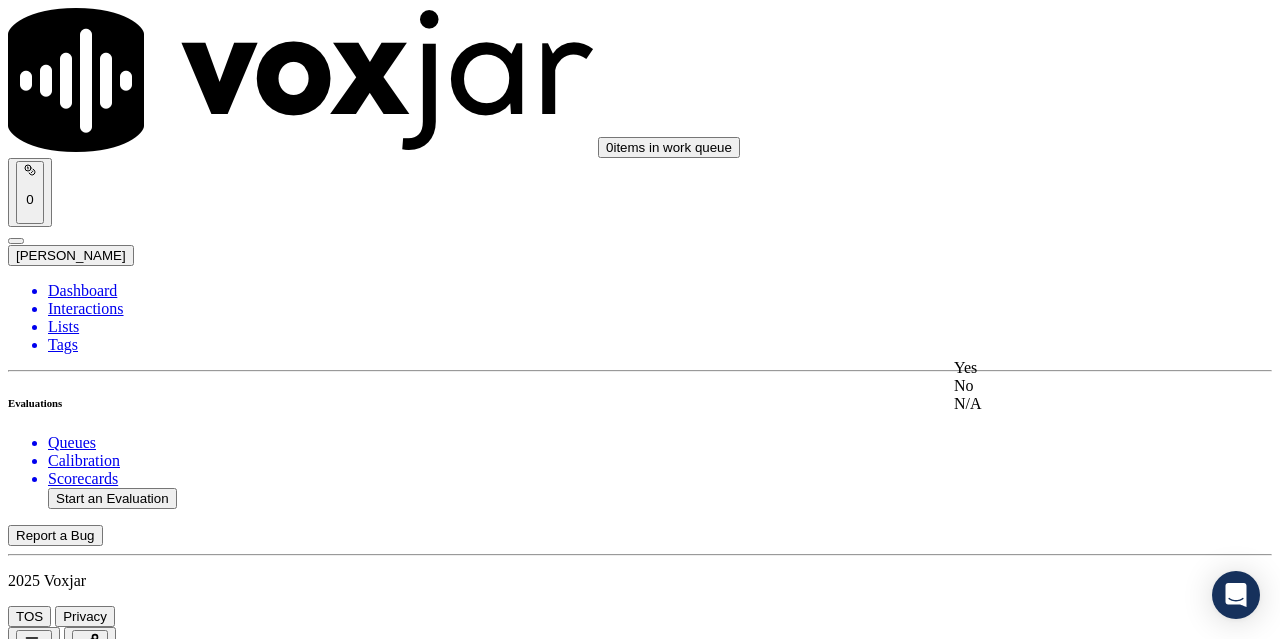 click on "Yes" at bounding box center (1067, 368) 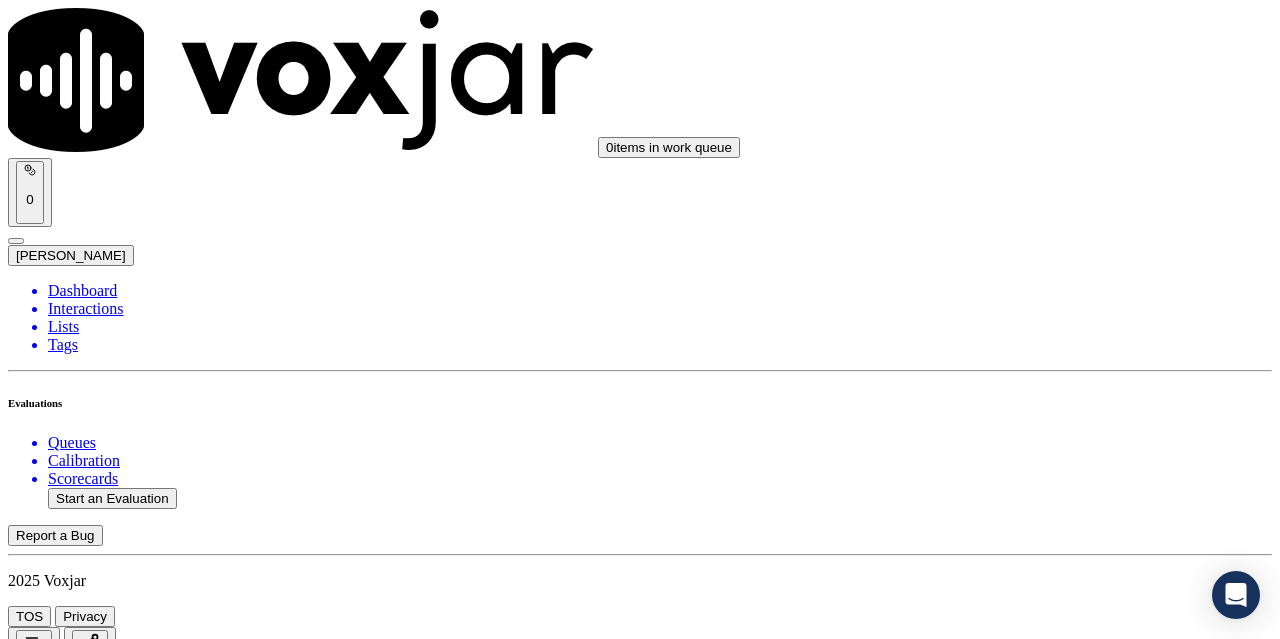scroll, scrollTop: 6000, scrollLeft: 0, axis: vertical 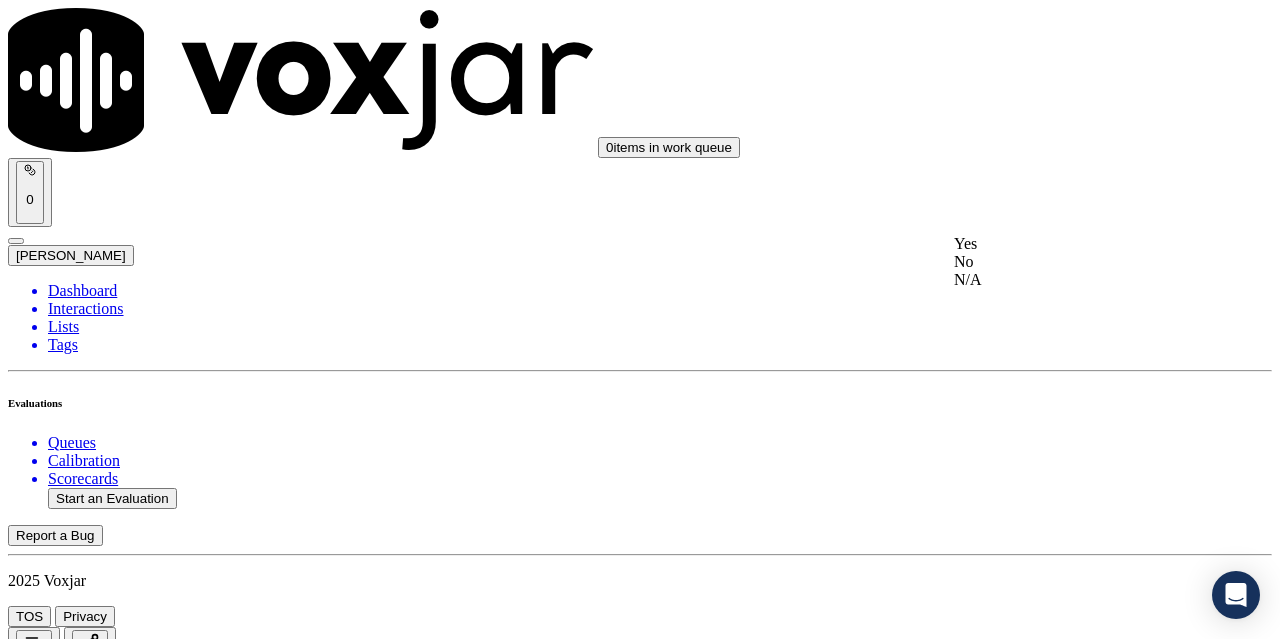 click on "Yes" at bounding box center [1067, 244] 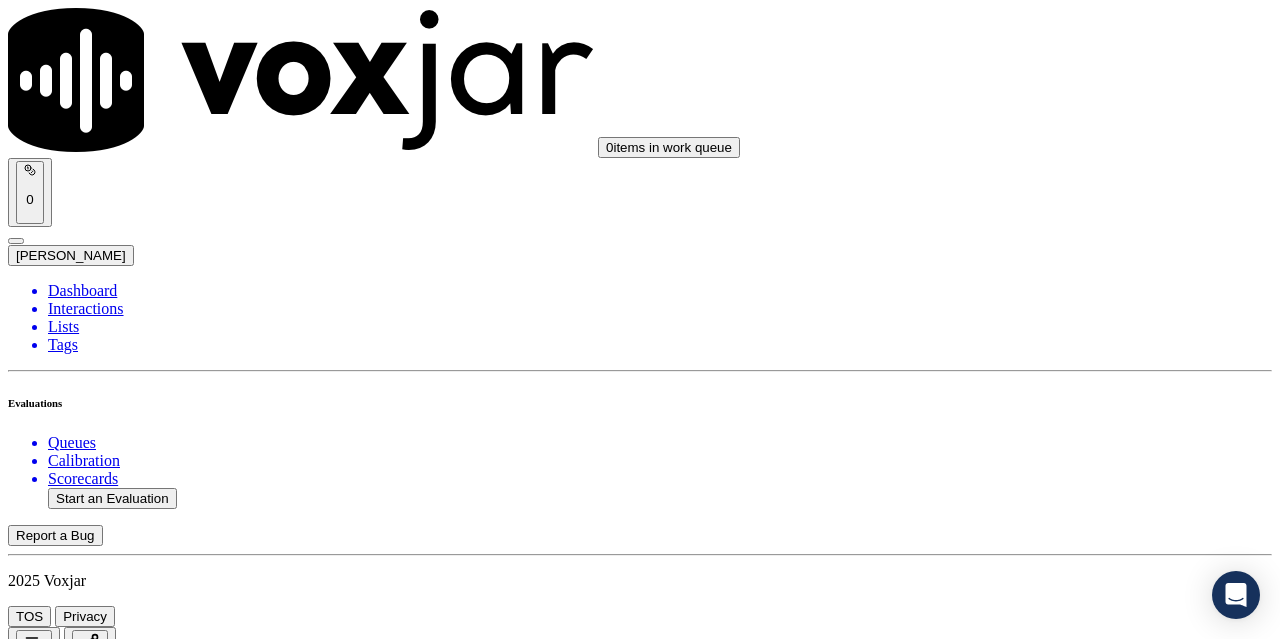 click on "Select an answer" at bounding box center [67, 7436] 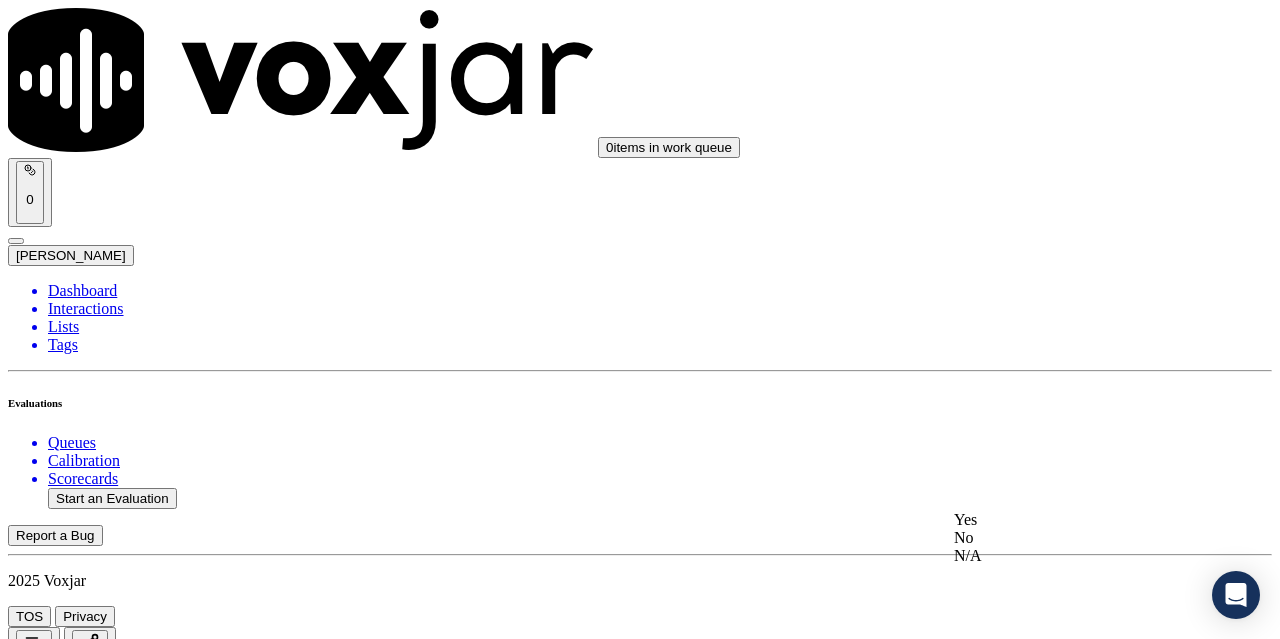 click on "Yes" at bounding box center (1067, 520) 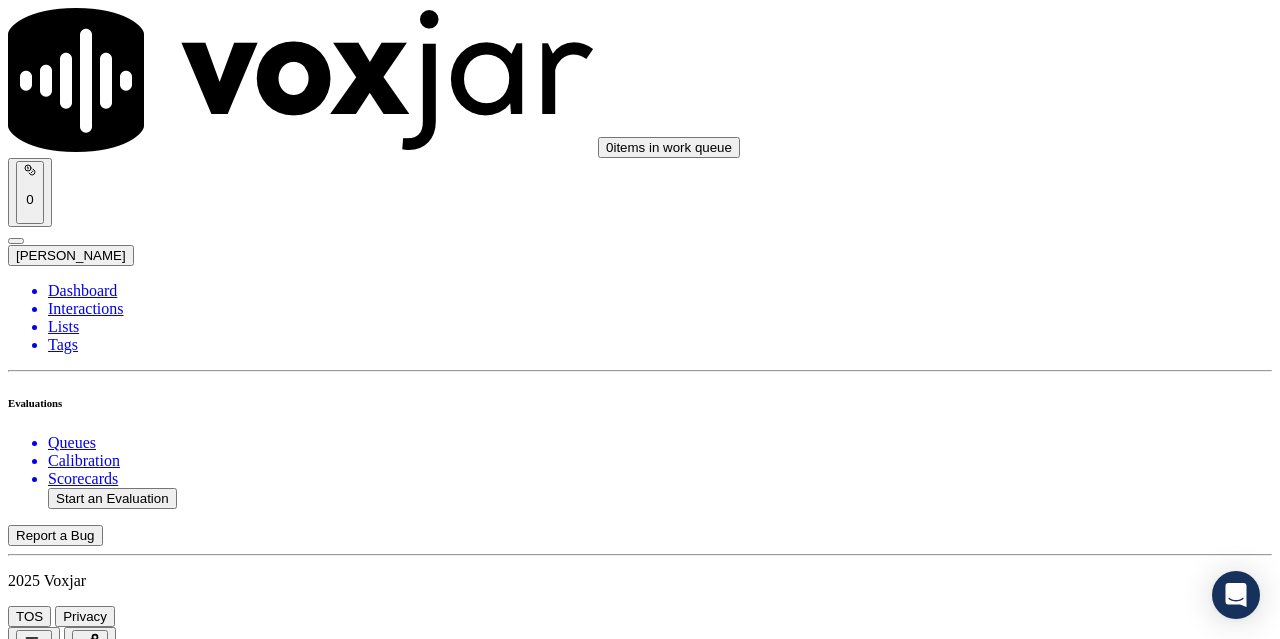scroll, scrollTop: 2268, scrollLeft: 0, axis: vertical 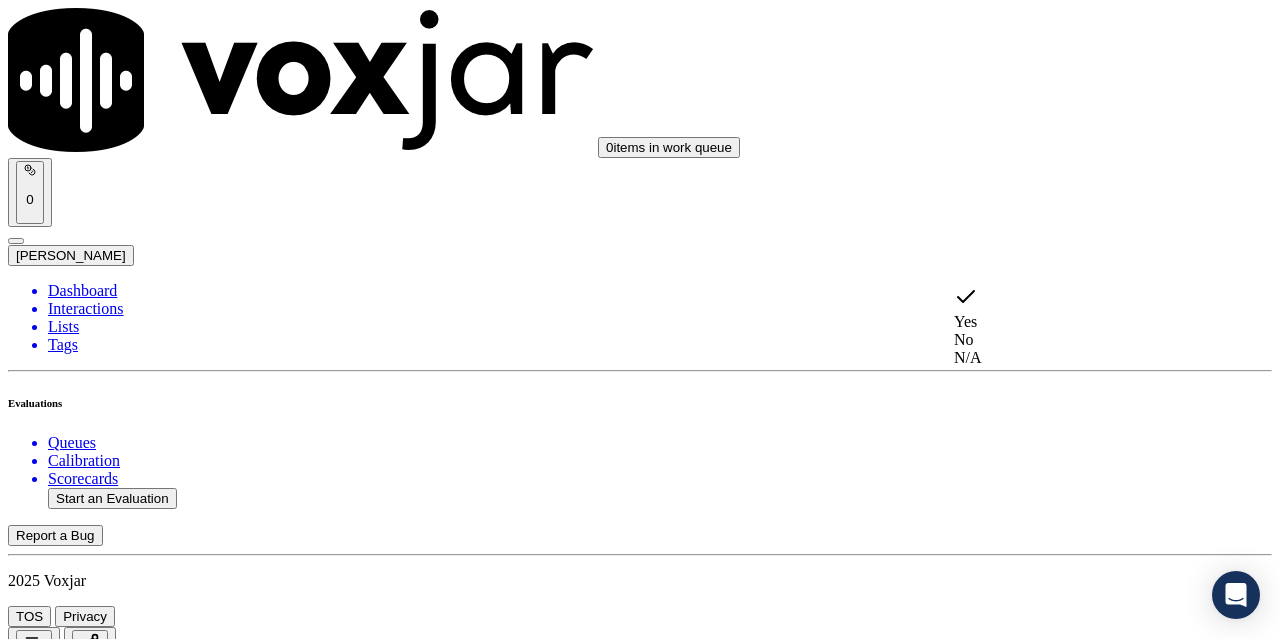 click on "No" 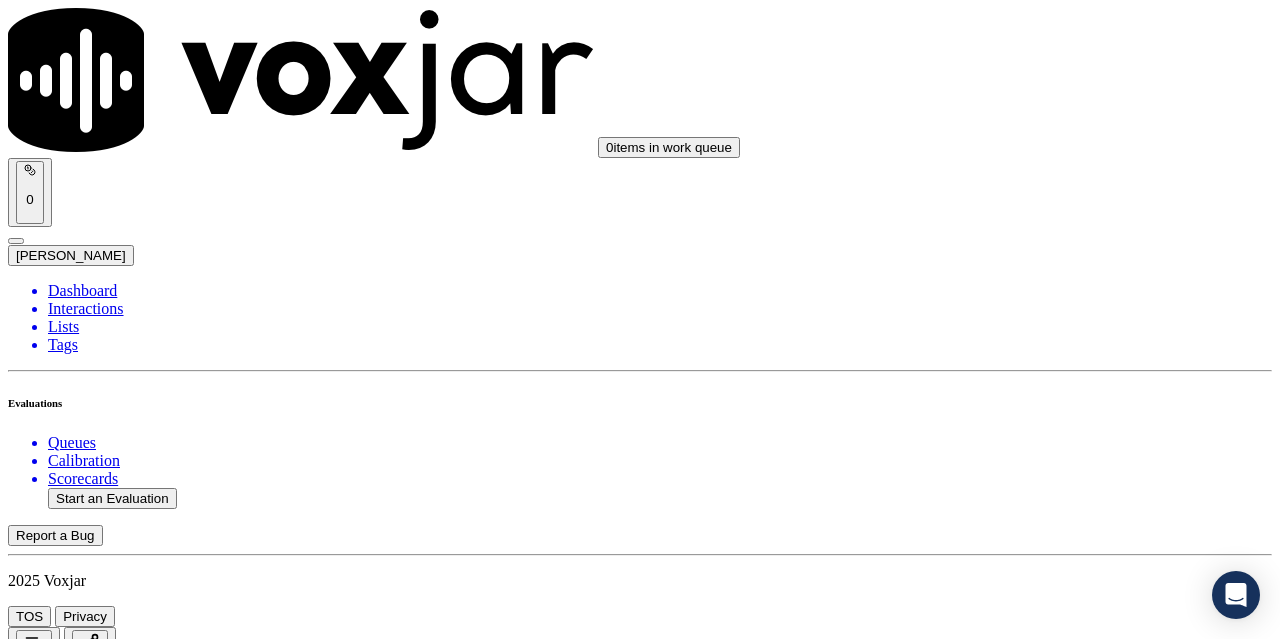 drag, startPoint x: 1126, startPoint y: 310, endPoint x: 1120, endPoint y: 327, distance: 18.027756 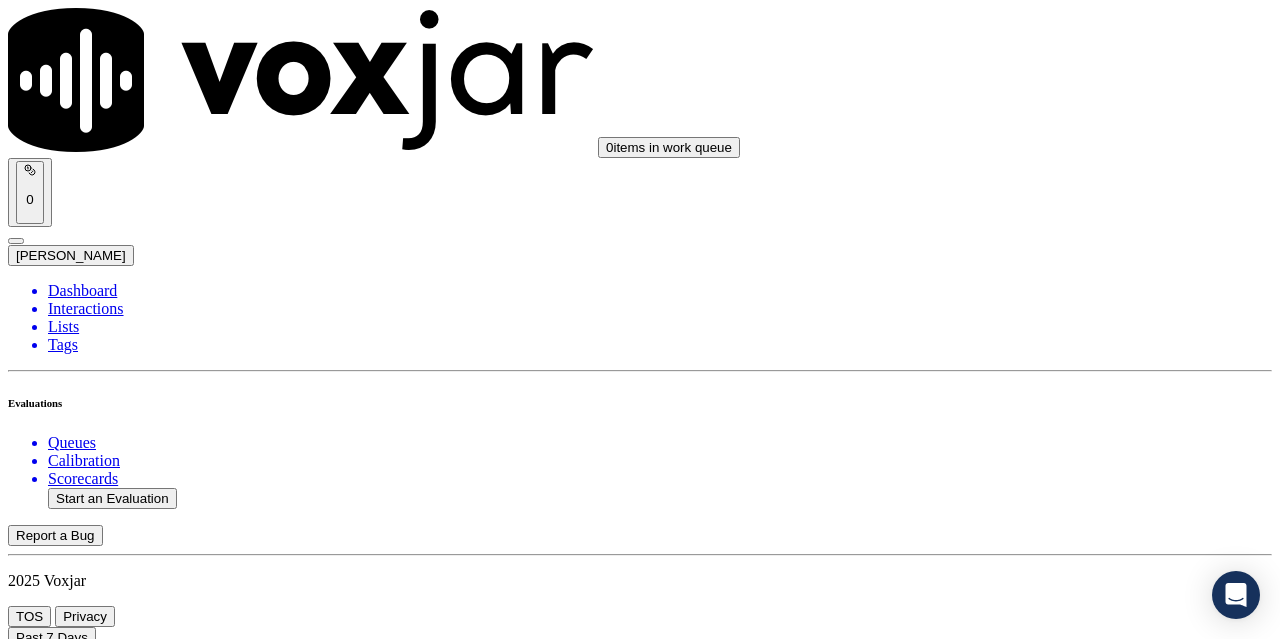 scroll, scrollTop: 1100, scrollLeft: 0, axis: vertical 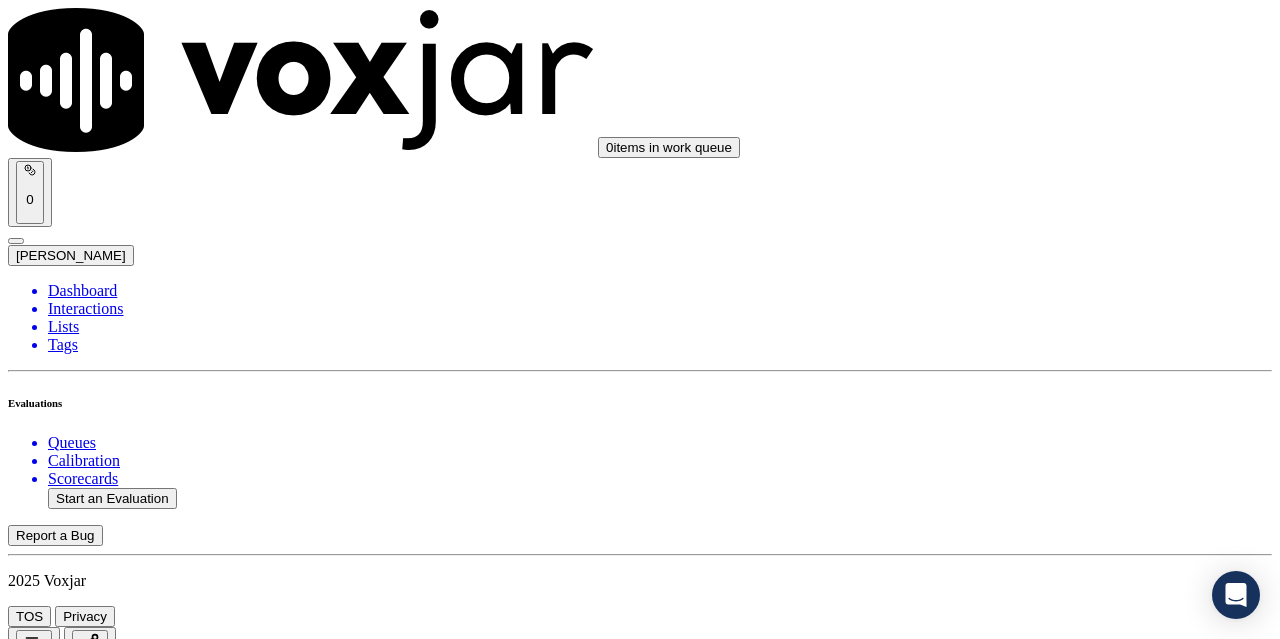 click 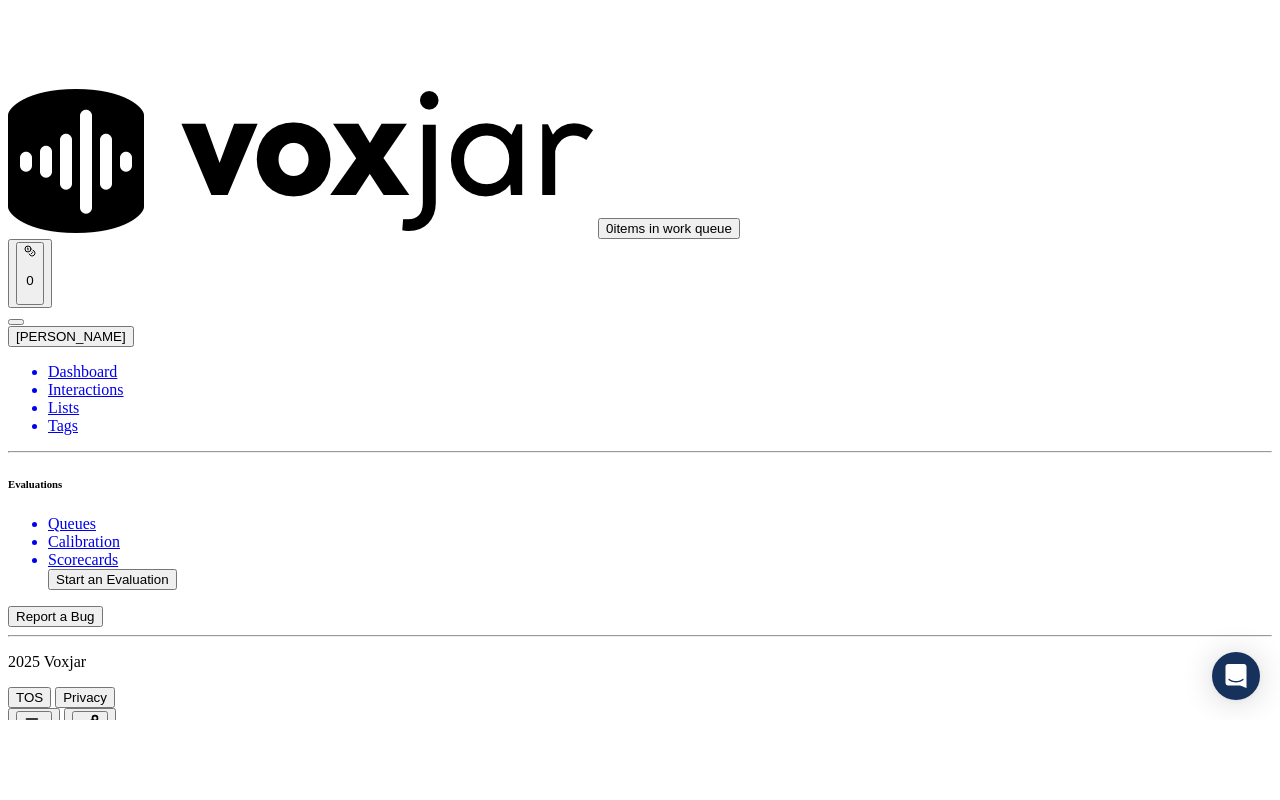 scroll, scrollTop: 411, scrollLeft: 0, axis: vertical 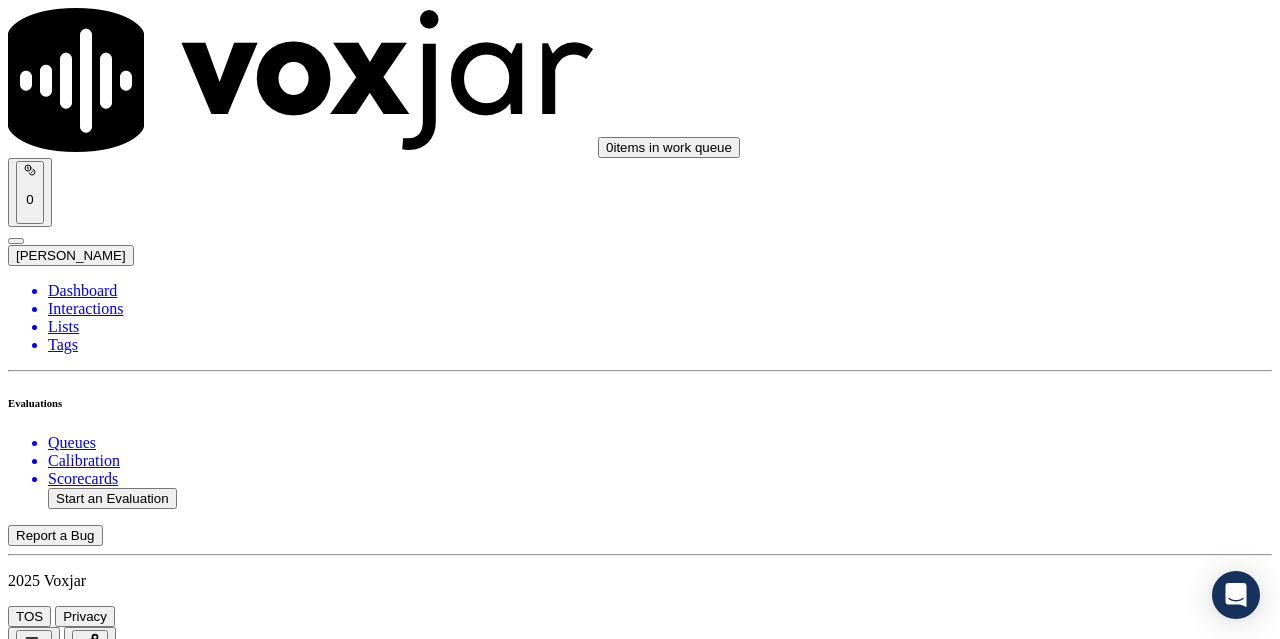 click on "Supplier Universal Scorecard ([GEOGRAPHIC_DATA])" at bounding box center (640, 2427) 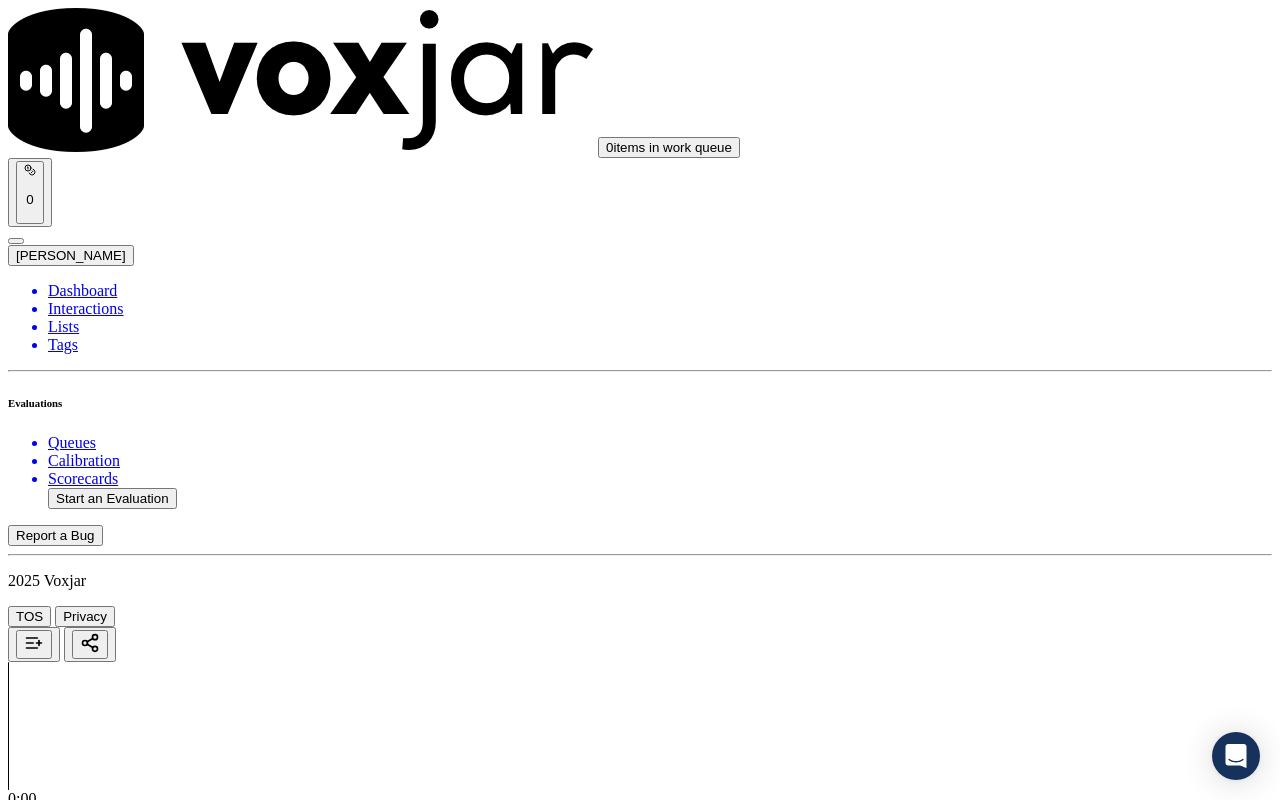 click on "Select an answer" at bounding box center (67, 2388) 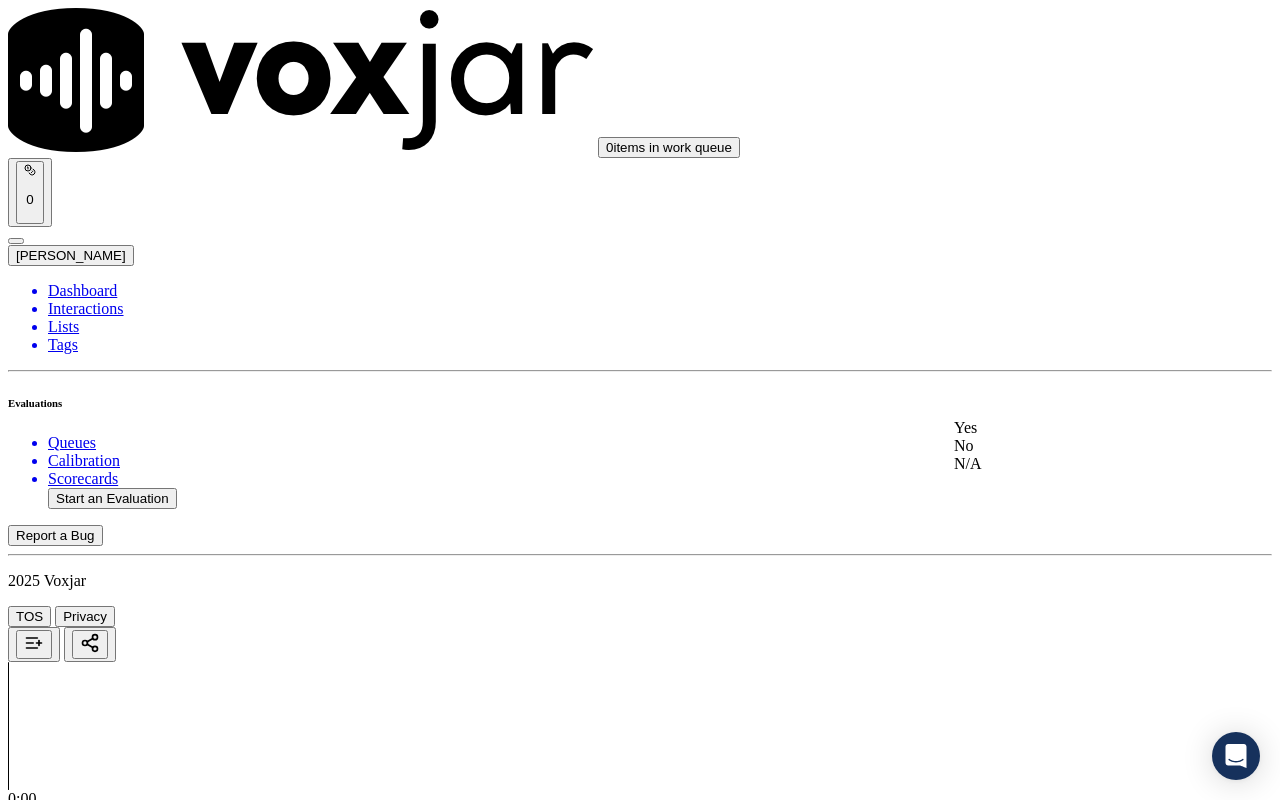 click on "Yes" at bounding box center (1067, 428) 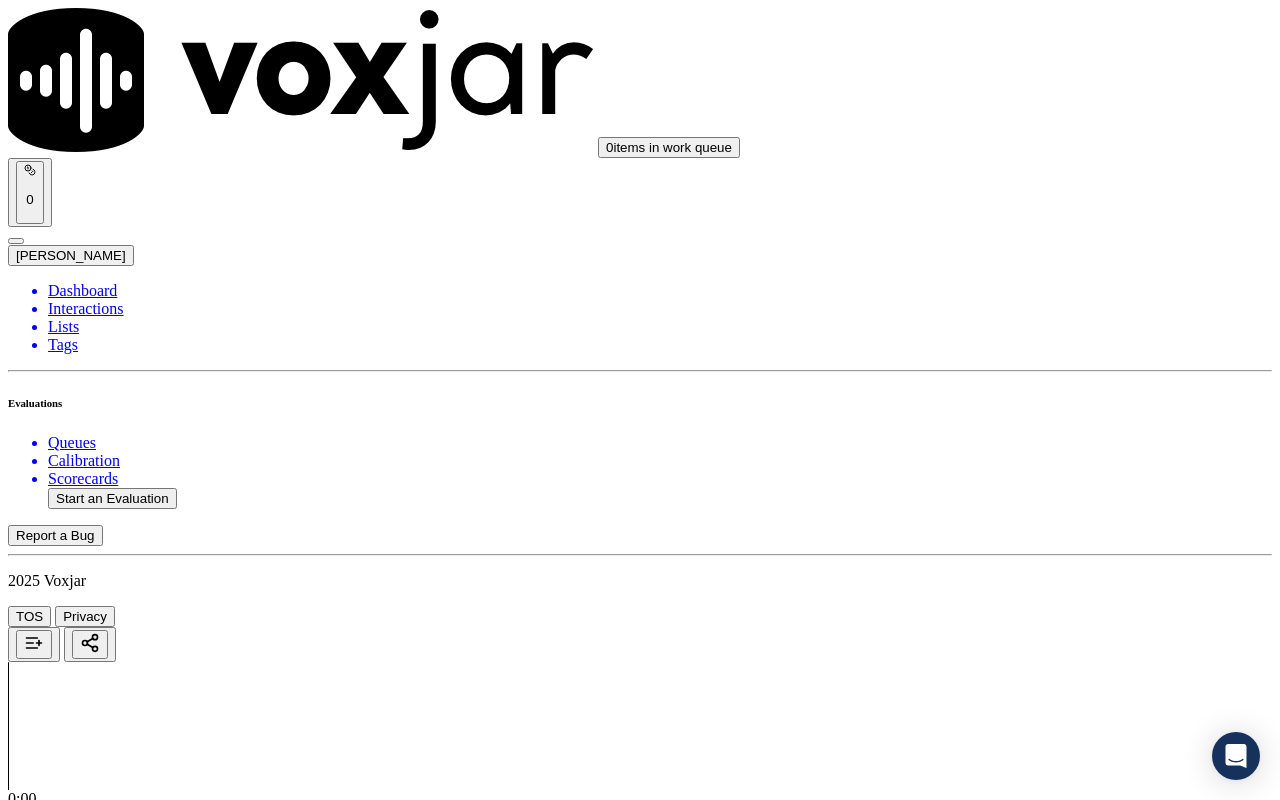 scroll, scrollTop: 300, scrollLeft: 0, axis: vertical 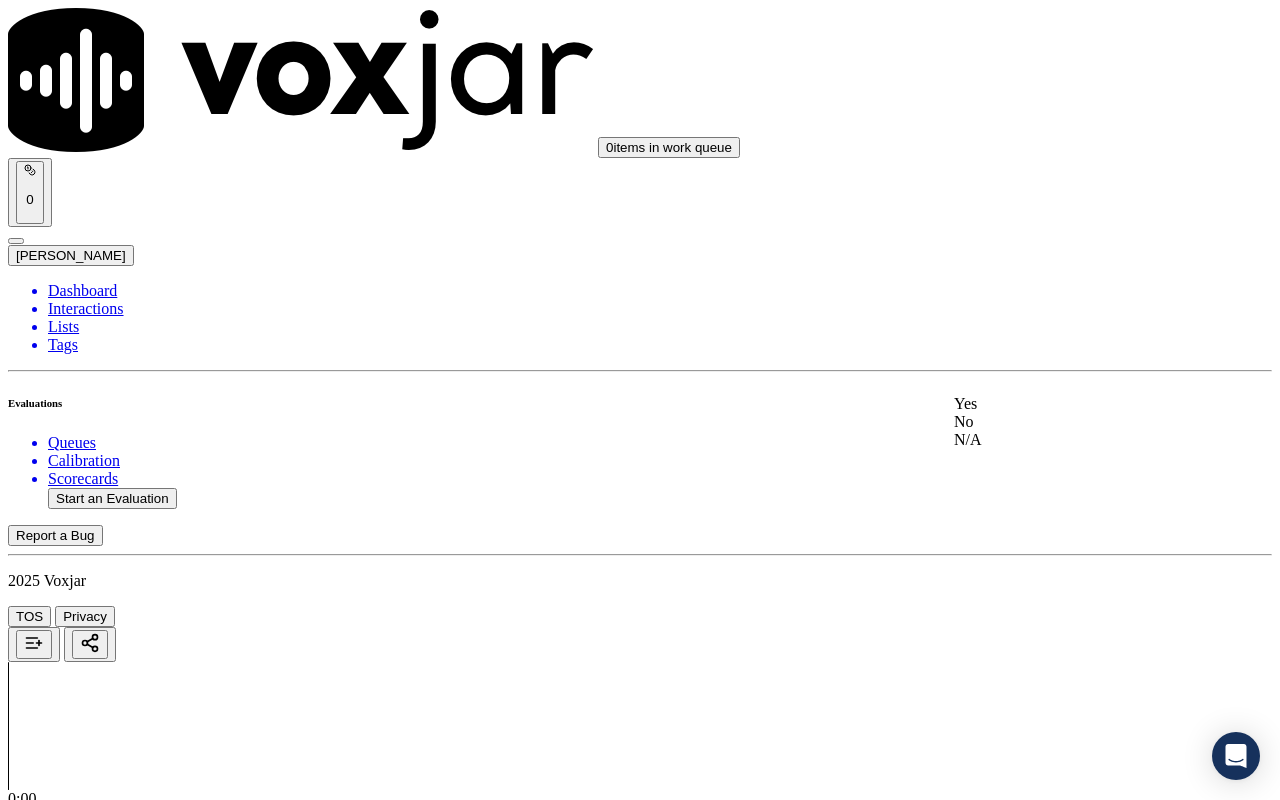 click on "Yes" at bounding box center [1067, 404] 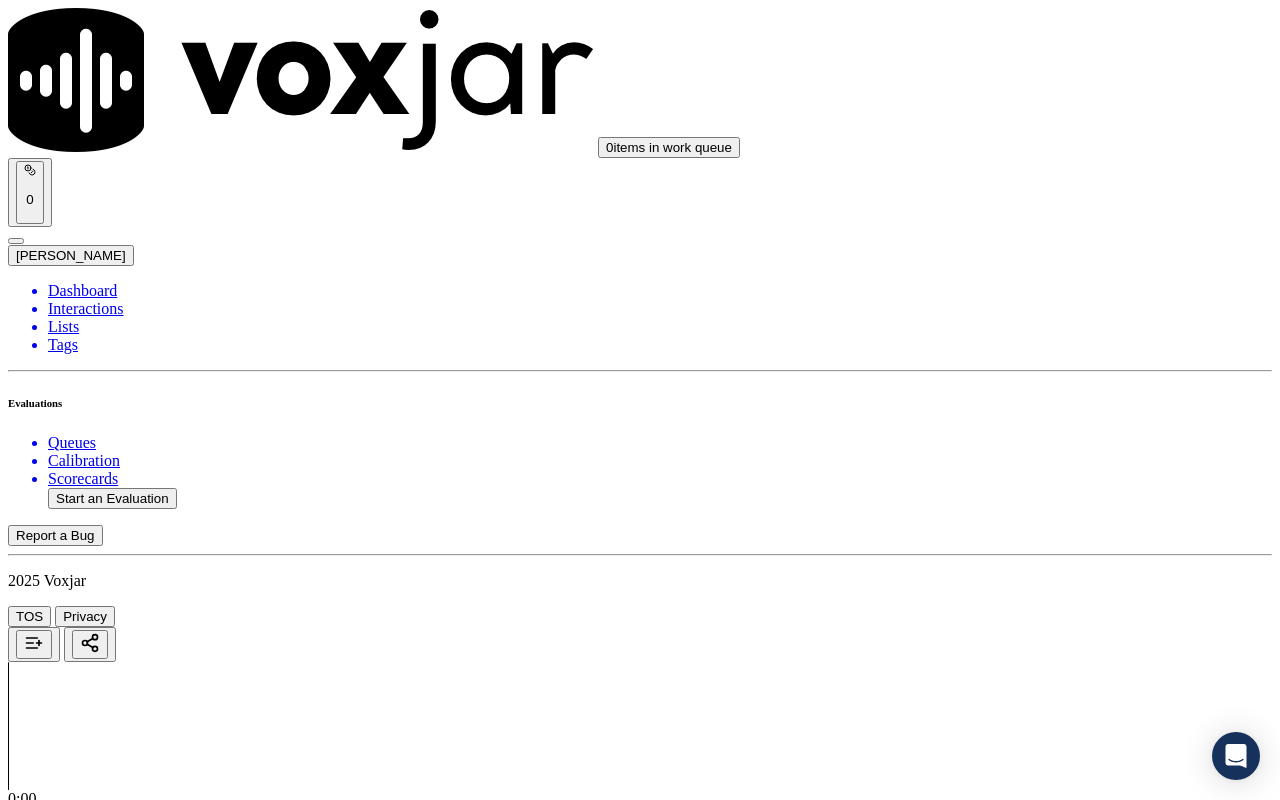 drag, startPoint x: 1020, startPoint y: 625, endPoint x: 1016, endPoint y: 637, distance: 12.649111 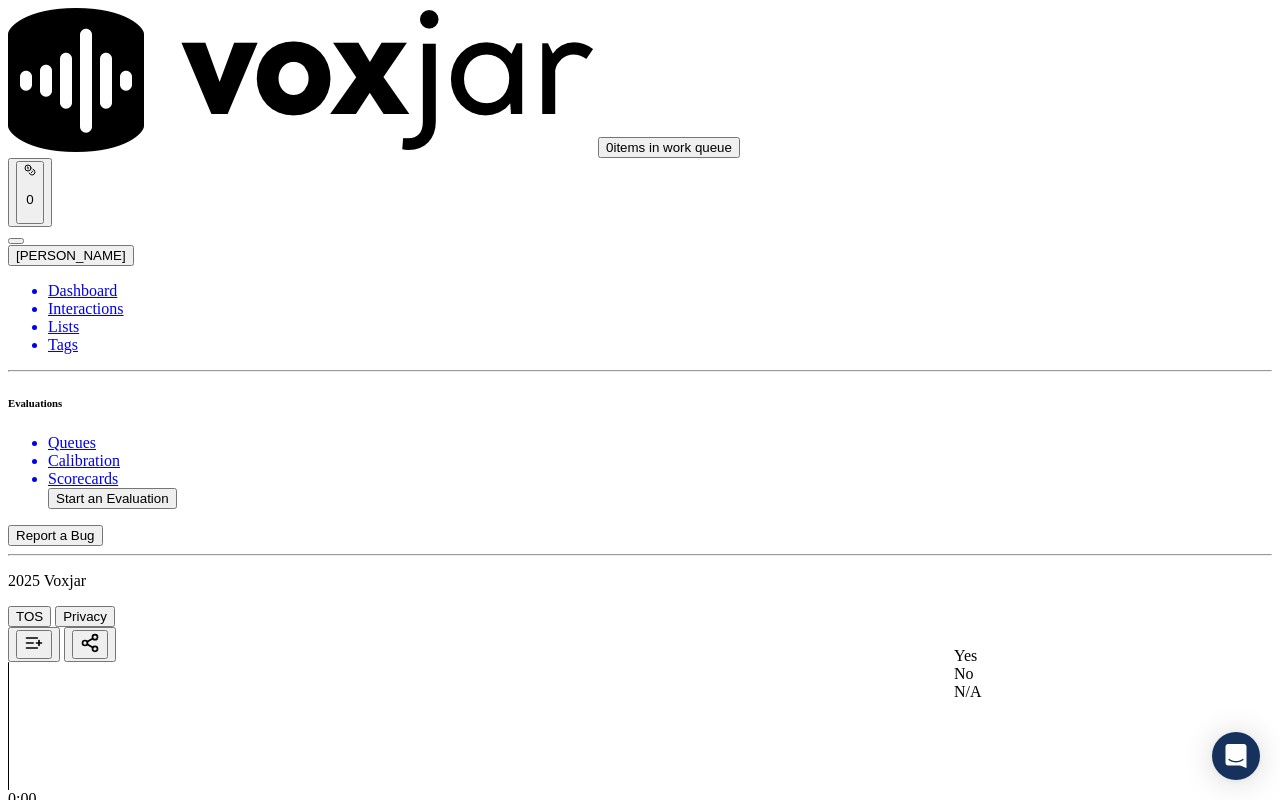 click on "Yes   No     N/A" at bounding box center (1067, 674) 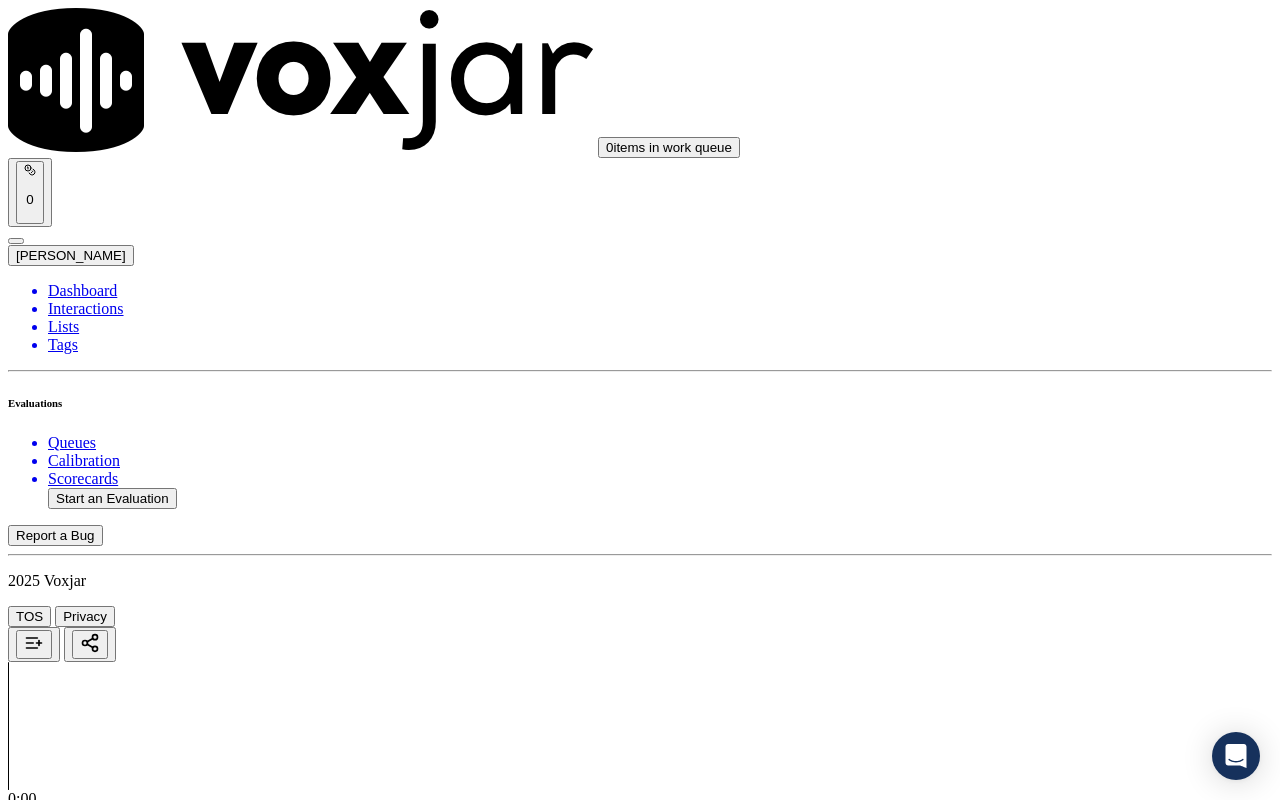 scroll, scrollTop: 700, scrollLeft: 0, axis: vertical 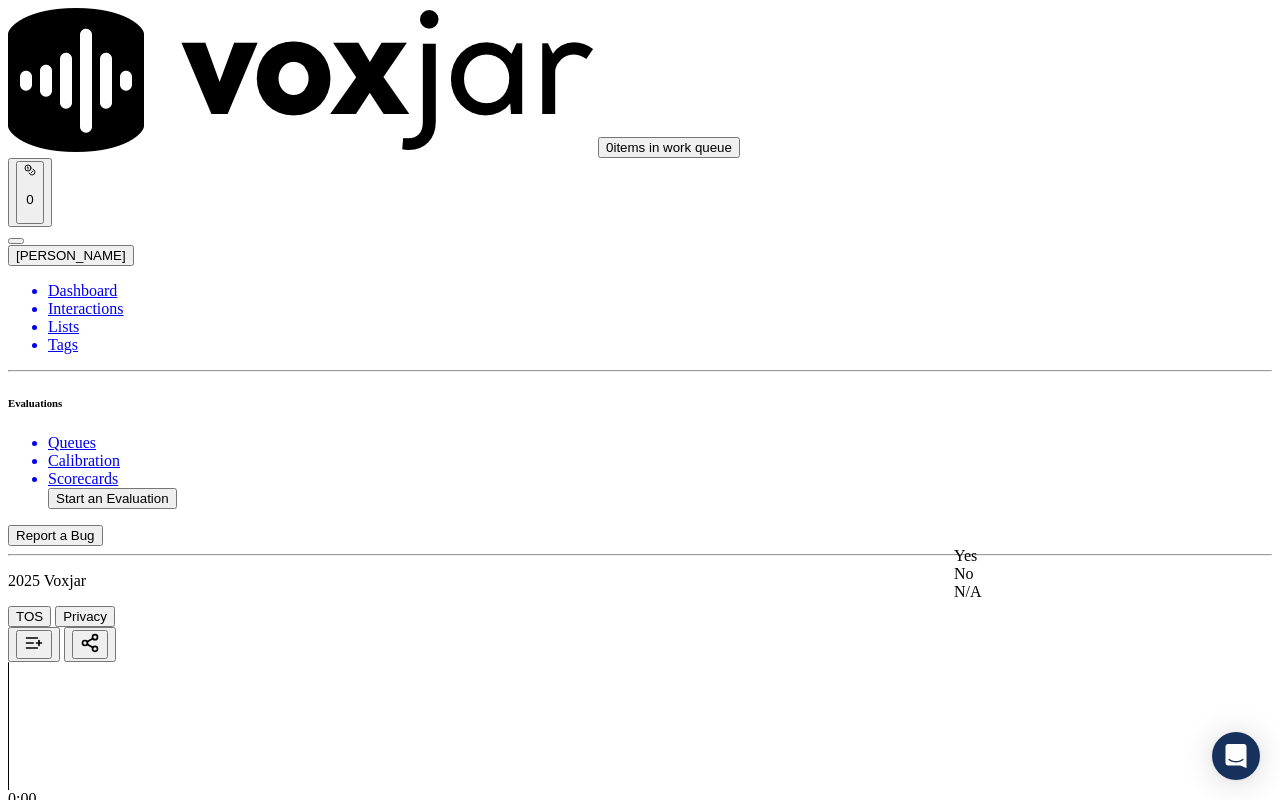 click on "N/A" 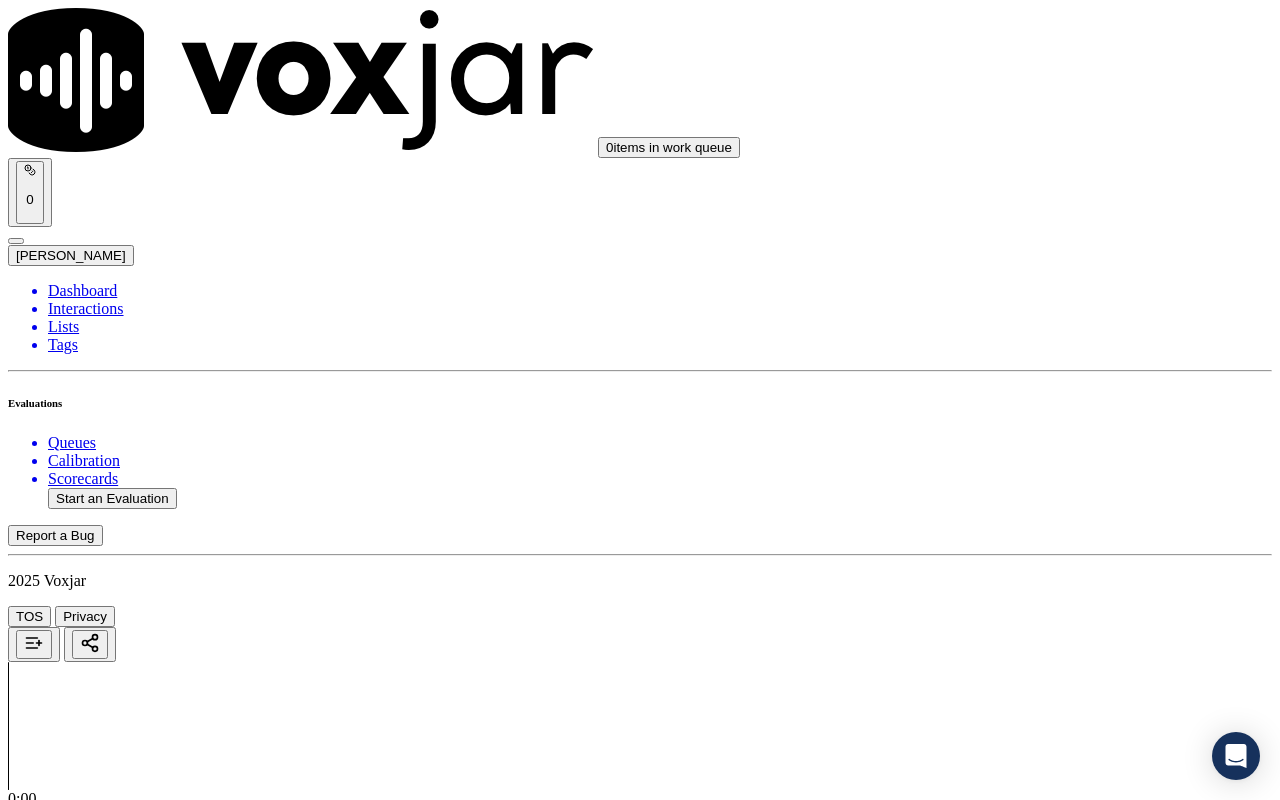scroll, scrollTop: 1100, scrollLeft: 0, axis: vertical 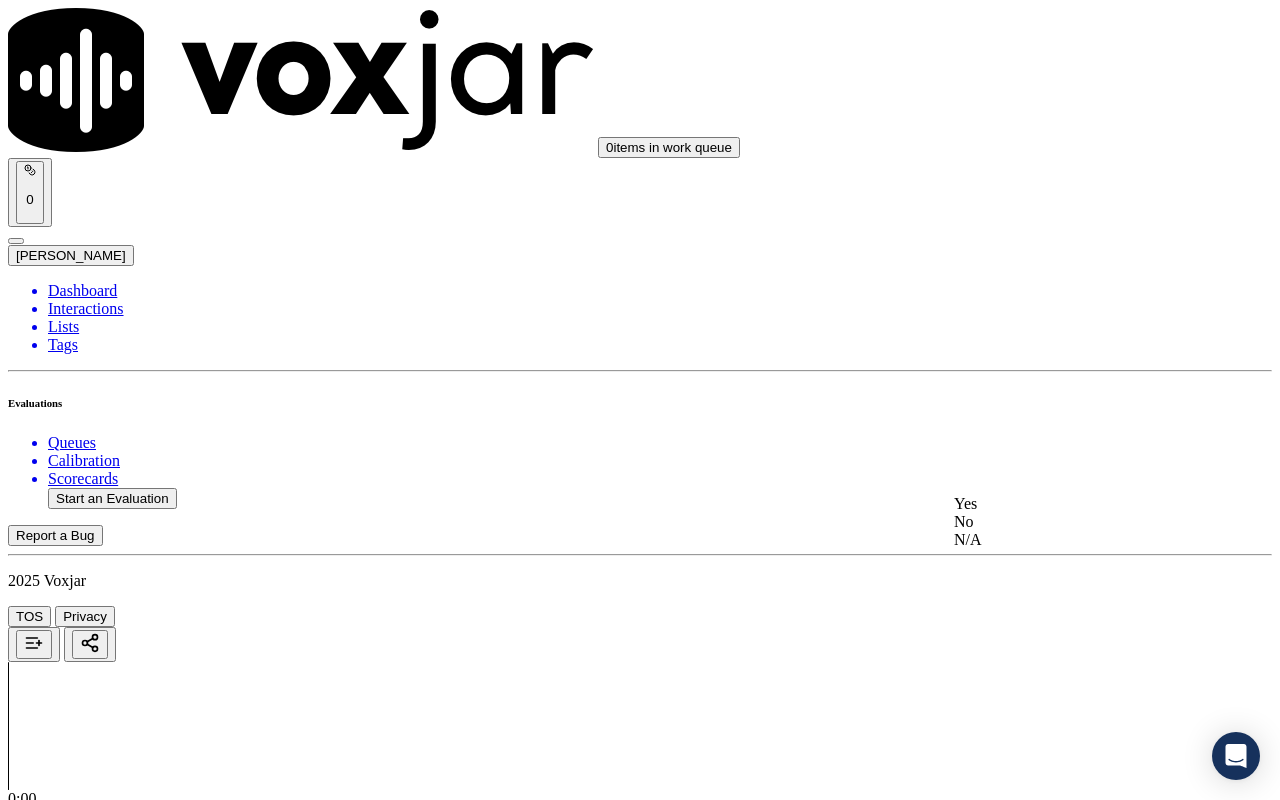 click on "N/A" 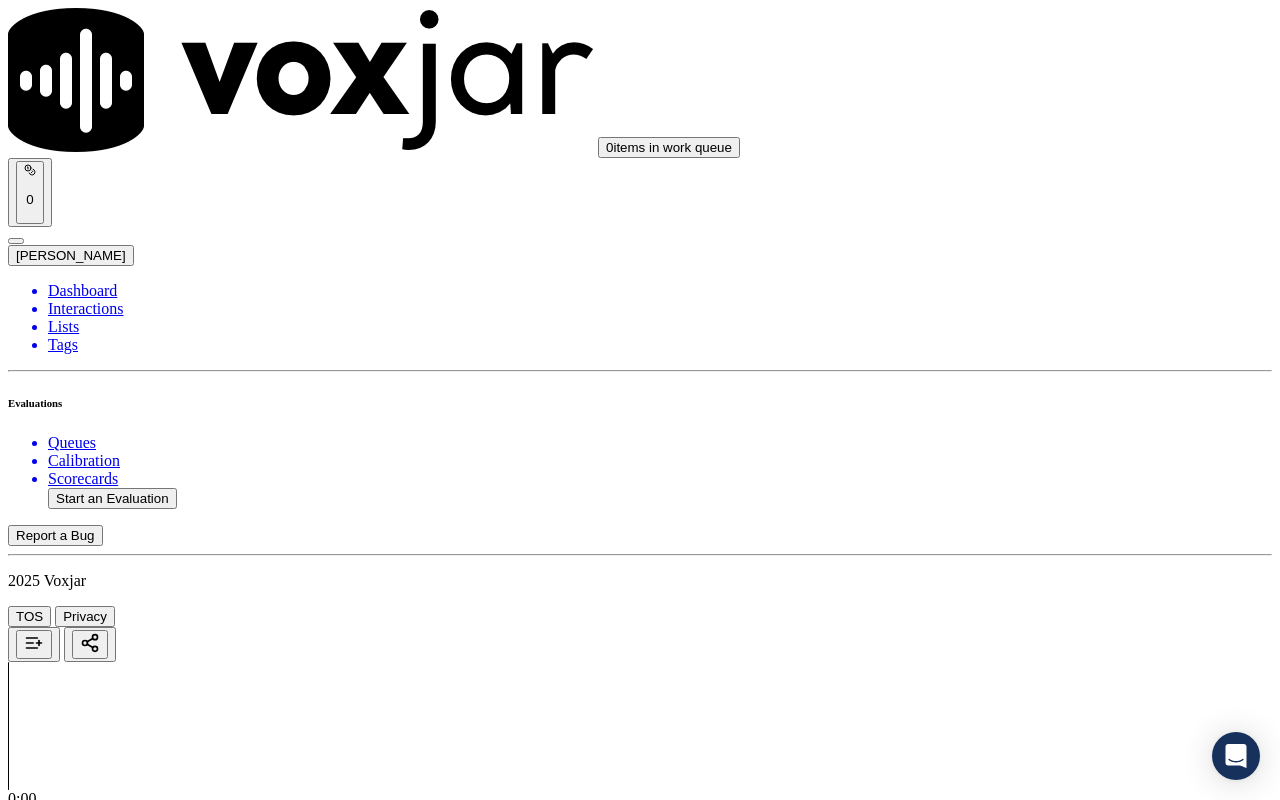 scroll, scrollTop: 1500, scrollLeft: 0, axis: vertical 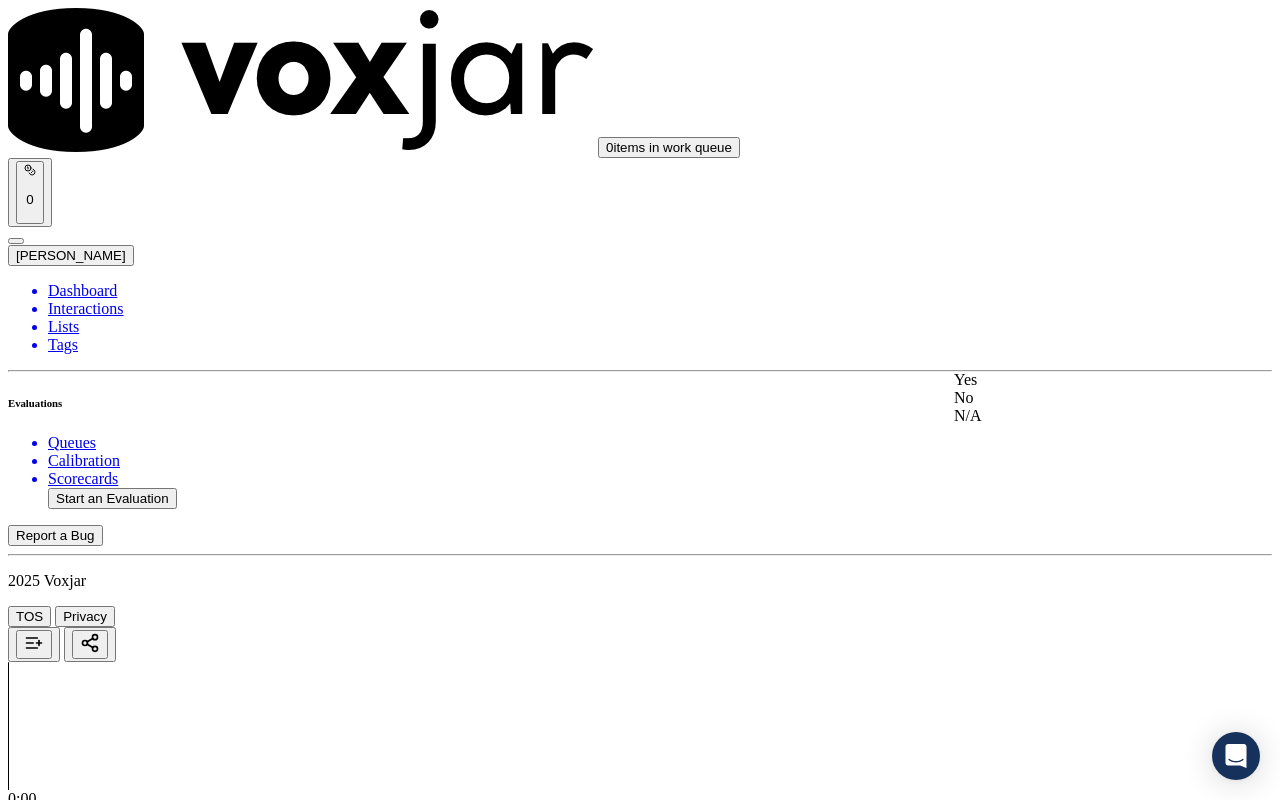 click on "Yes" at bounding box center (1067, 380) 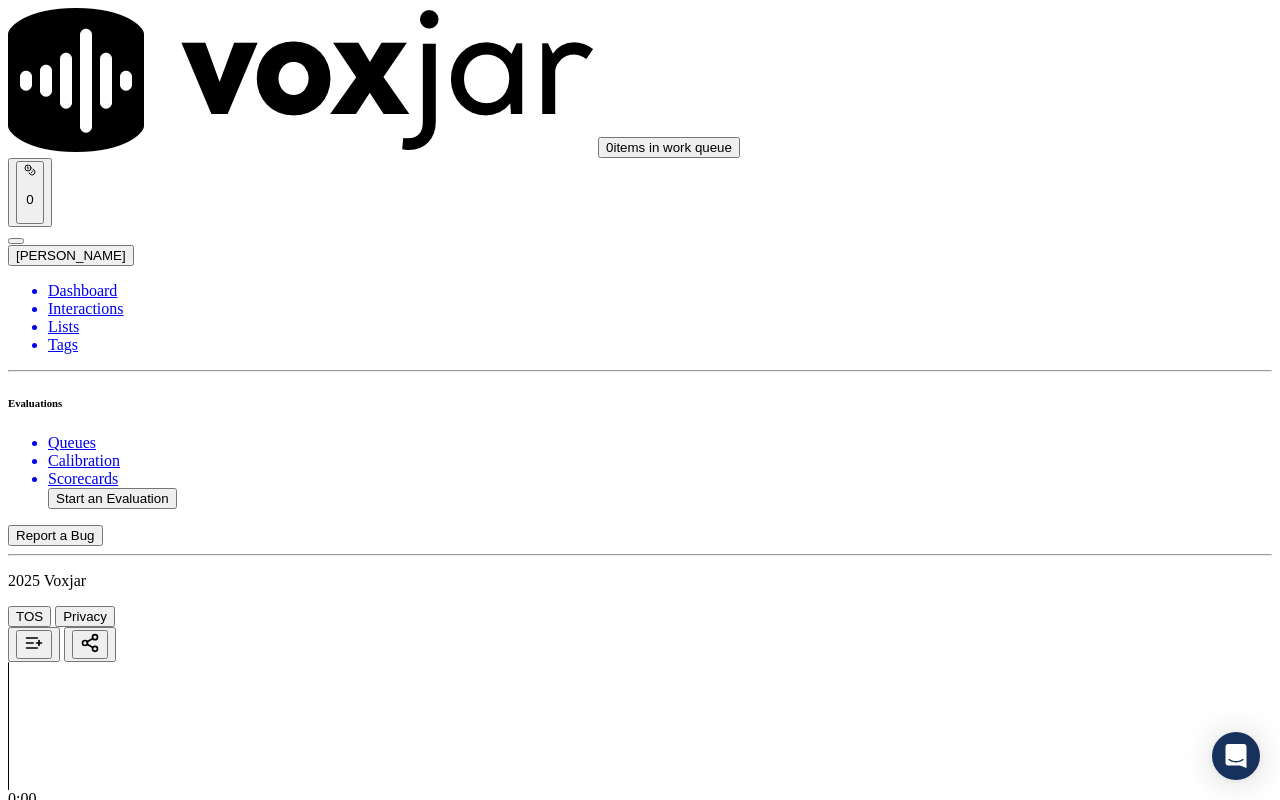 click on "Select an answer" at bounding box center [67, 3807] 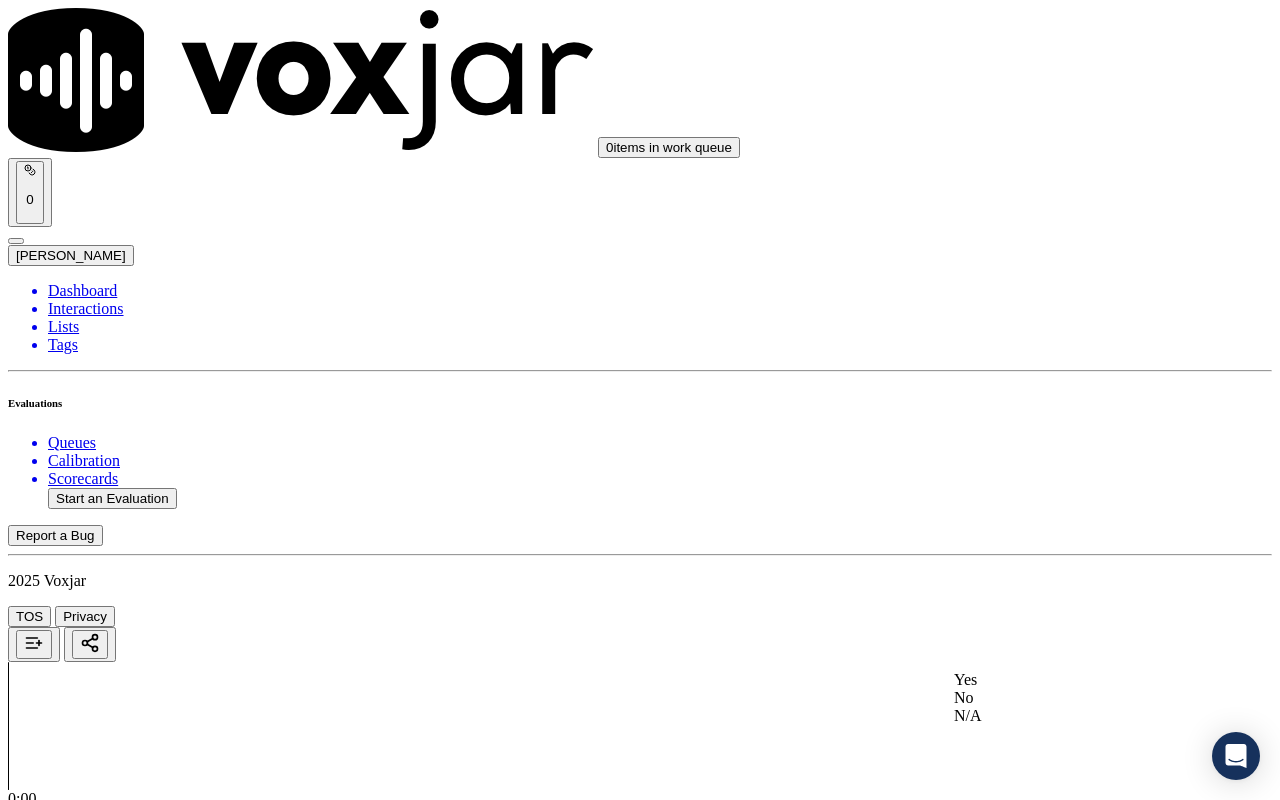 click on "Yes" at bounding box center [1067, 680] 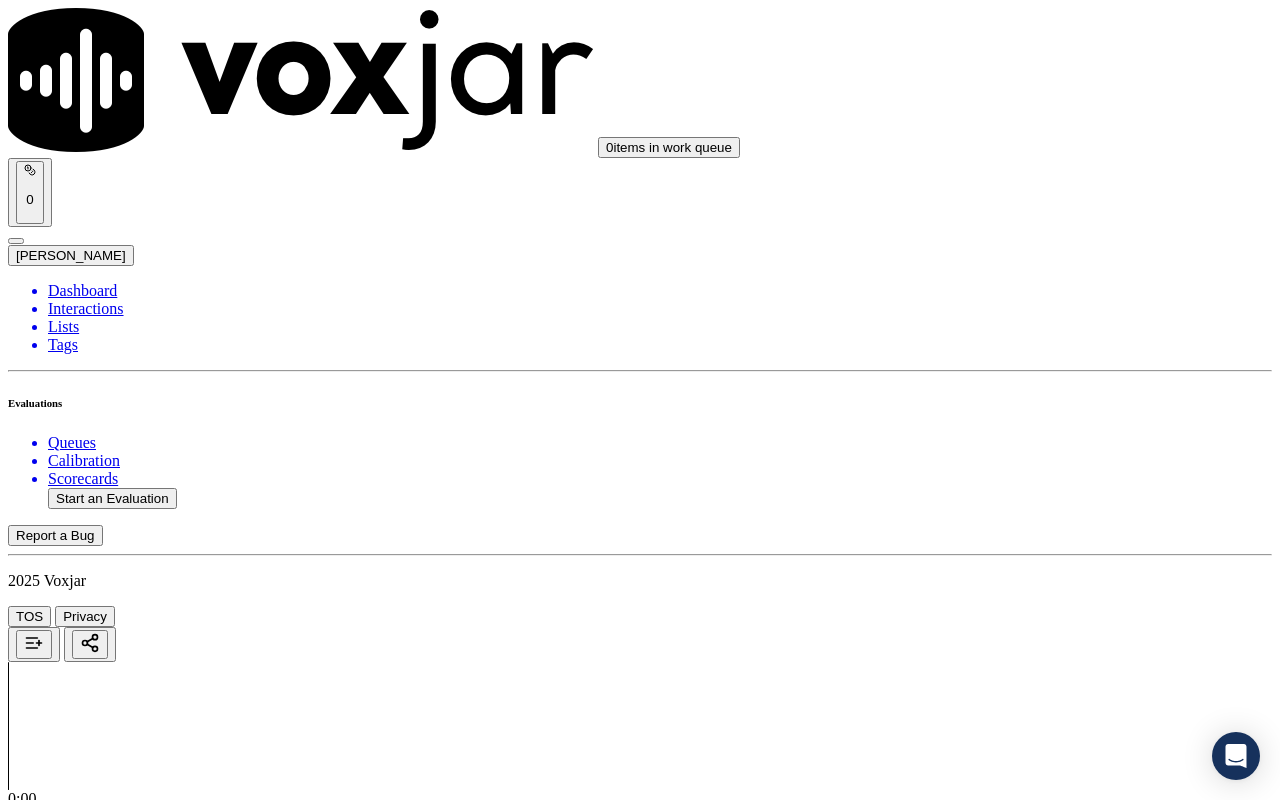 scroll, scrollTop: 1900, scrollLeft: 0, axis: vertical 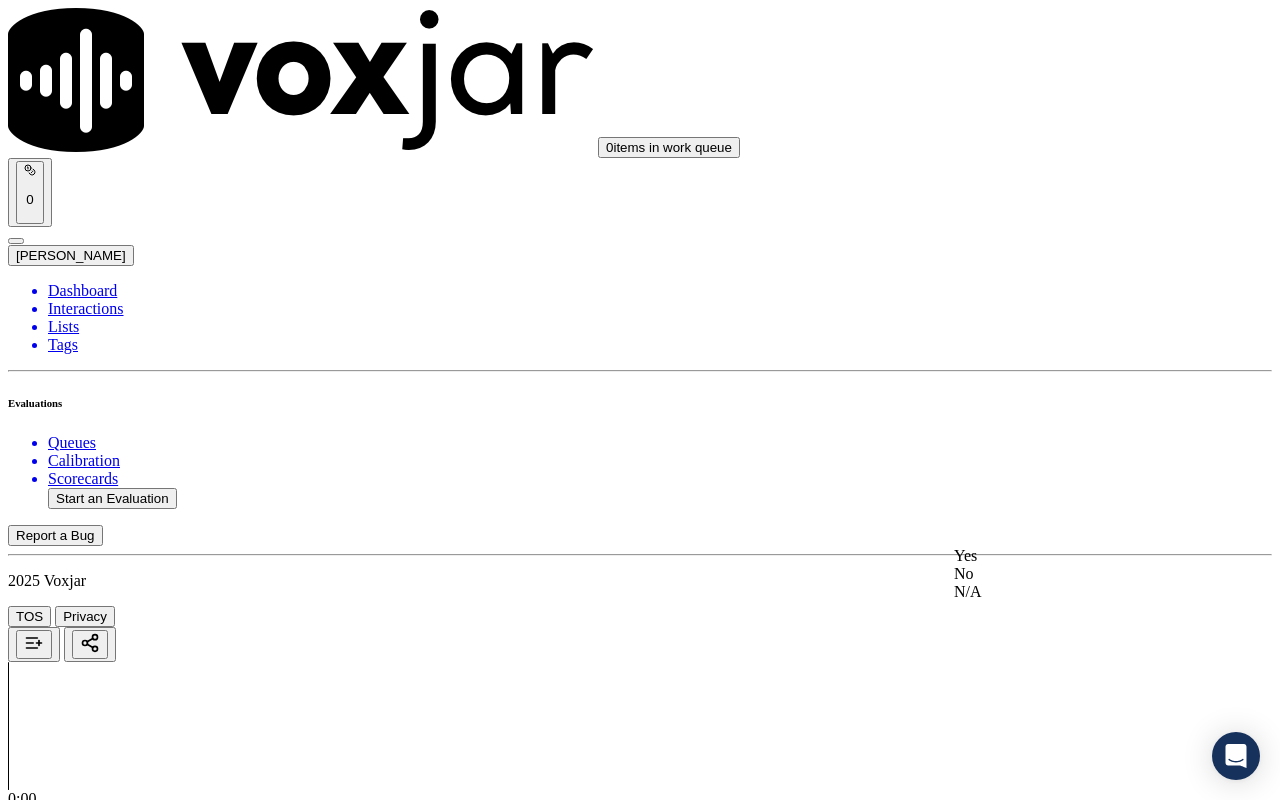 click on "Yes" at bounding box center [1067, 556] 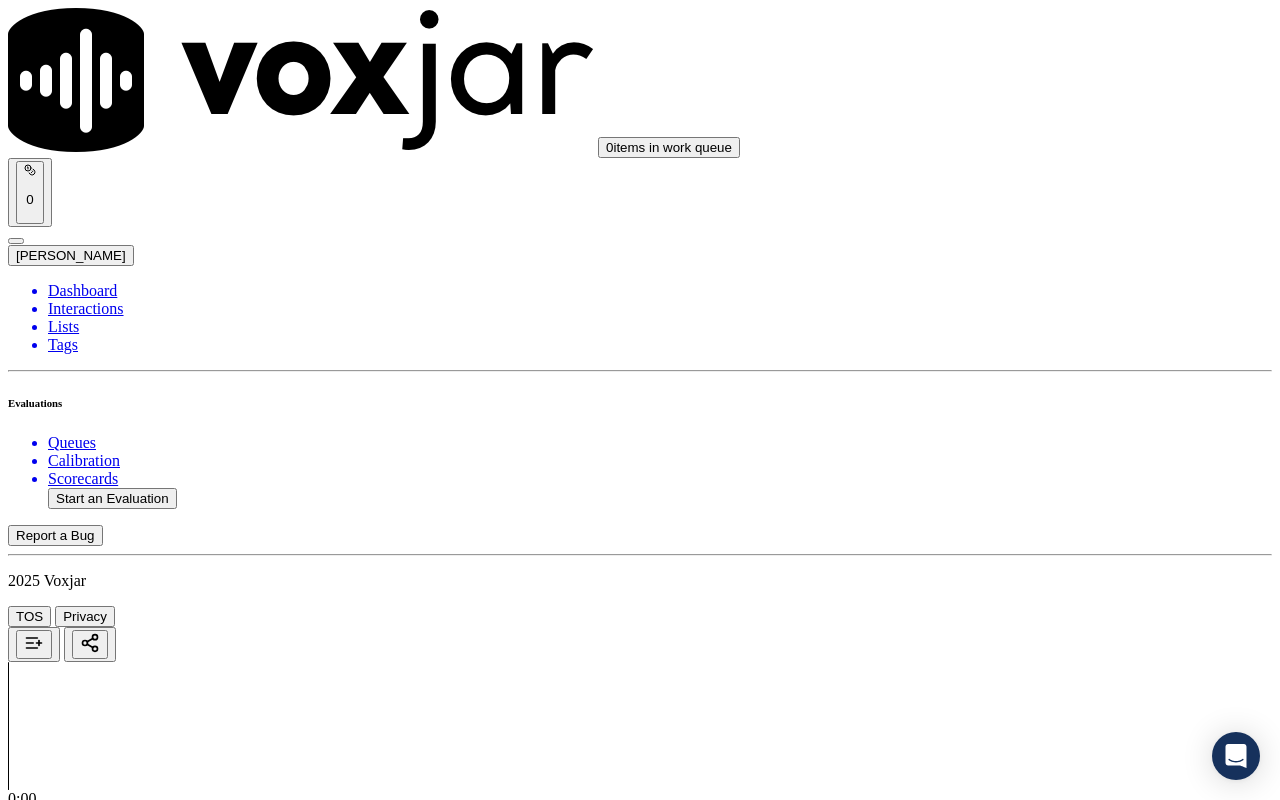scroll, scrollTop: 2400, scrollLeft: 0, axis: vertical 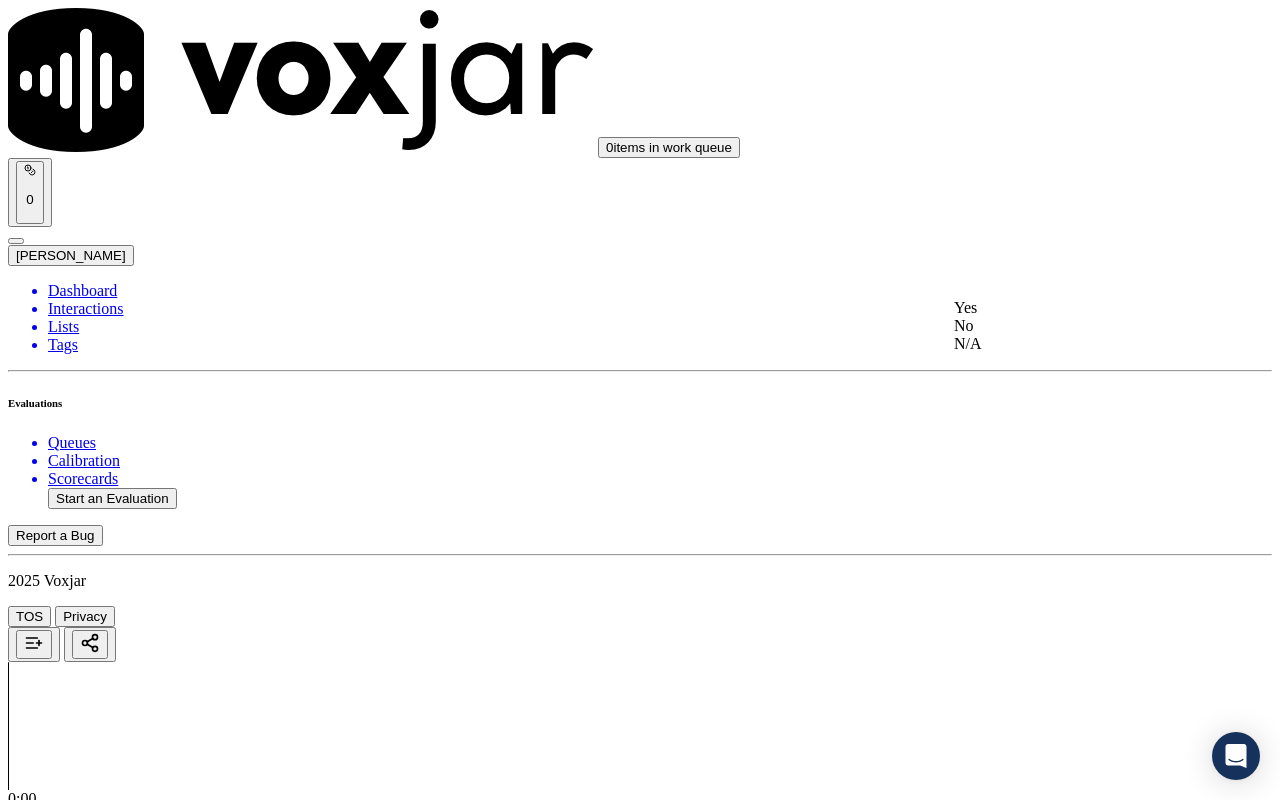 click on "Yes" at bounding box center (1067, 308) 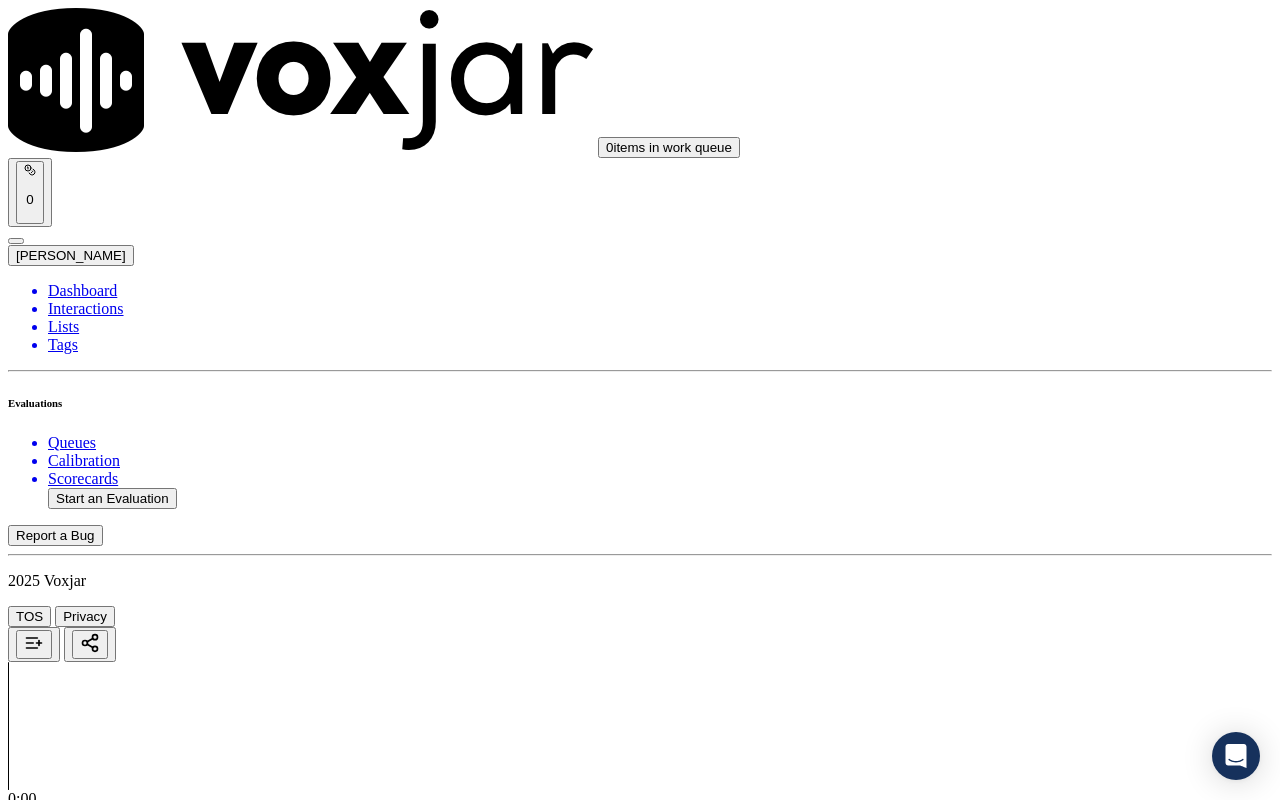 click on "Select an answer" at bounding box center [67, 4516] 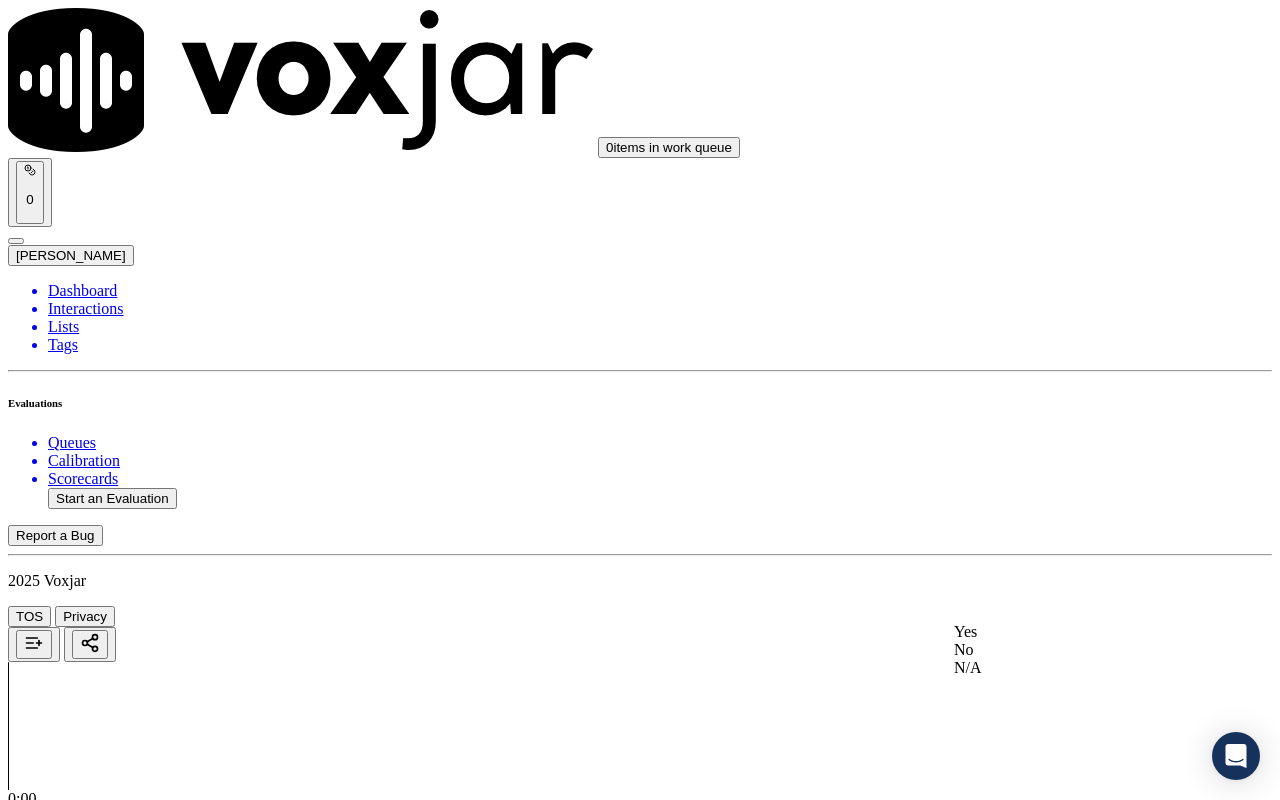 click on "Yes" at bounding box center (1067, 632) 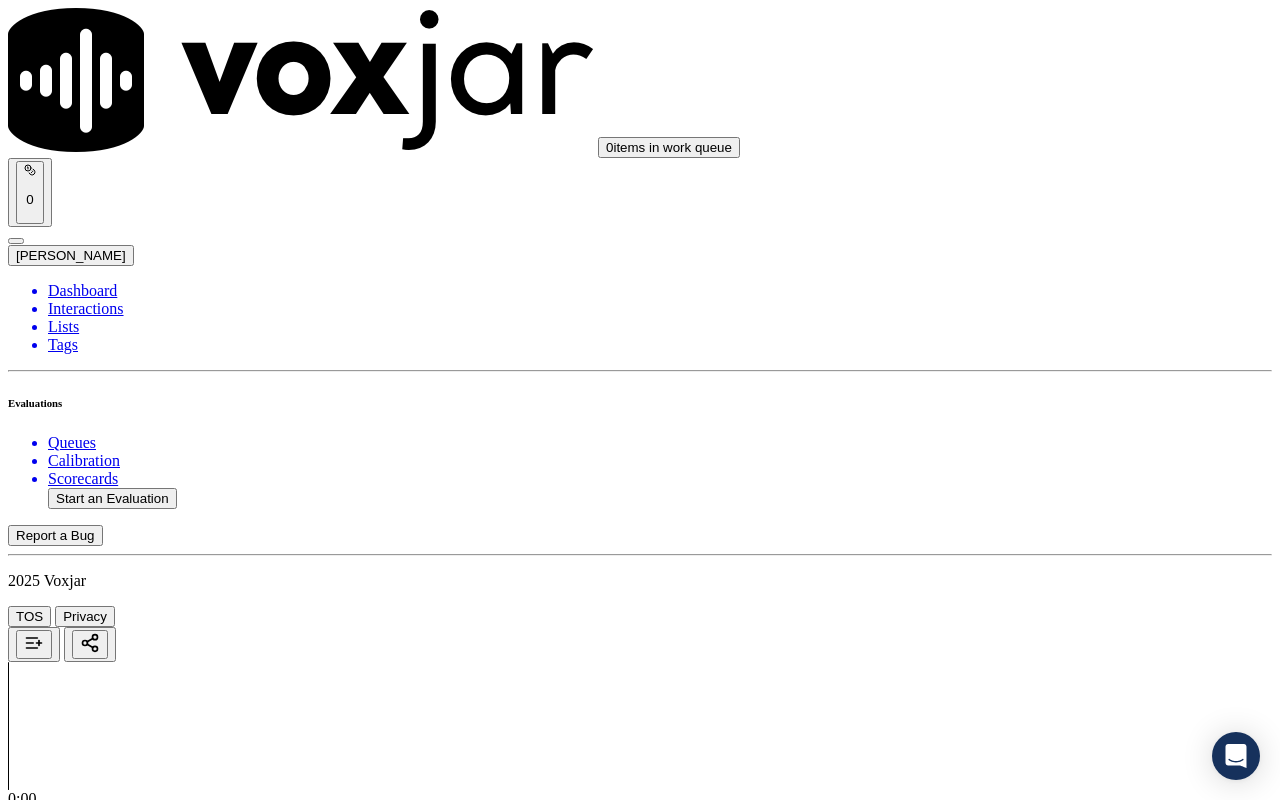scroll, scrollTop: 3000, scrollLeft: 0, axis: vertical 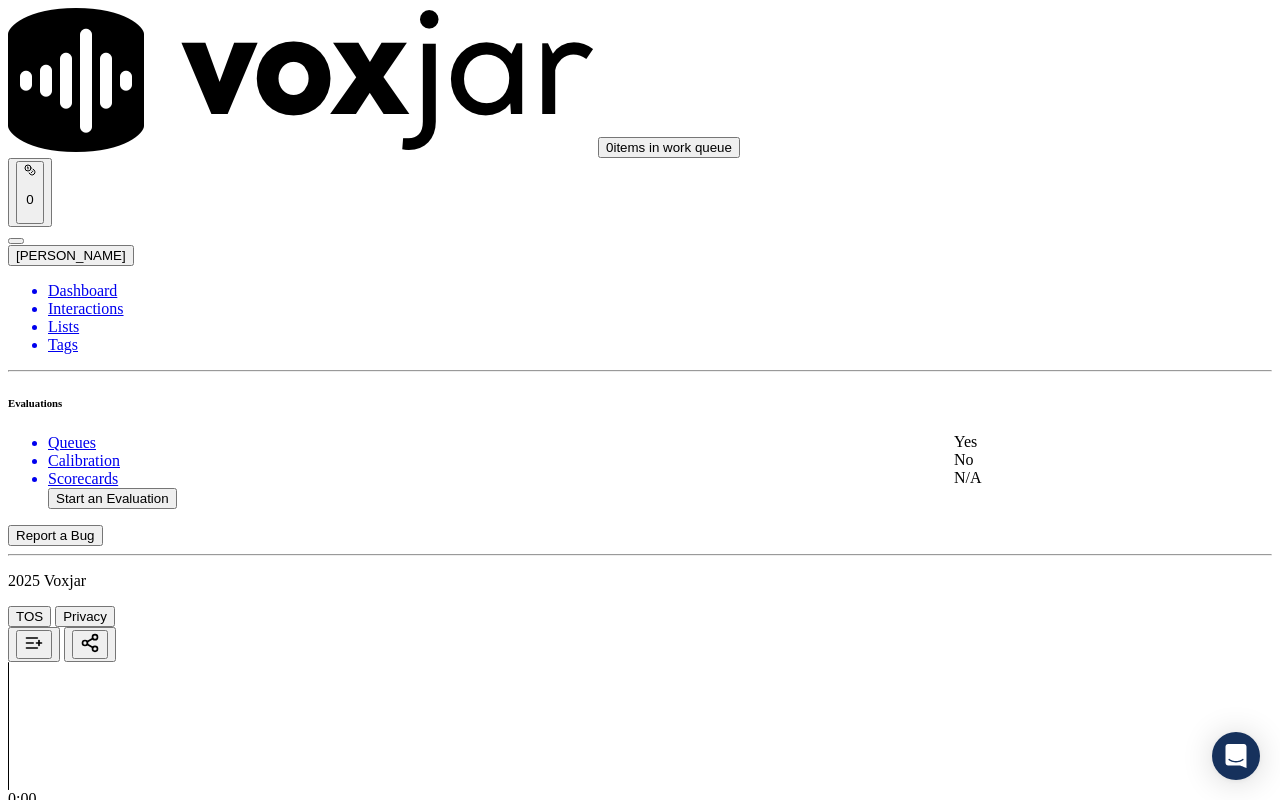 click on "Yes" at bounding box center [1067, 442] 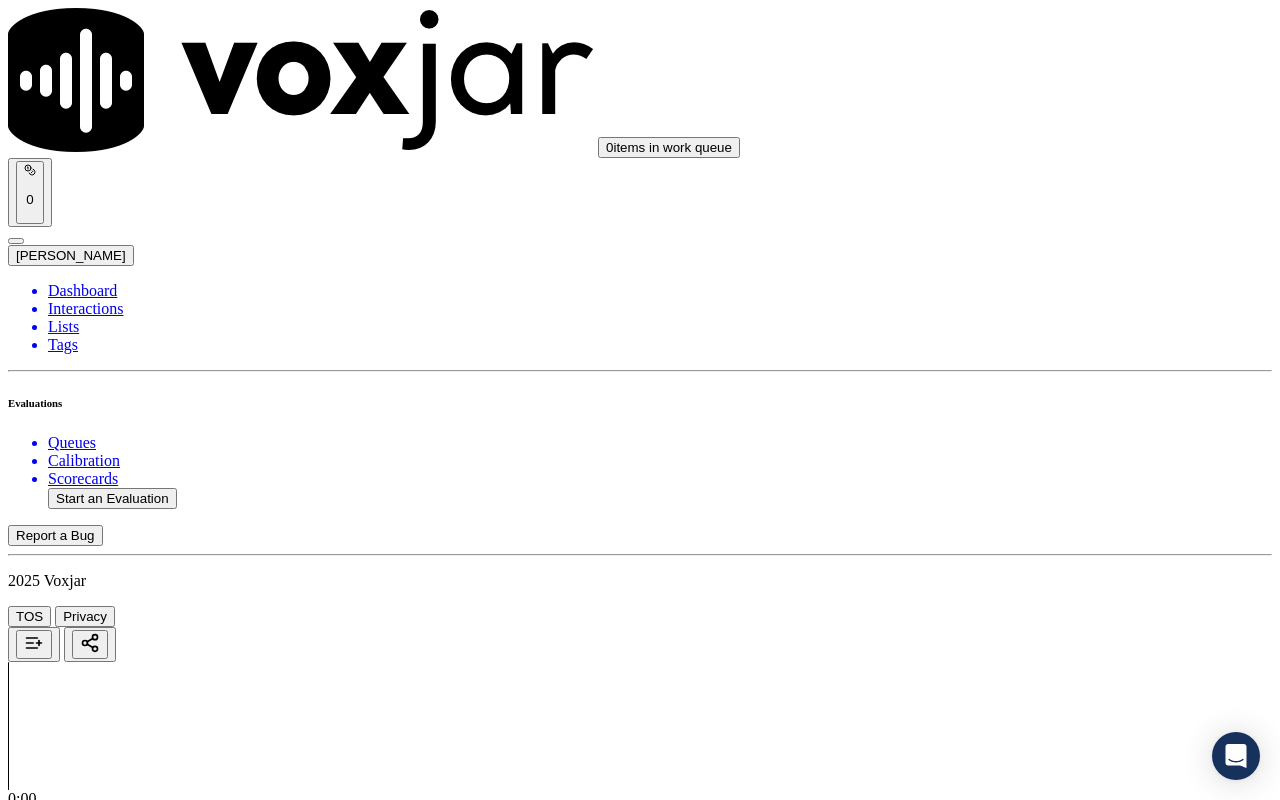 scroll, scrollTop: 3300, scrollLeft: 0, axis: vertical 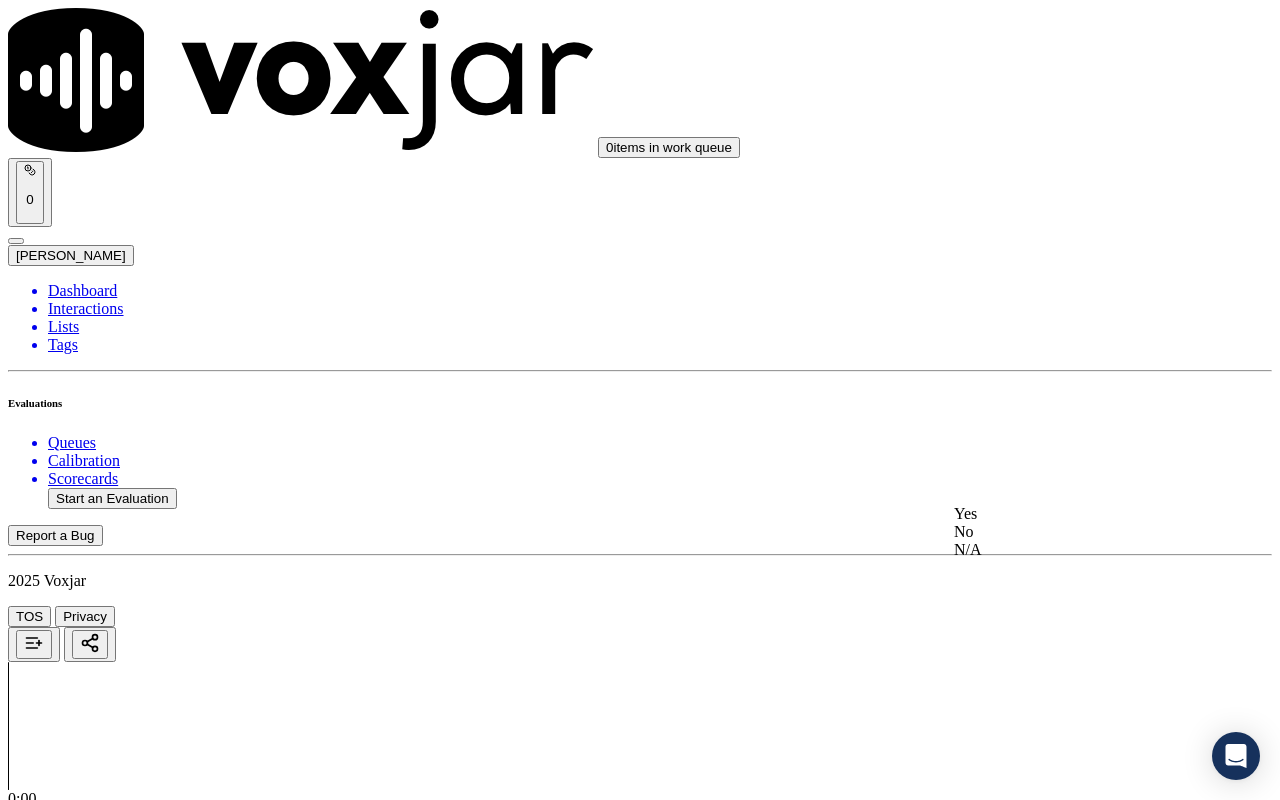 click on "Yes" at bounding box center [1067, 514] 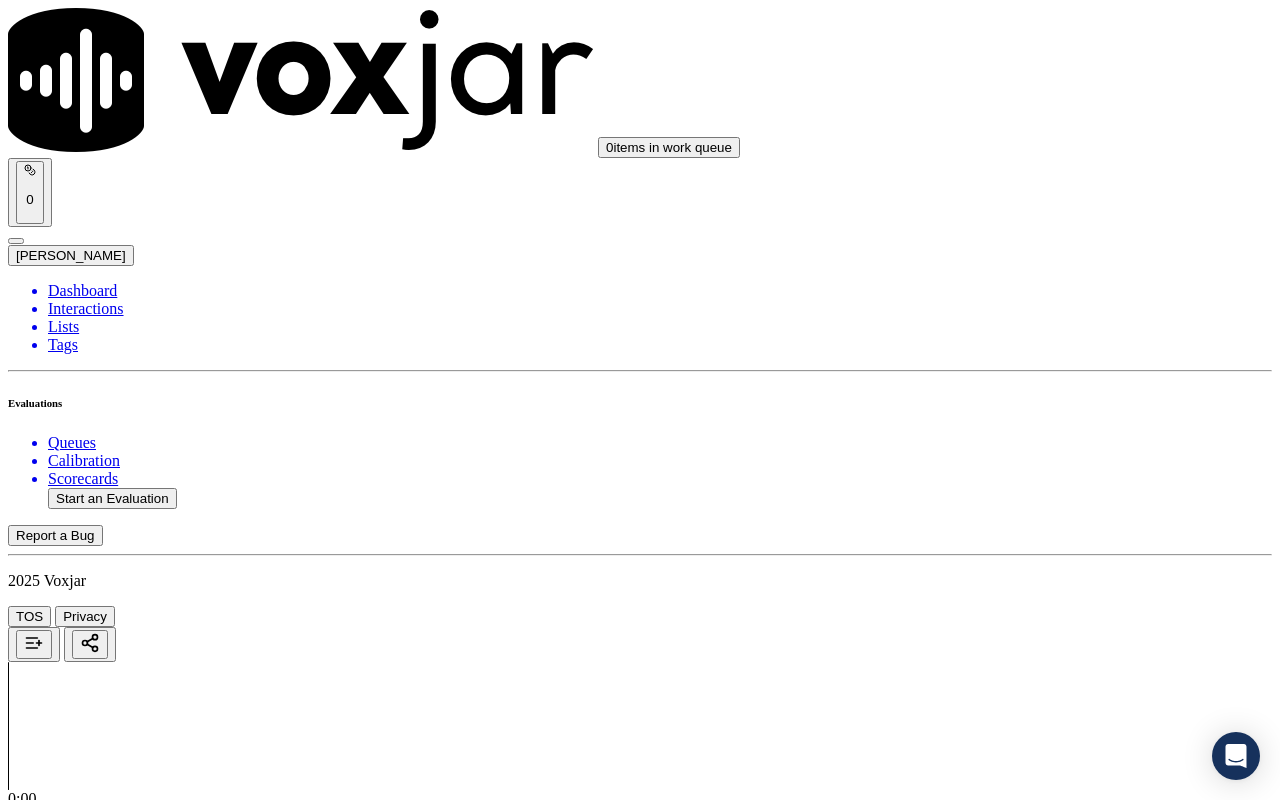 scroll, scrollTop: 3700, scrollLeft: 0, axis: vertical 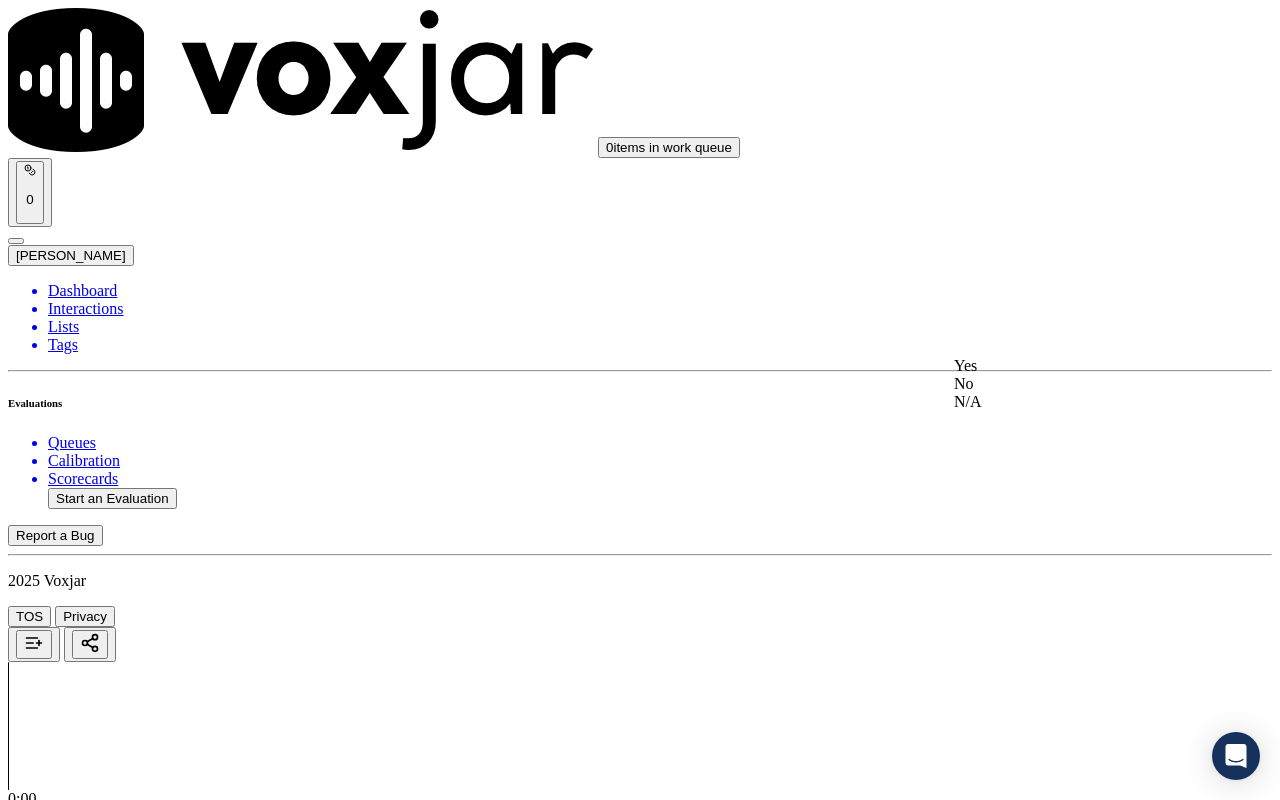 click on "Yes" at bounding box center [1067, 366] 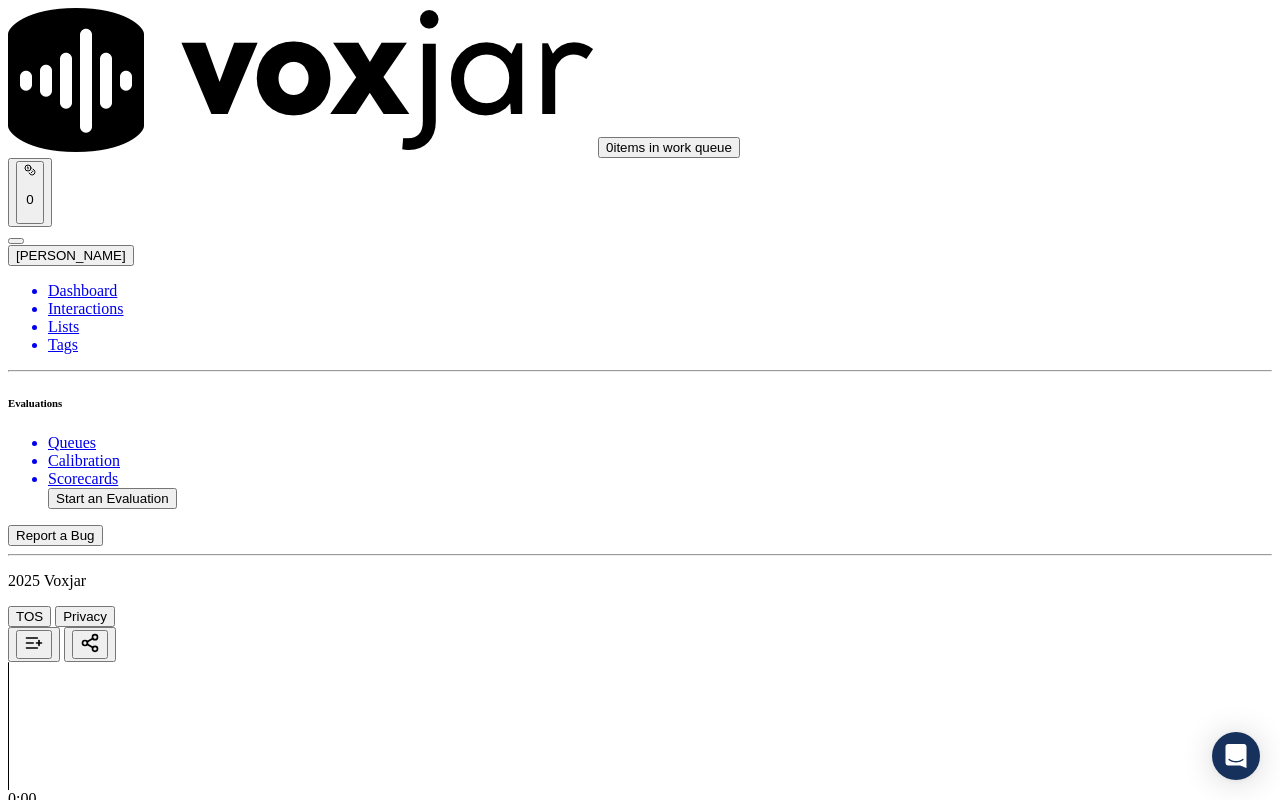 scroll, scrollTop: 4000, scrollLeft: 0, axis: vertical 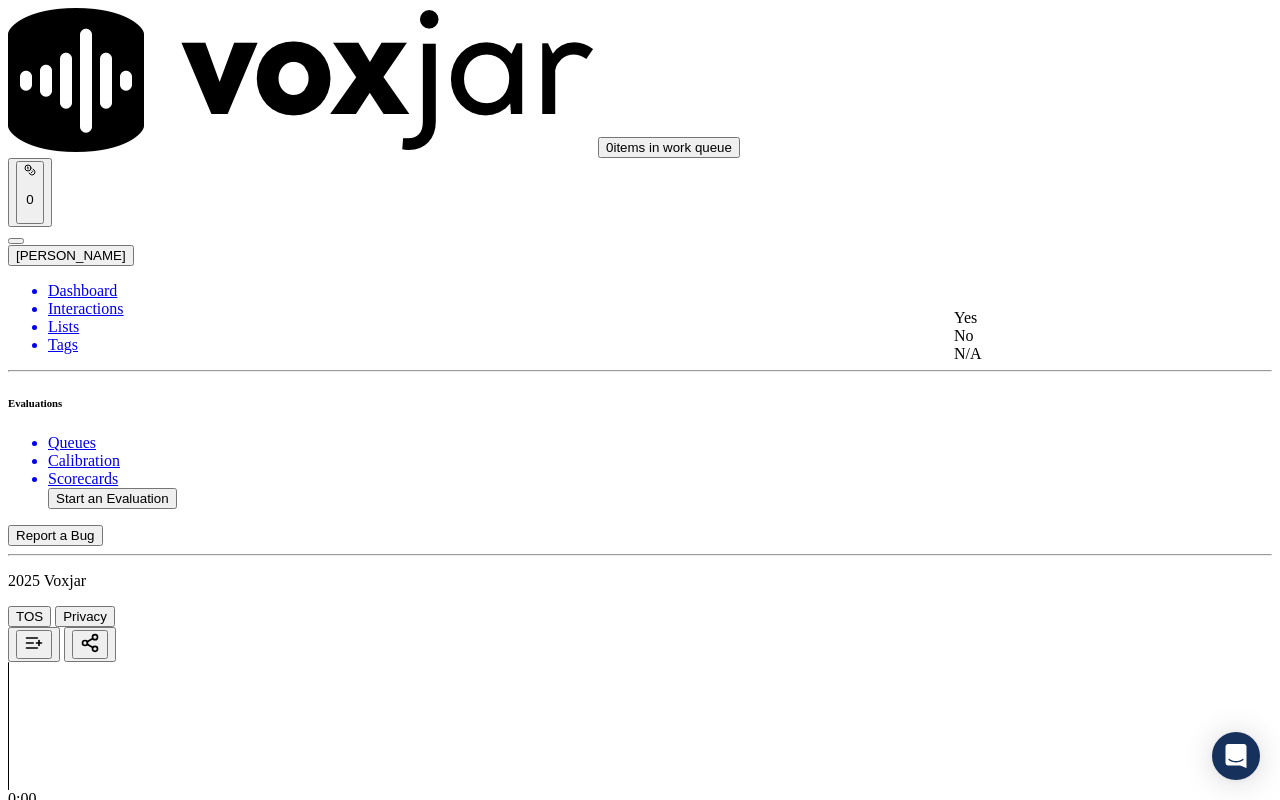 click on "Yes" at bounding box center [1067, 318] 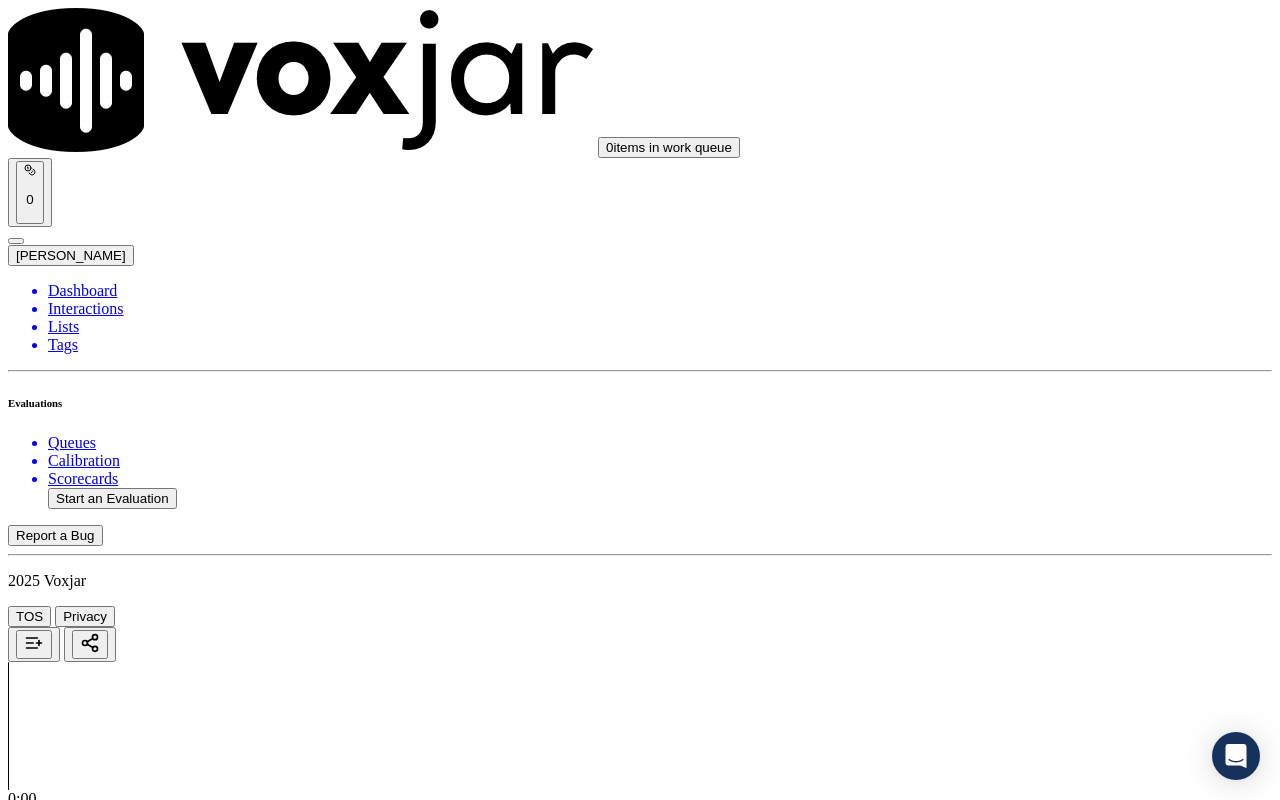 click on "Select an answer" at bounding box center (67, 5776) 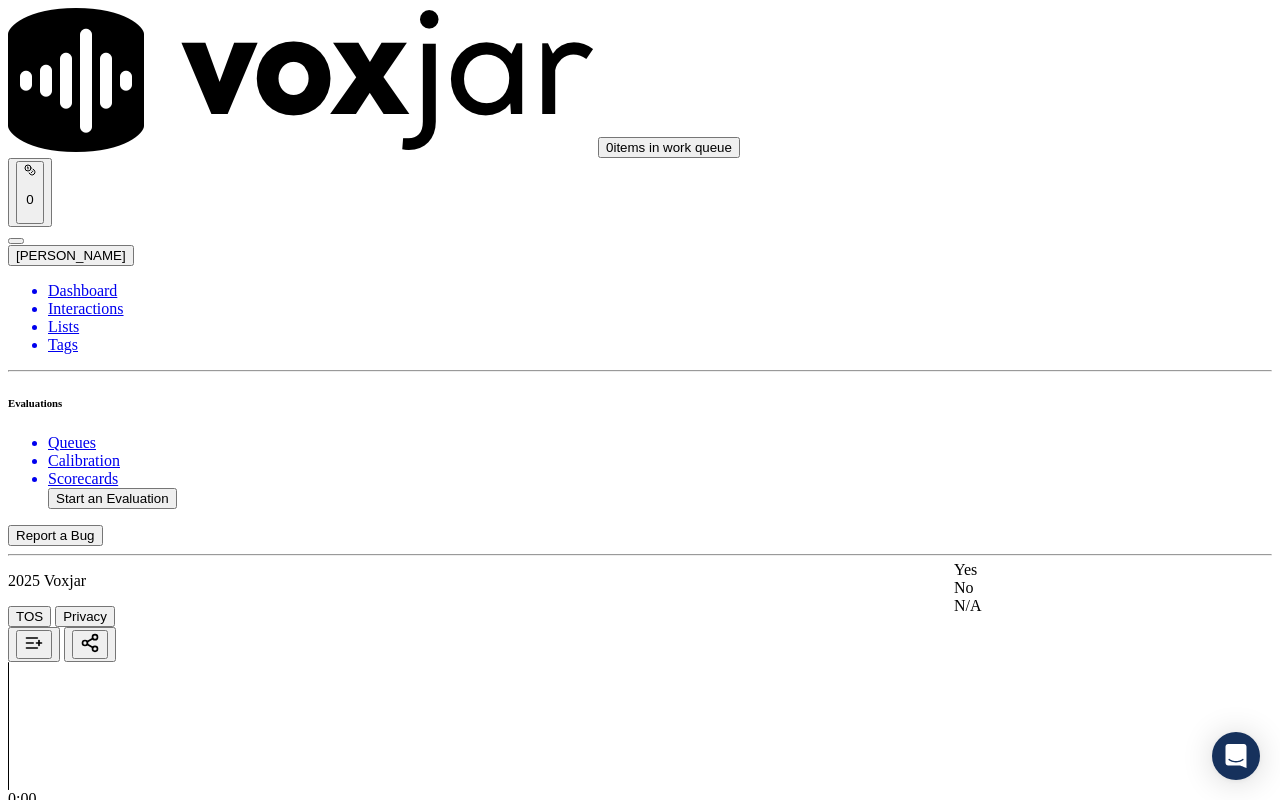 click on "Yes" at bounding box center [1067, 570] 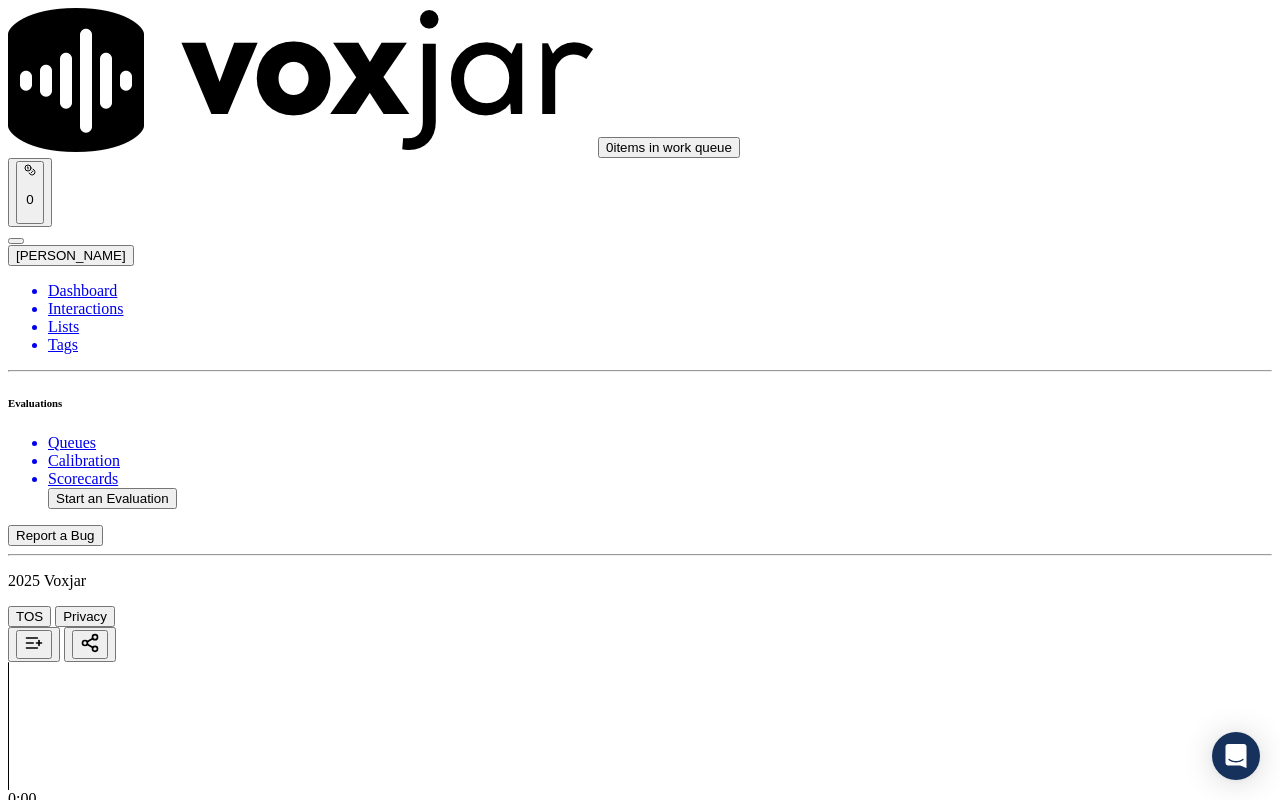 scroll, scrollTop: 4400, scrollLeft: 0, axis: vertical 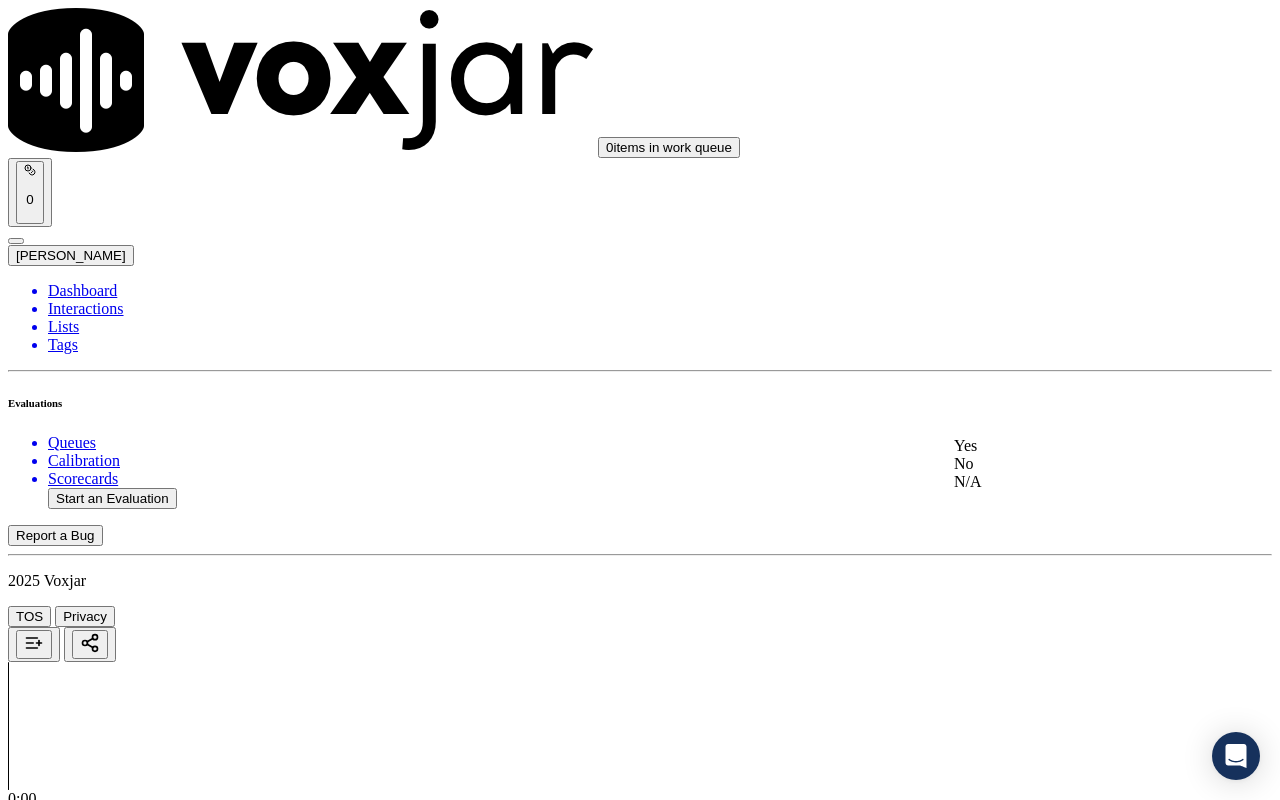 click on "Yes" at bounding box center [1067, 446] 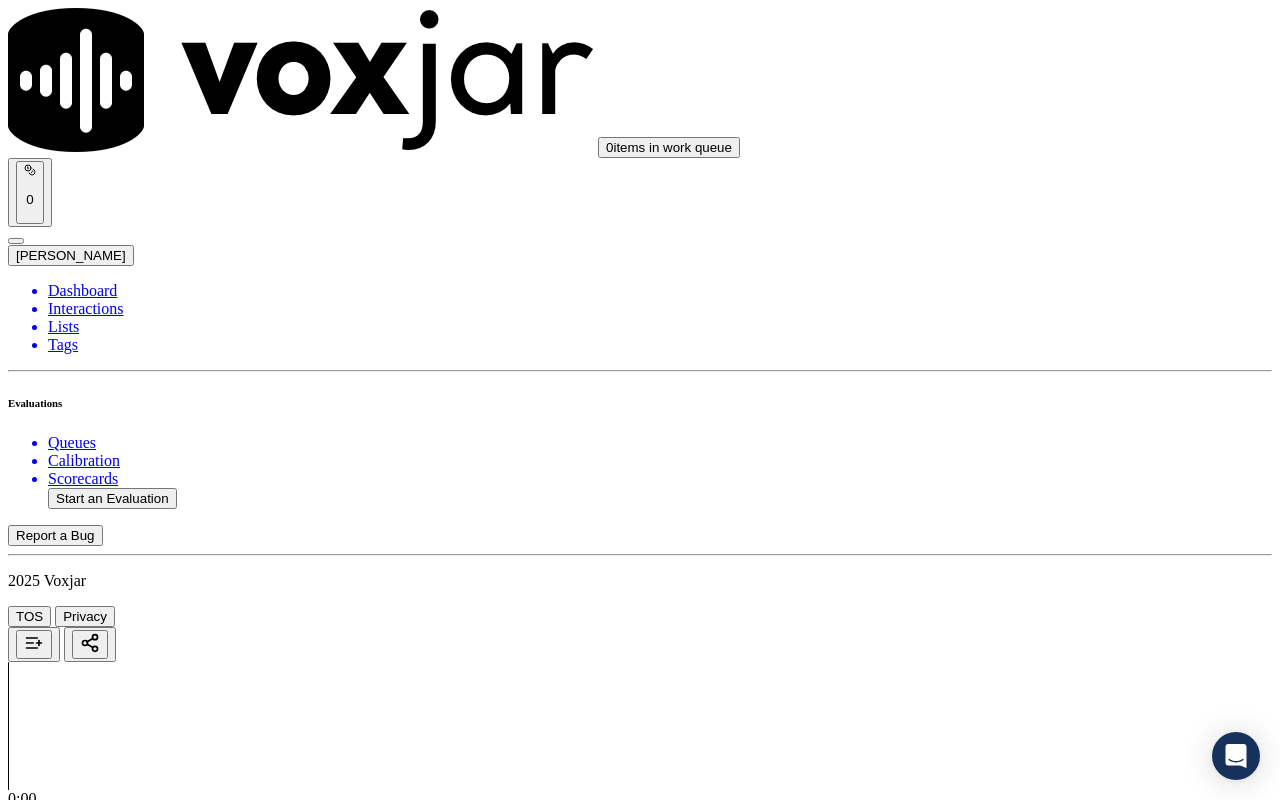 scroll, scrollTop: 4800, scrollLeft: 0, axis: vertical 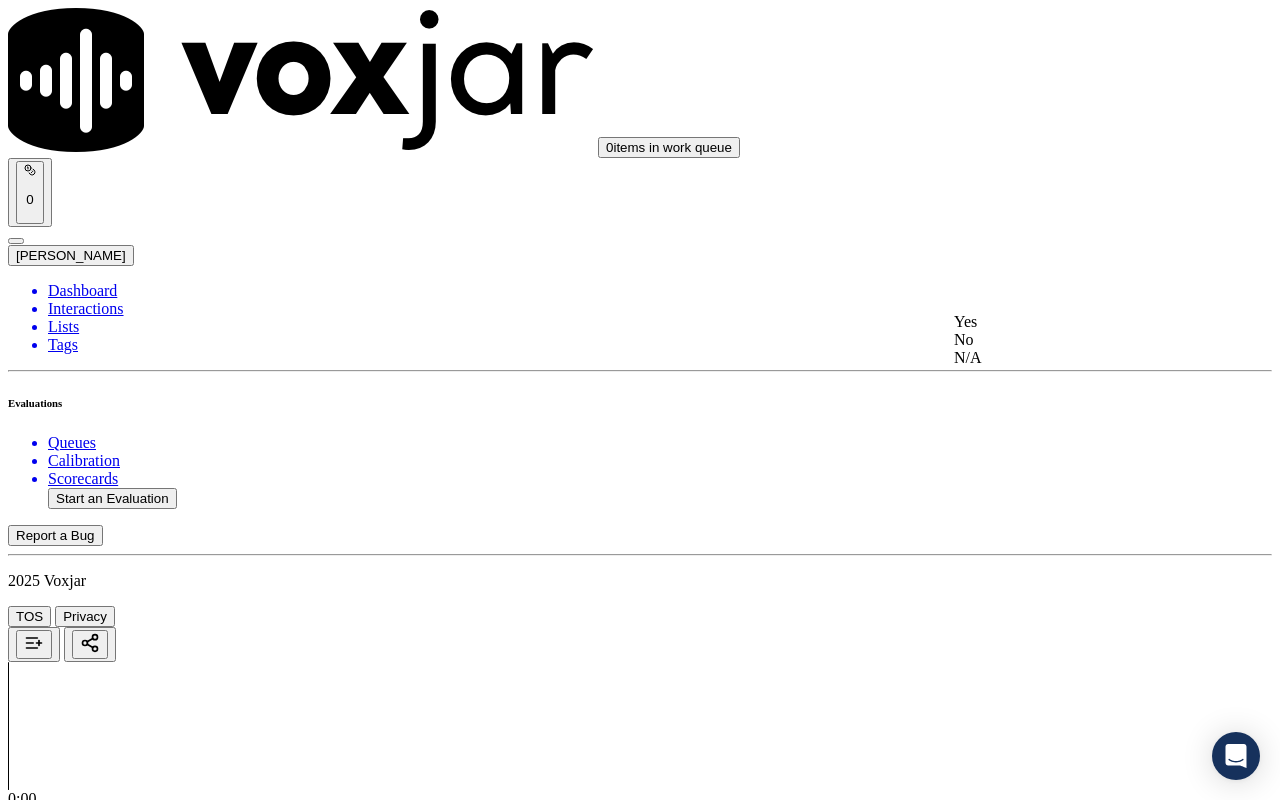 click on "Yes" at bounding box center (1067, 322) 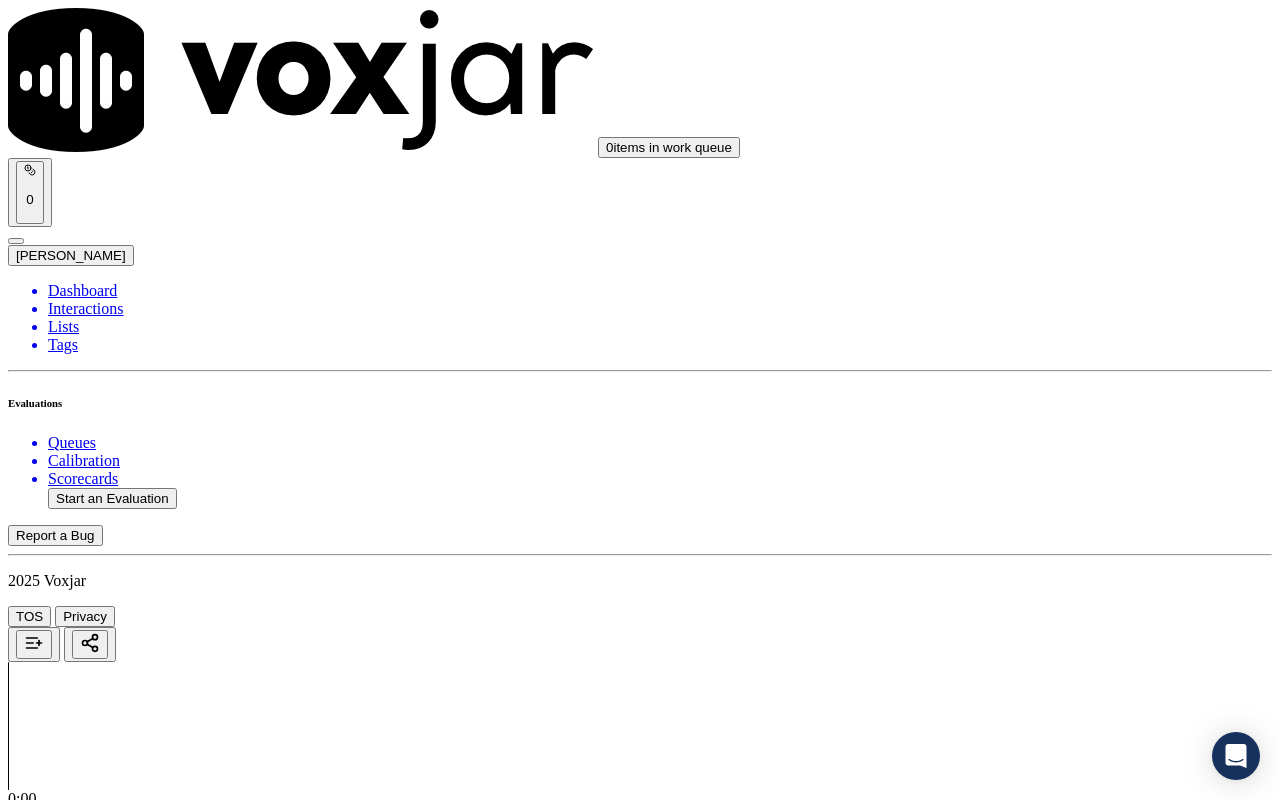 click on "Select an answer" at bounding box center [67, 6485] 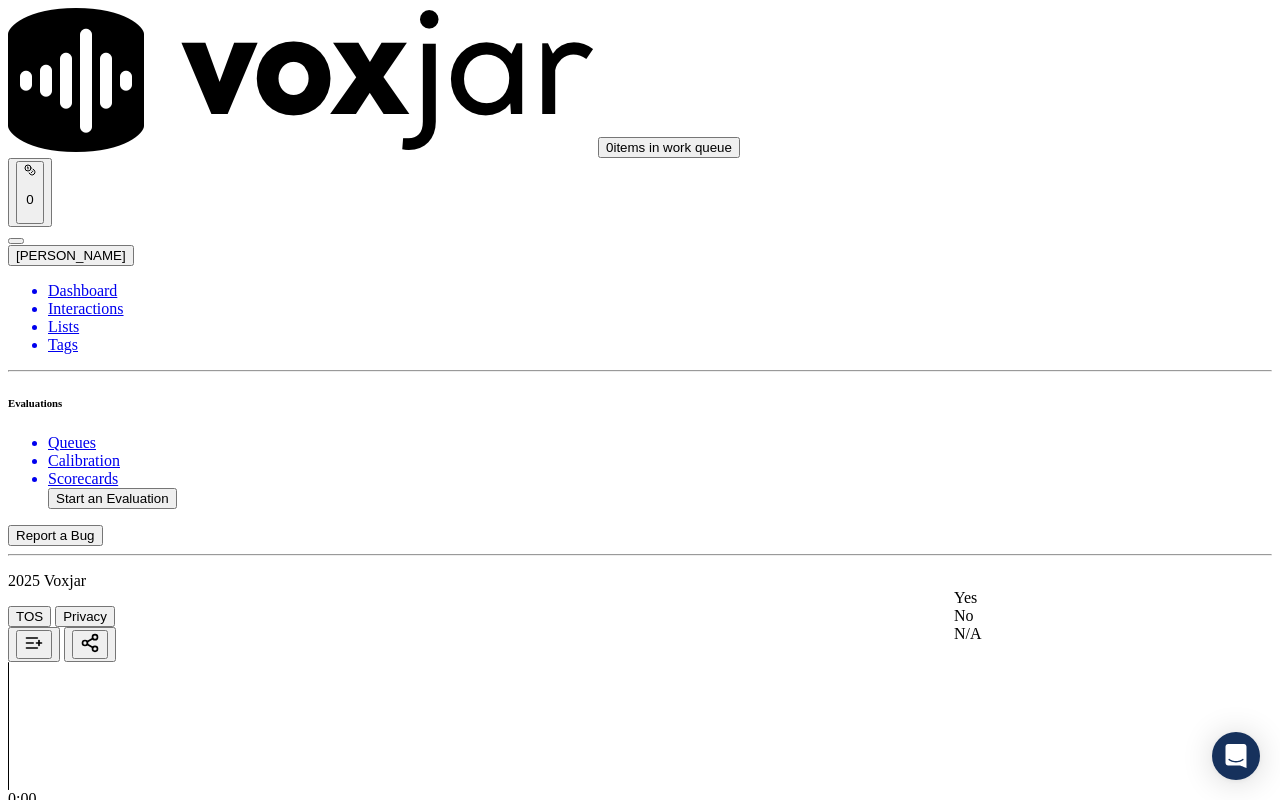 click on "Yes" at bounding box center (1067, 598) 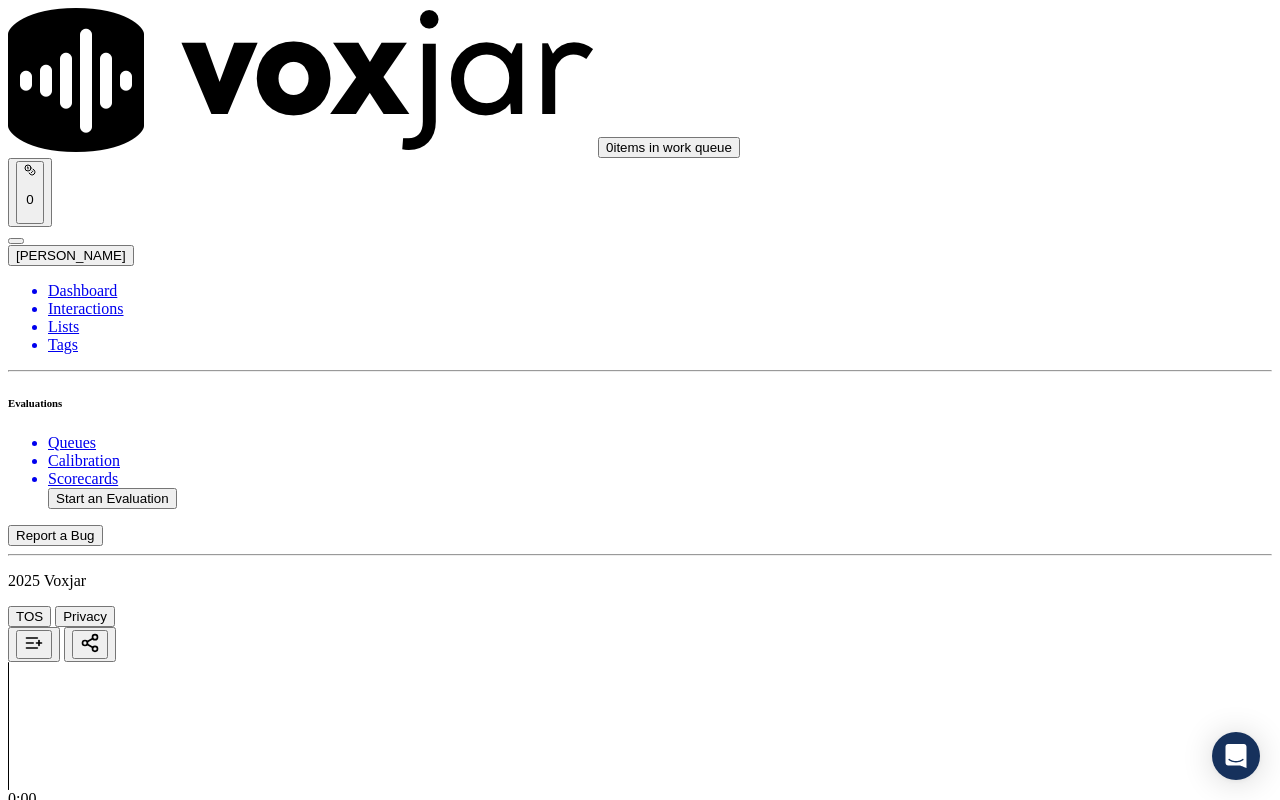scroll, scrollTop: 5200, scrollLeft: 0, axis: vertical 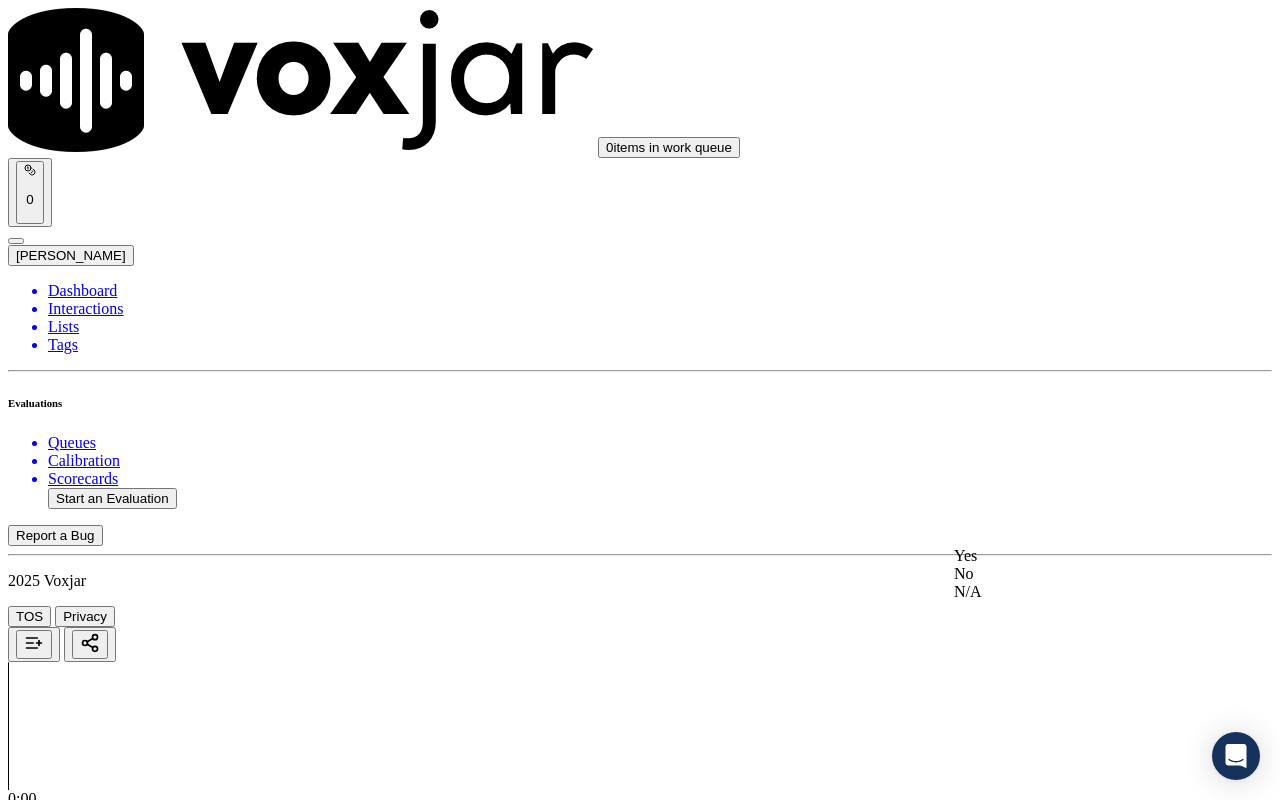 click on "Yes" at bounding box center (1067, 556) 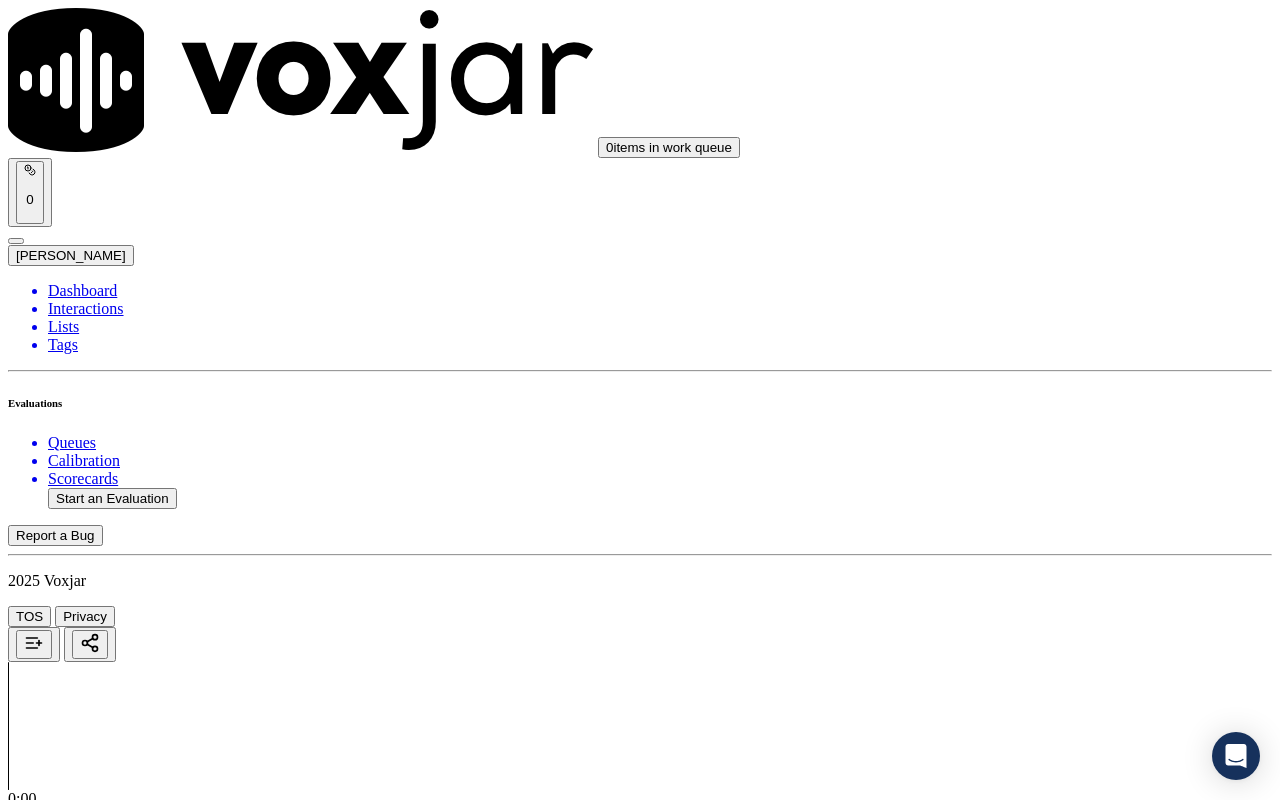 scroll, scrollTop: 5500, scrollLeft: 0, axis: vertical 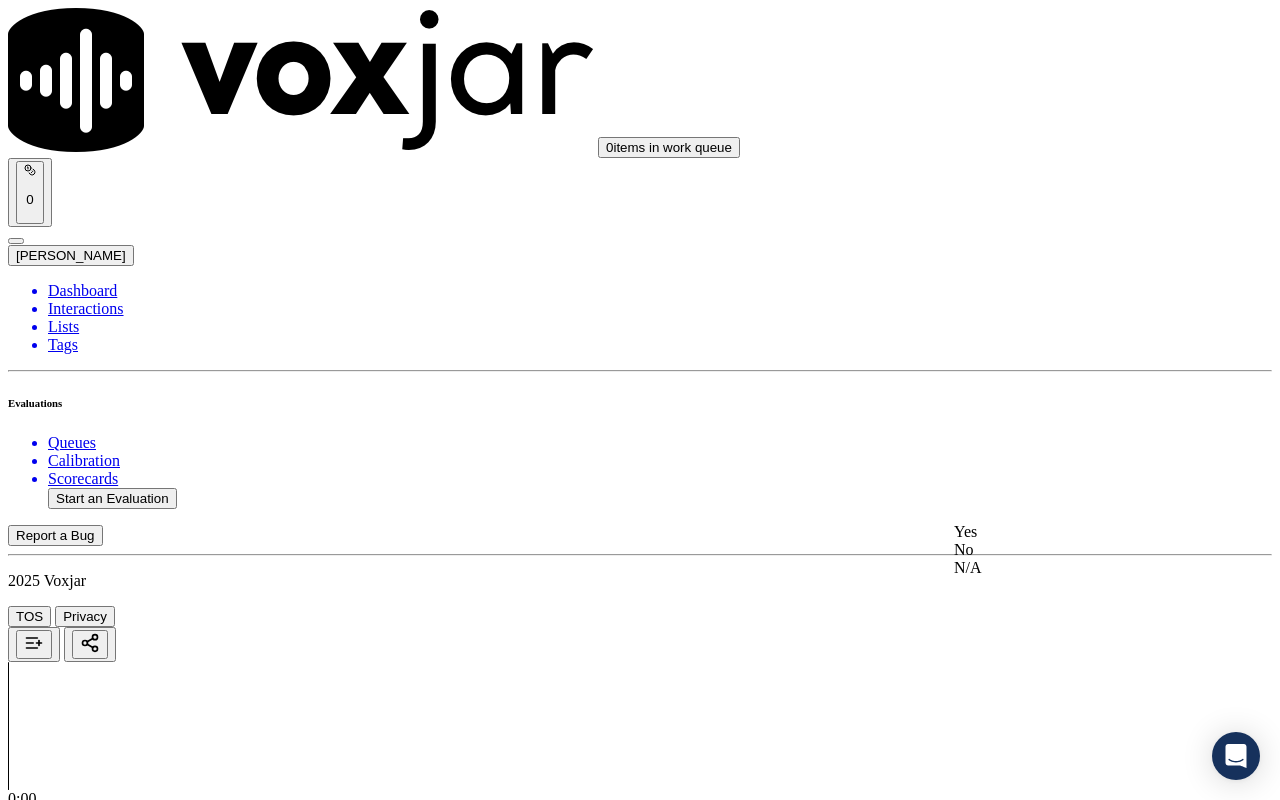 click on "No" 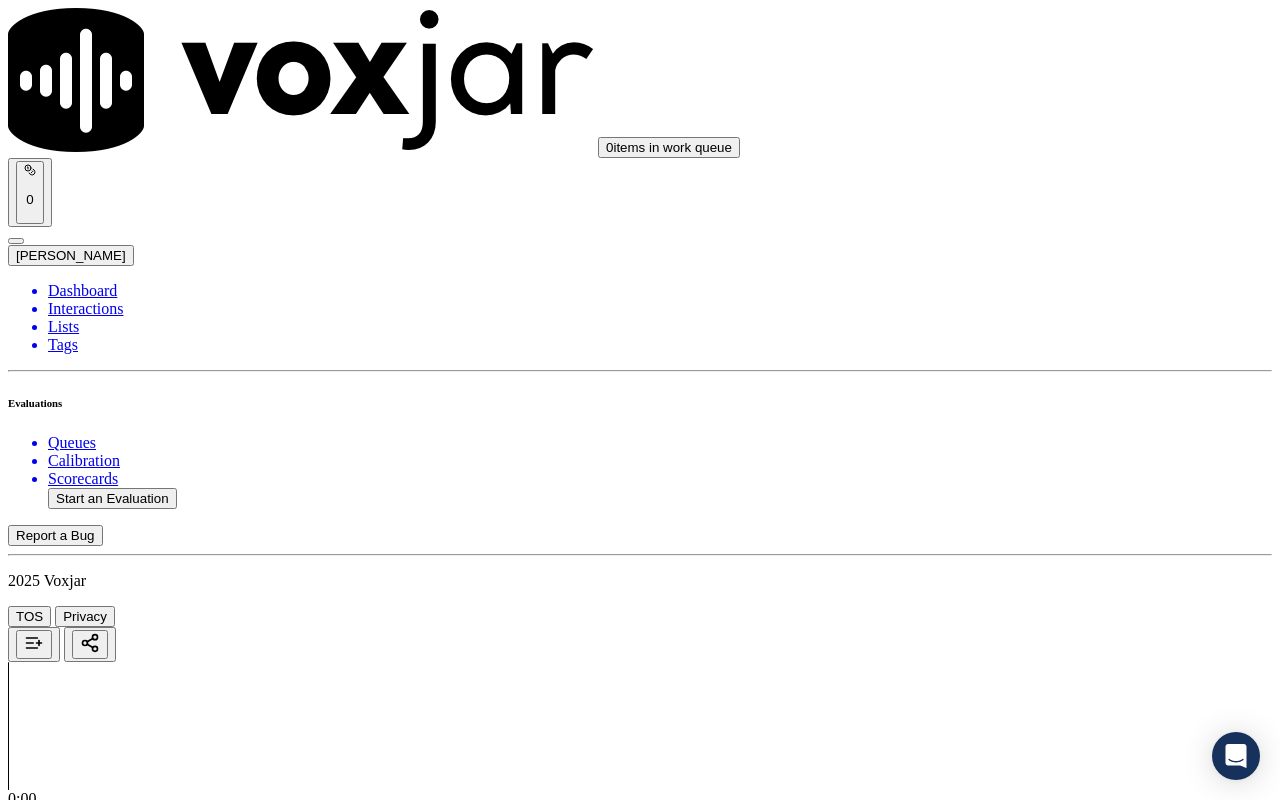 click on "No" at bounding box center [28, 7050] 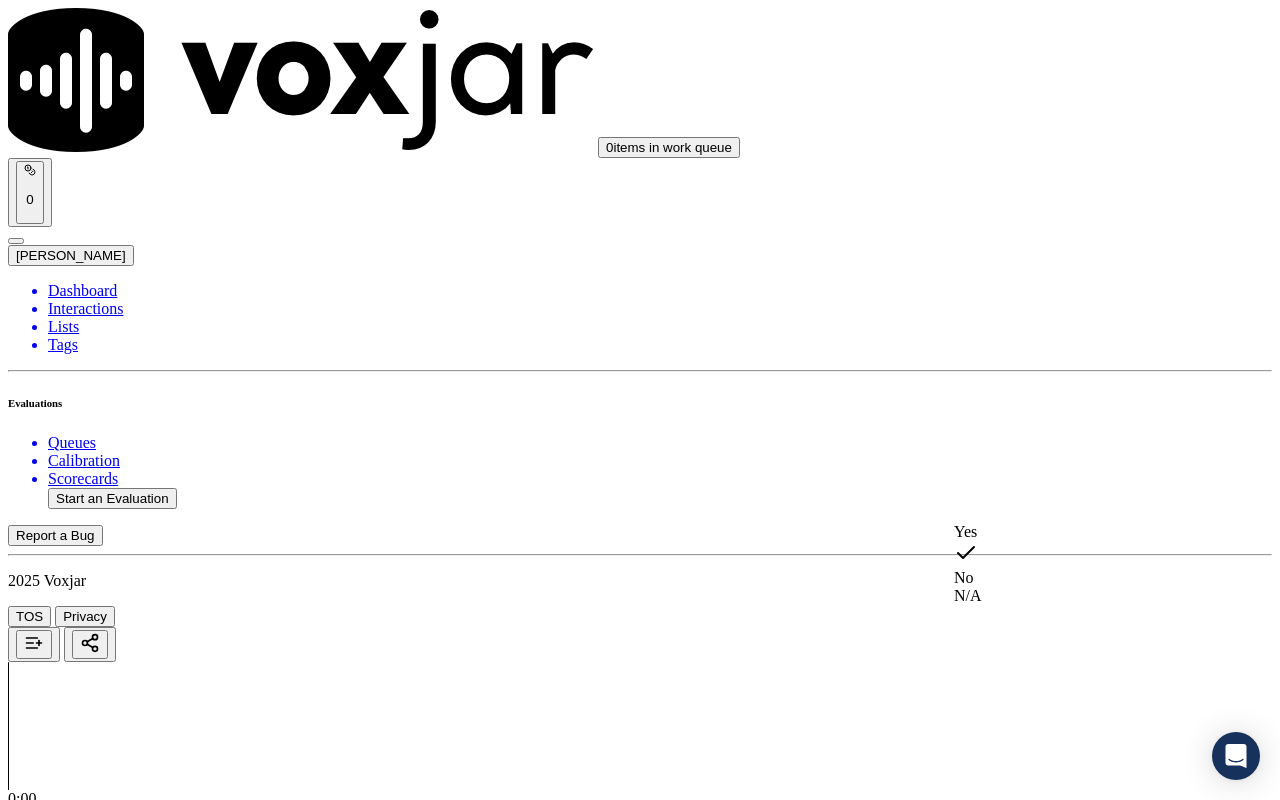 click on "Yes" at bounding box center (1067, 532) 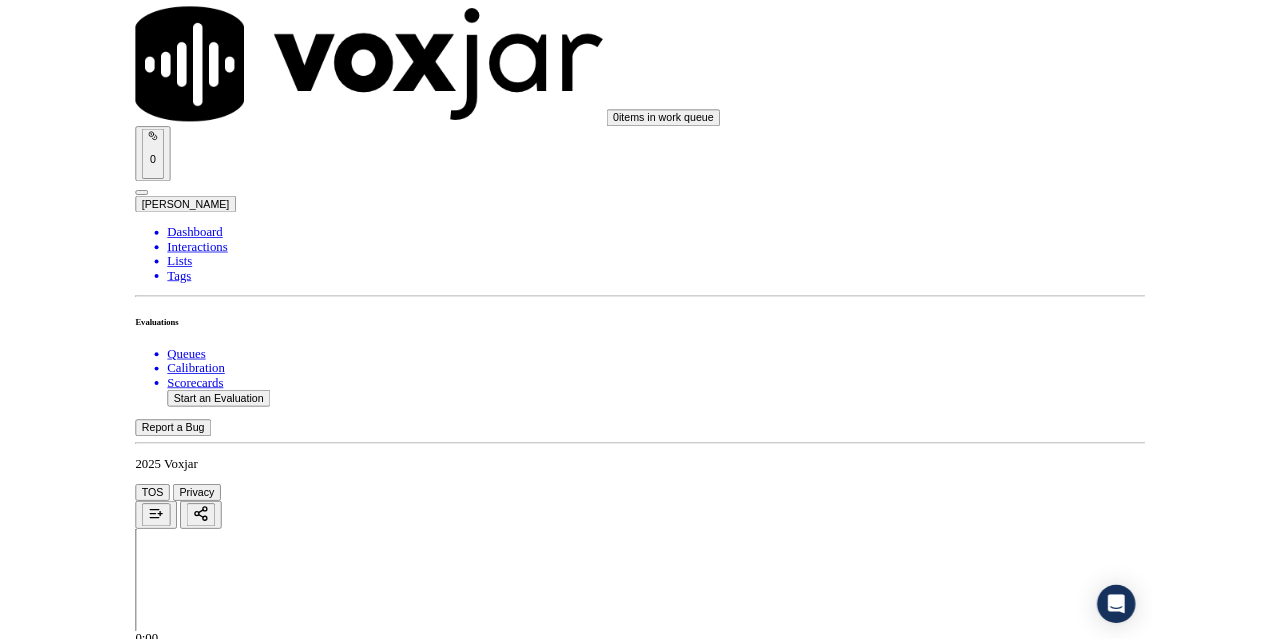 scroll, scrollTop: 5735, scrollLeft: 0, axis: vertical 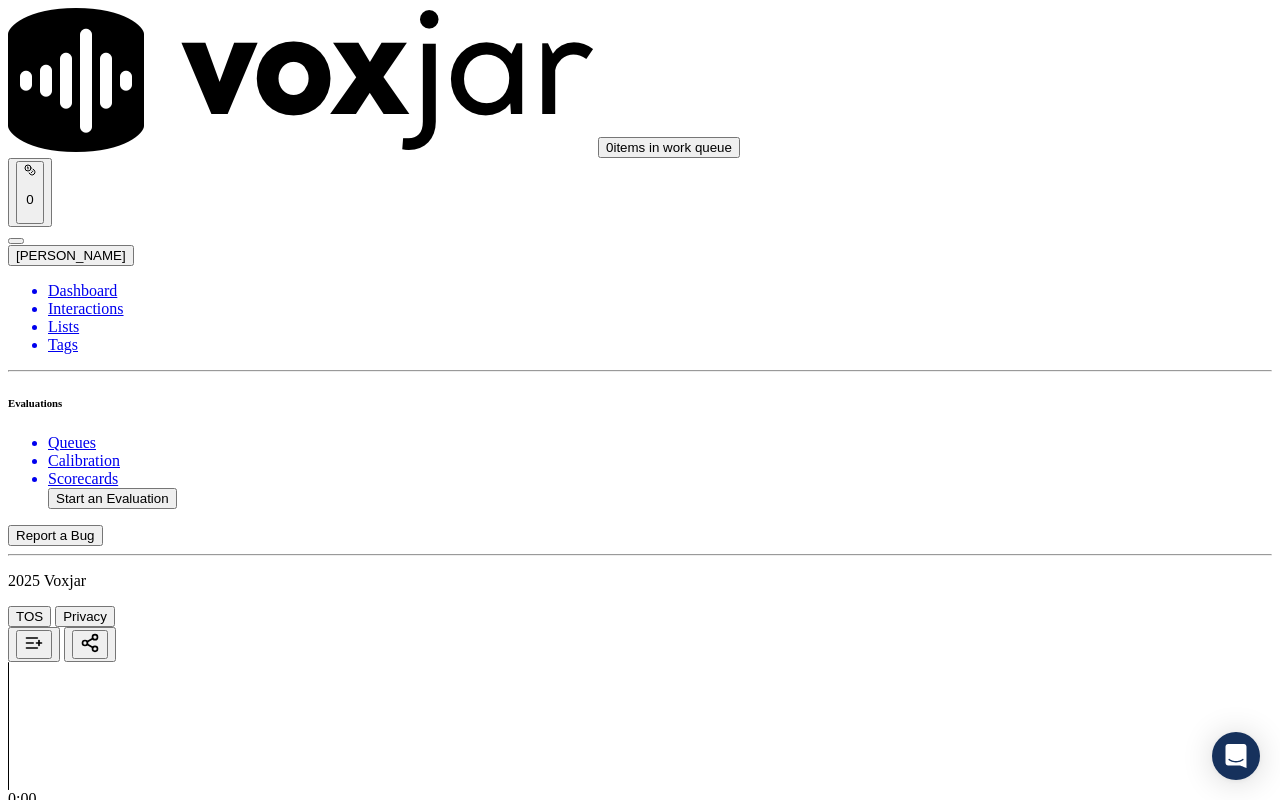 click on "Select an answer" at bounding box center [67, 7272] 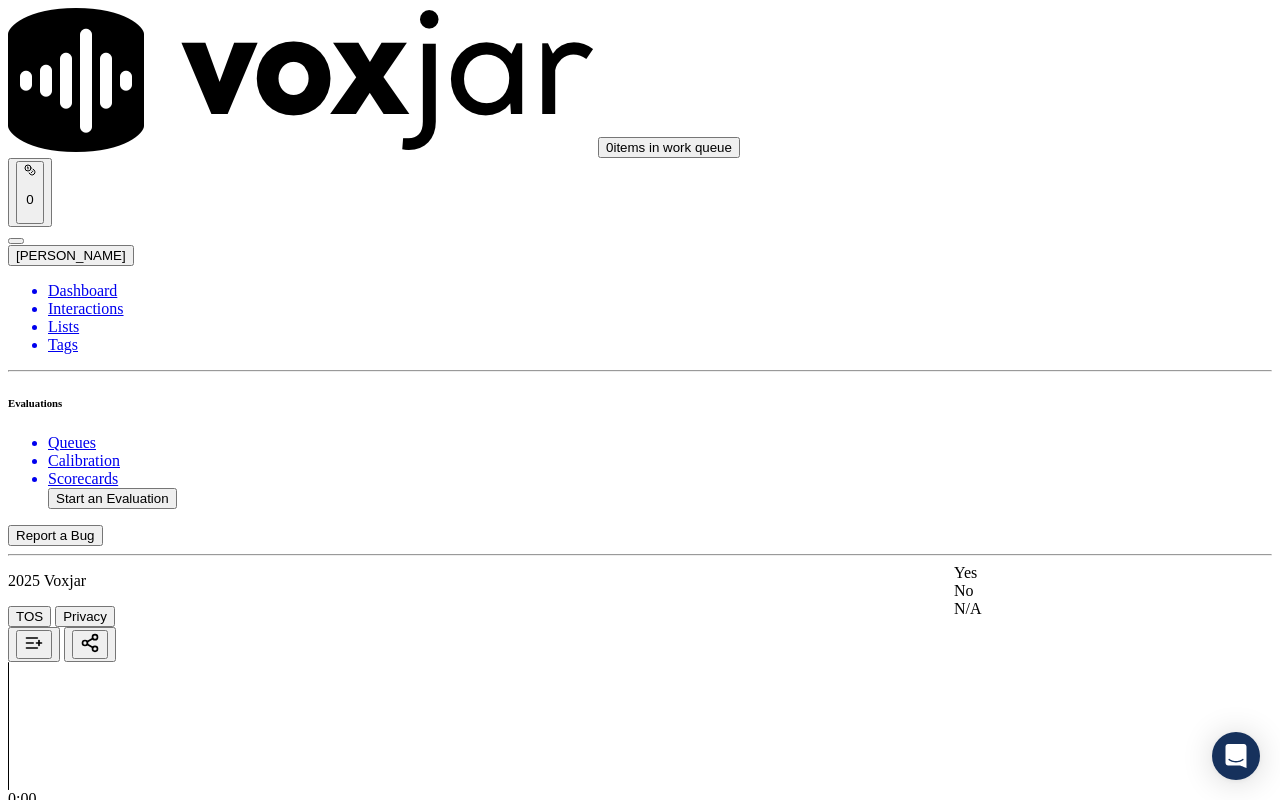 click on "Yes" at bounding box center (1067, 573) 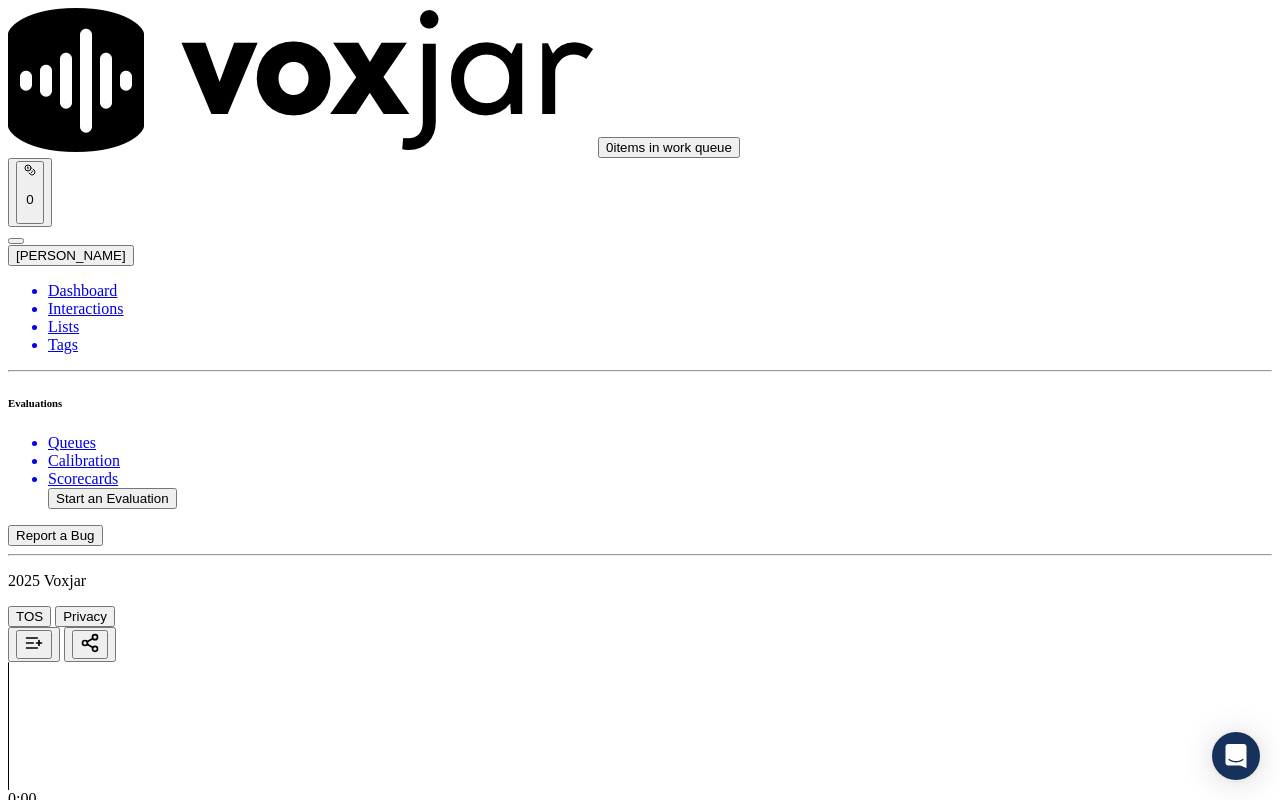 click on "Submit Scores" at bounding box center [59, 7345] 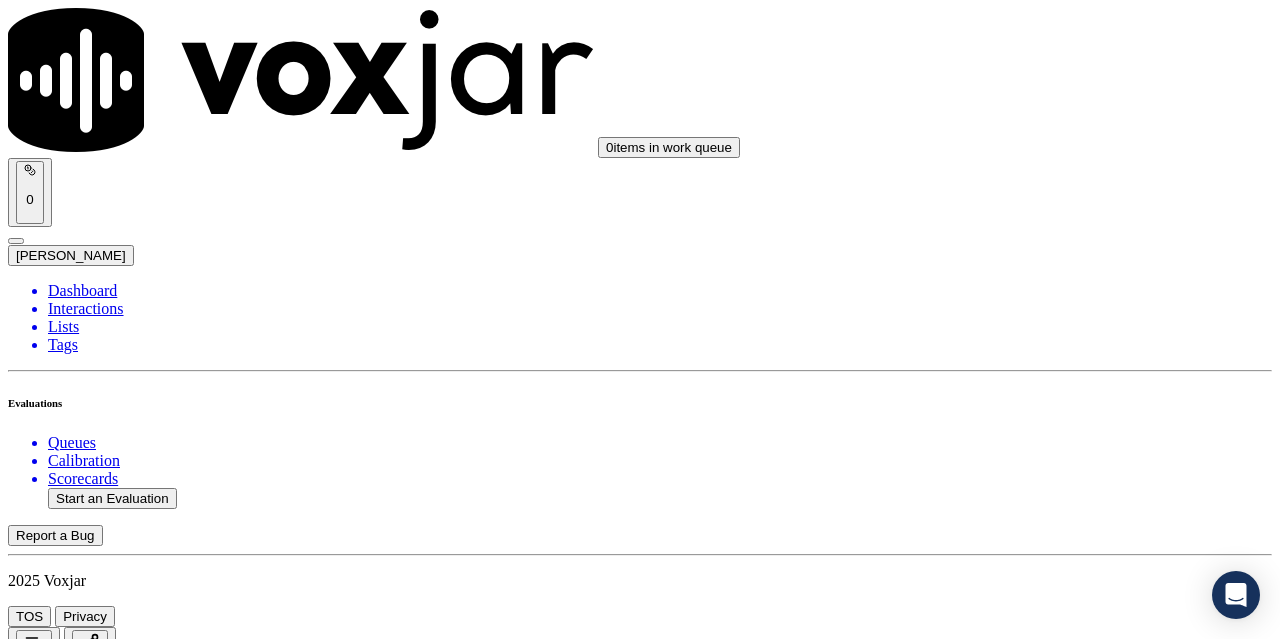 click on "Start an Evaluation" 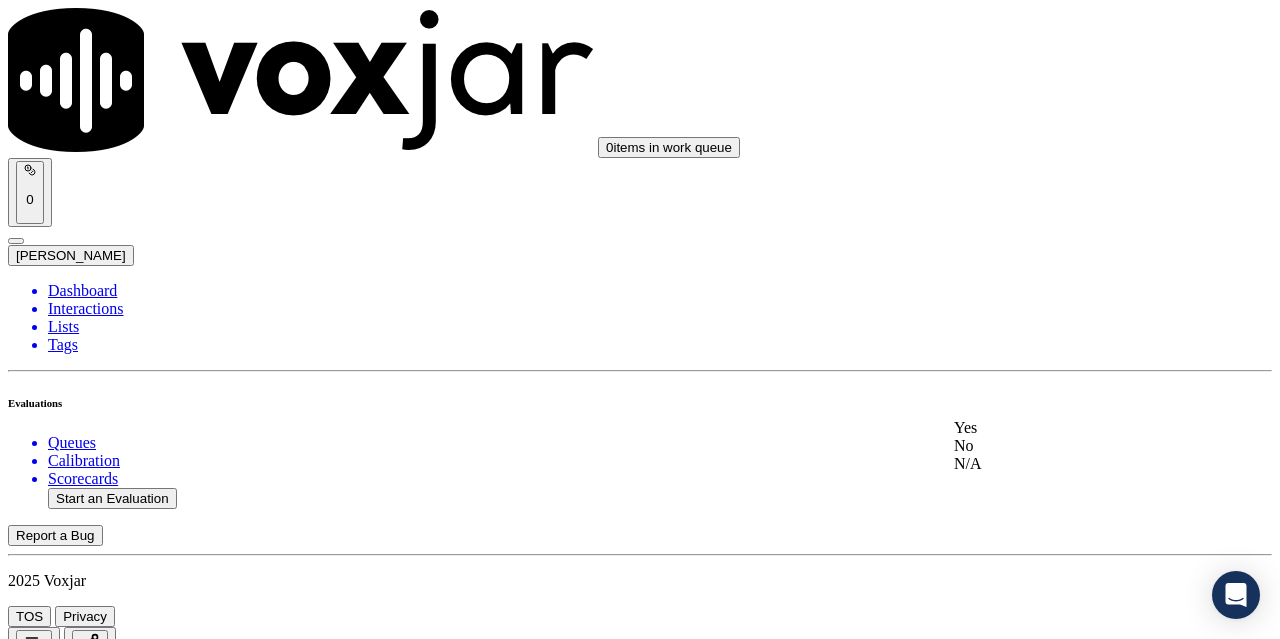 click on "Yes" at bounding box center (1067, 428) 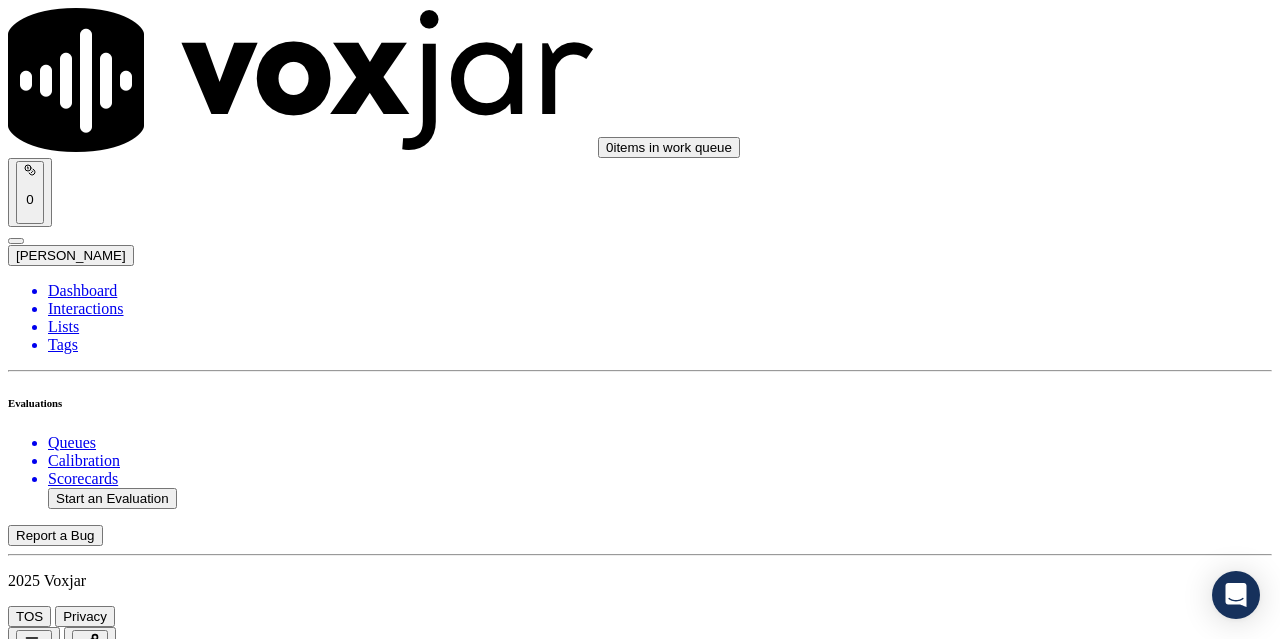 scroll, scrollTop: 300, scrollLeft: 0, axis: vertical 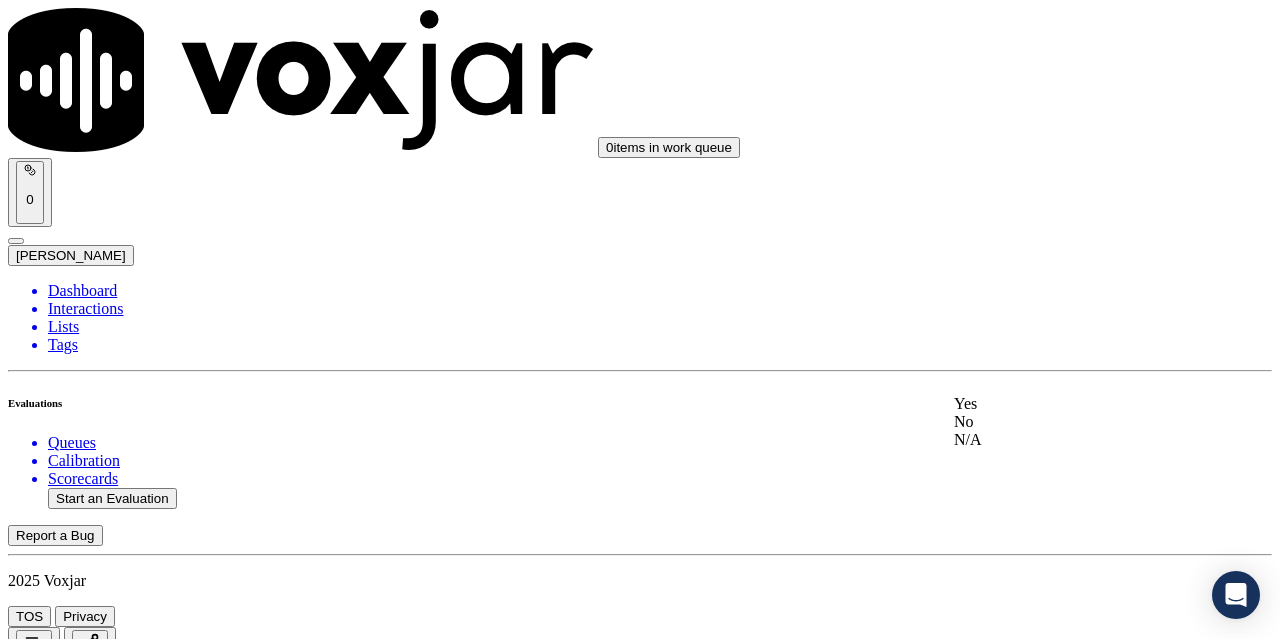 click on "Yes" at bounding box center (1067, 404) 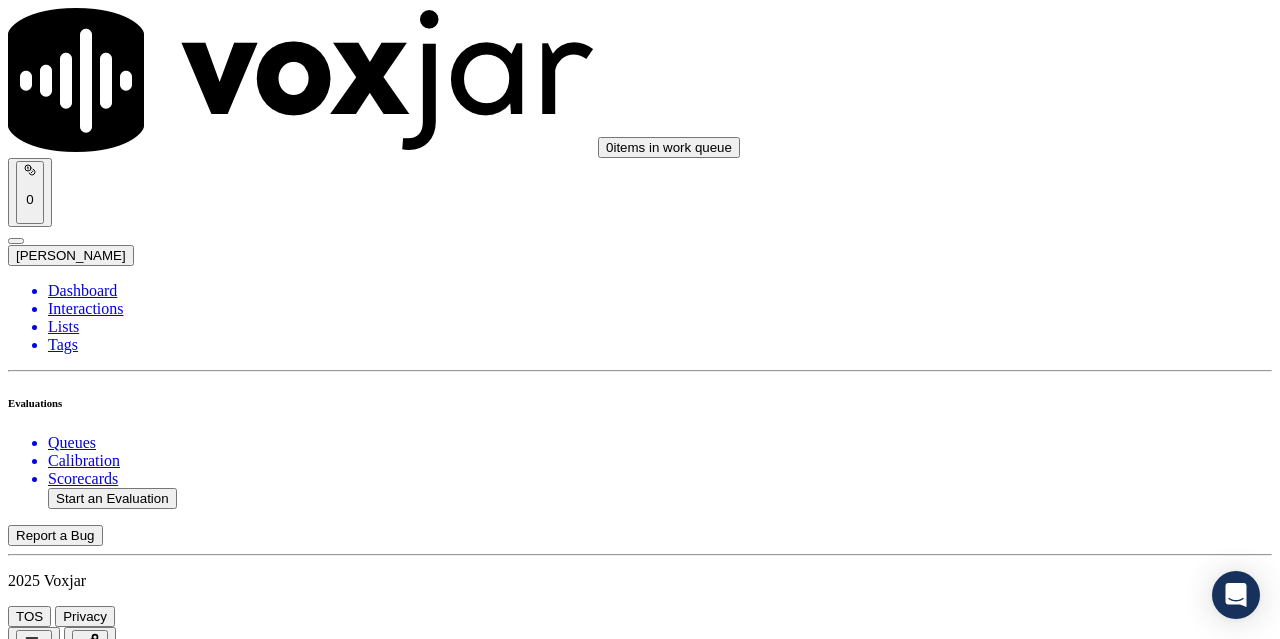 scroll, scrollTop: 700, scrollLeft: 0, axis: vertical 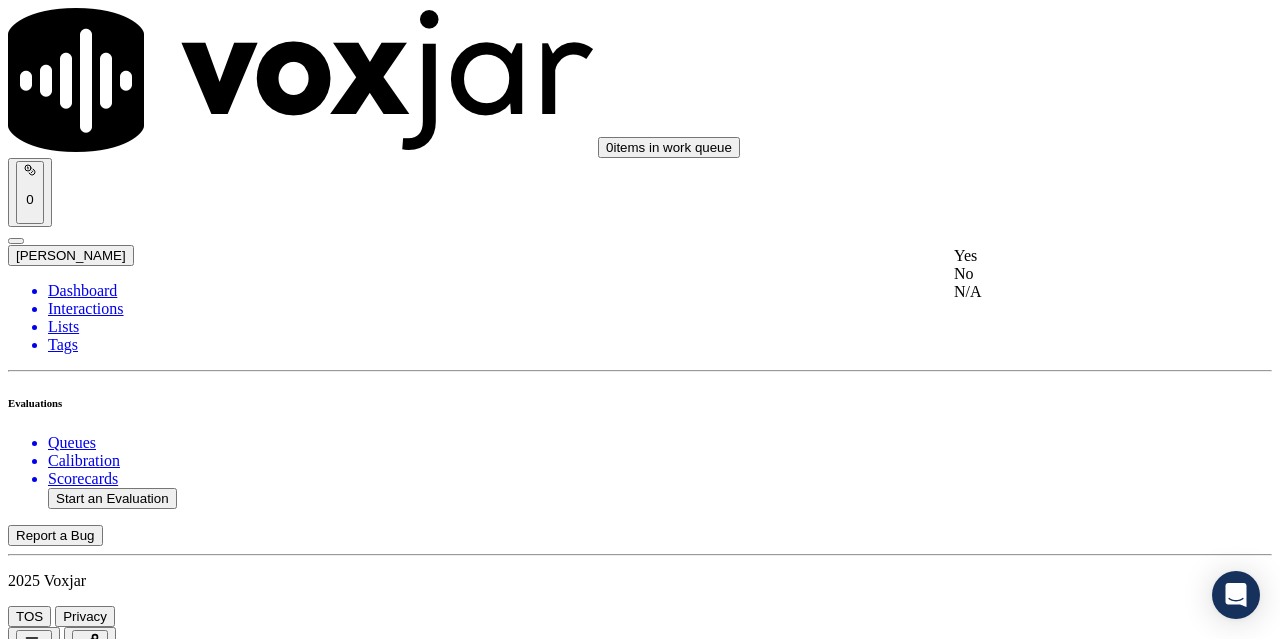click on "Yes" at bounding box center [1067, 256] 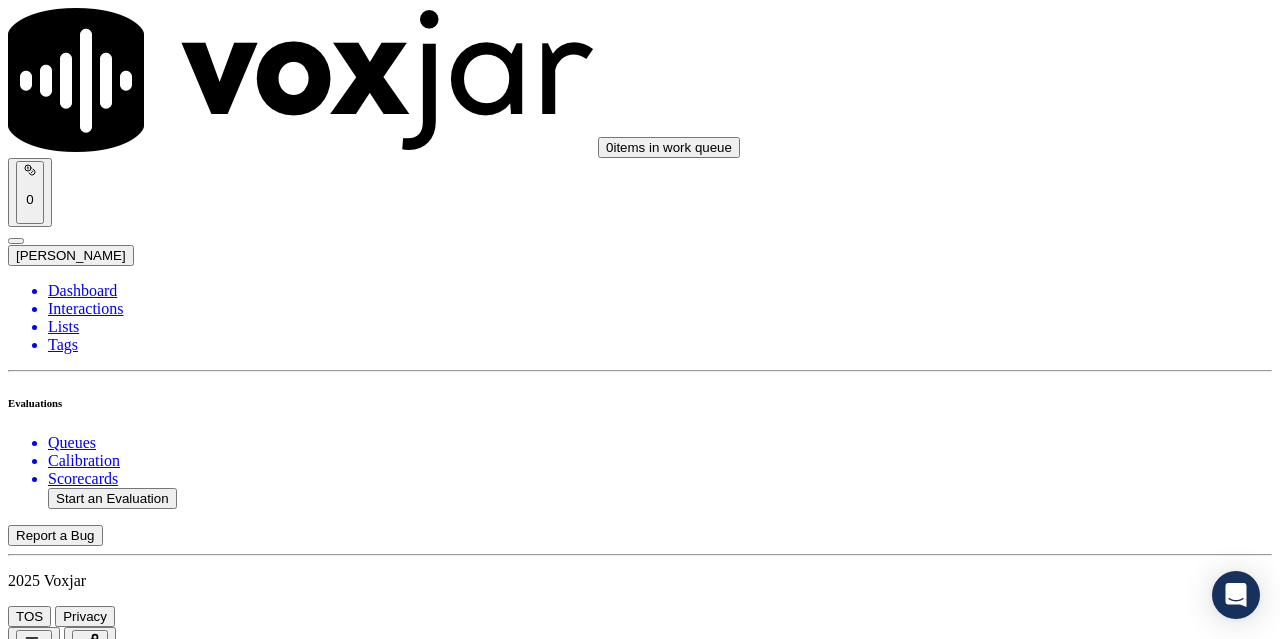 scroll, scrollTop: 900, scrollLeft: 0, axis: vertical 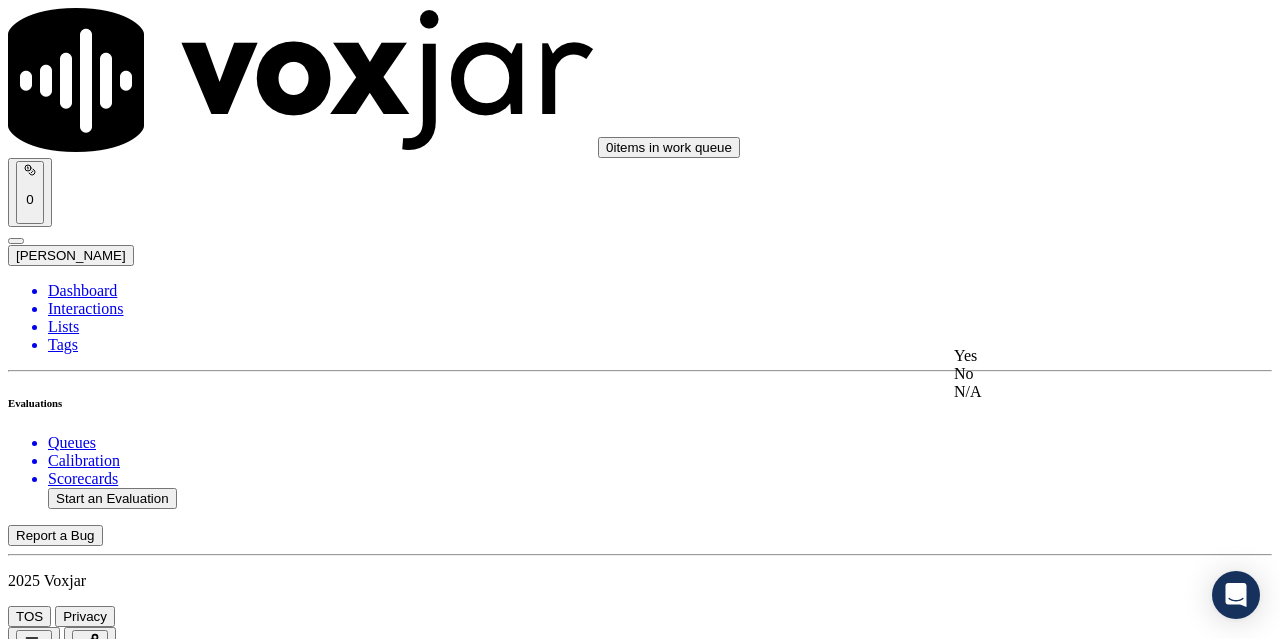click on "N/A" 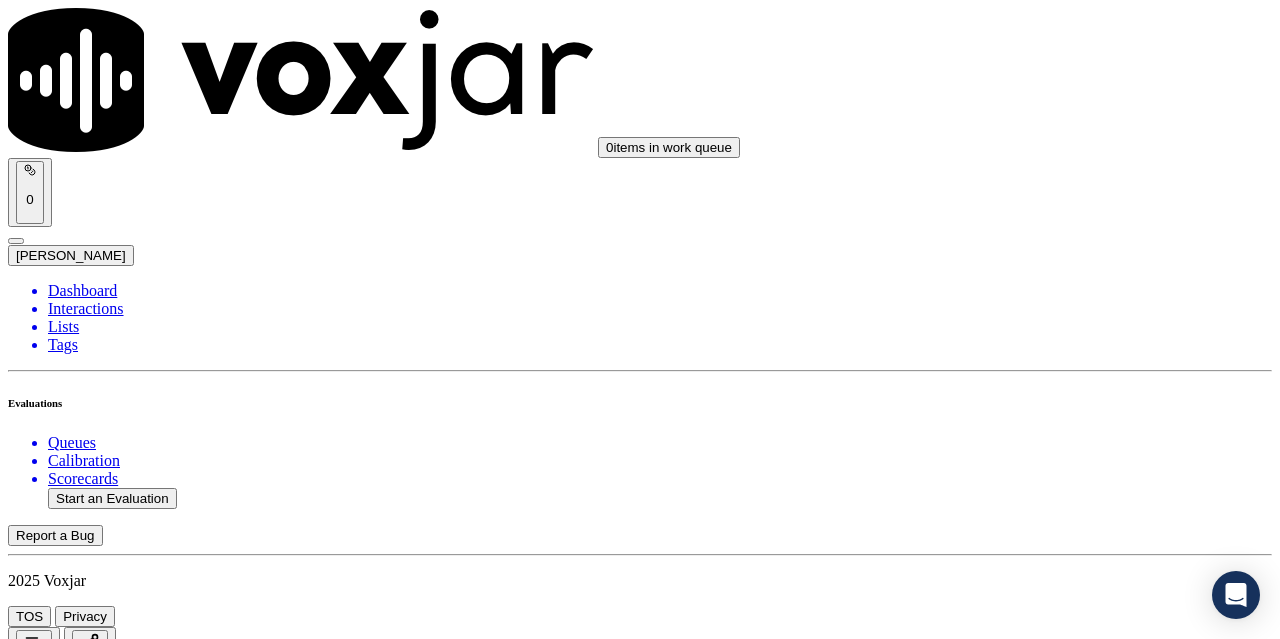 scroll, scrollTop: 1200, scrollLeft: 0, axis: vertical 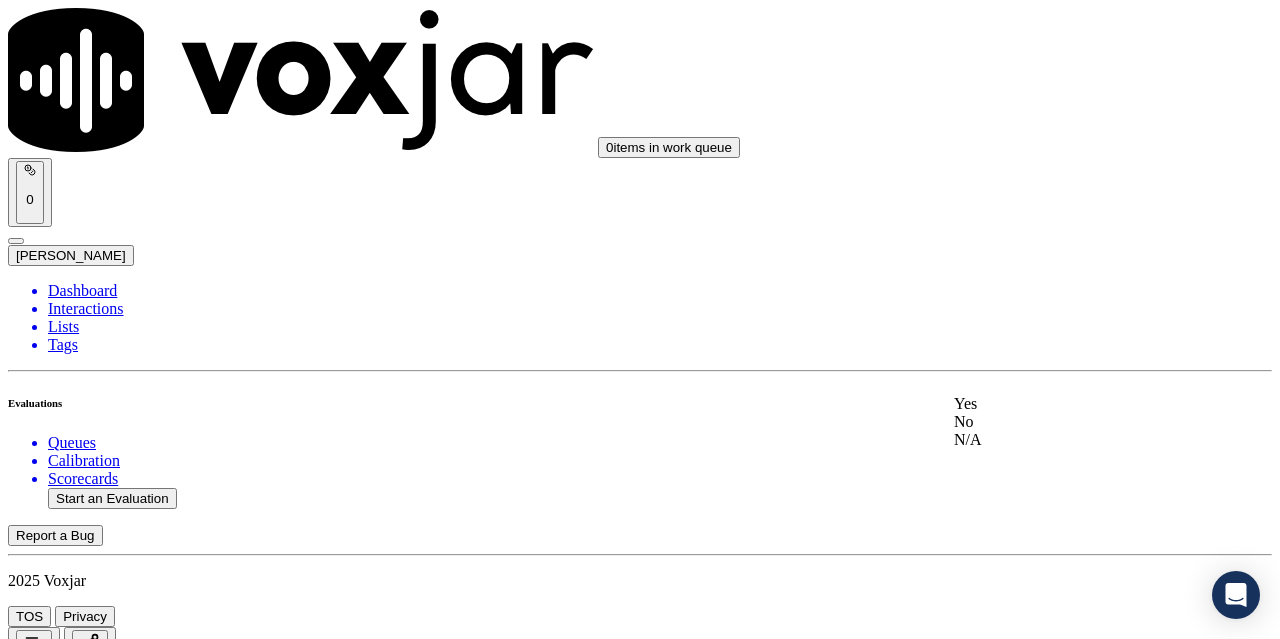 click on "N/A" 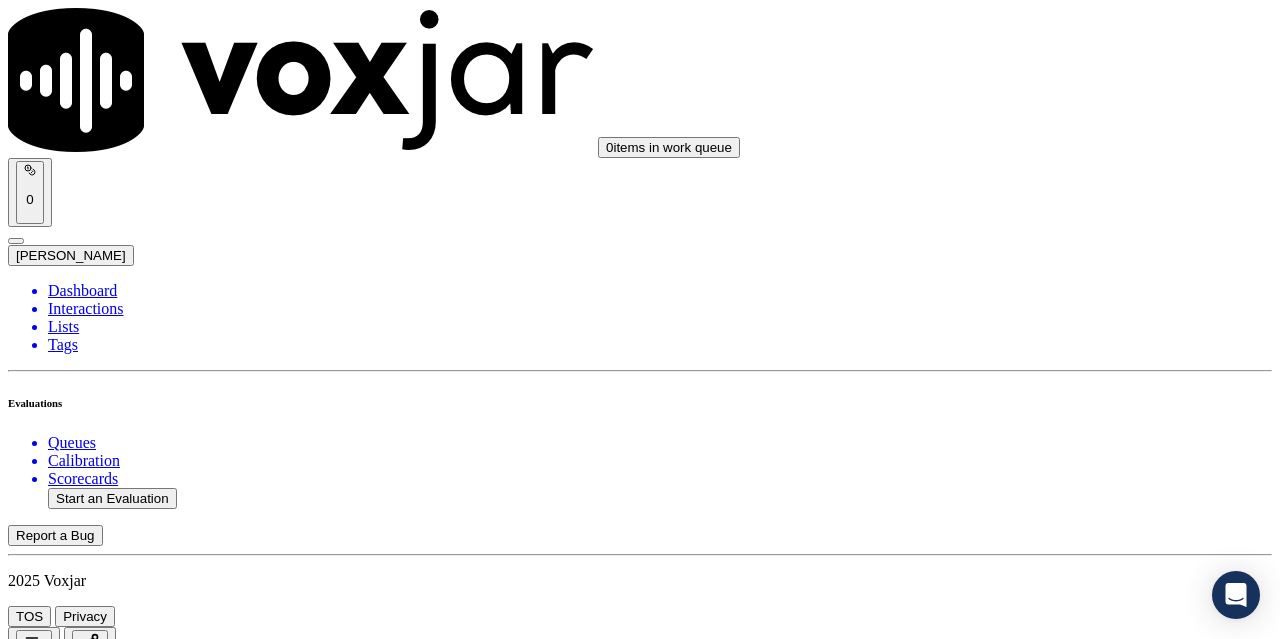 scroll, scrollTop: 1600, scrollLeft: 0, axis: vertical 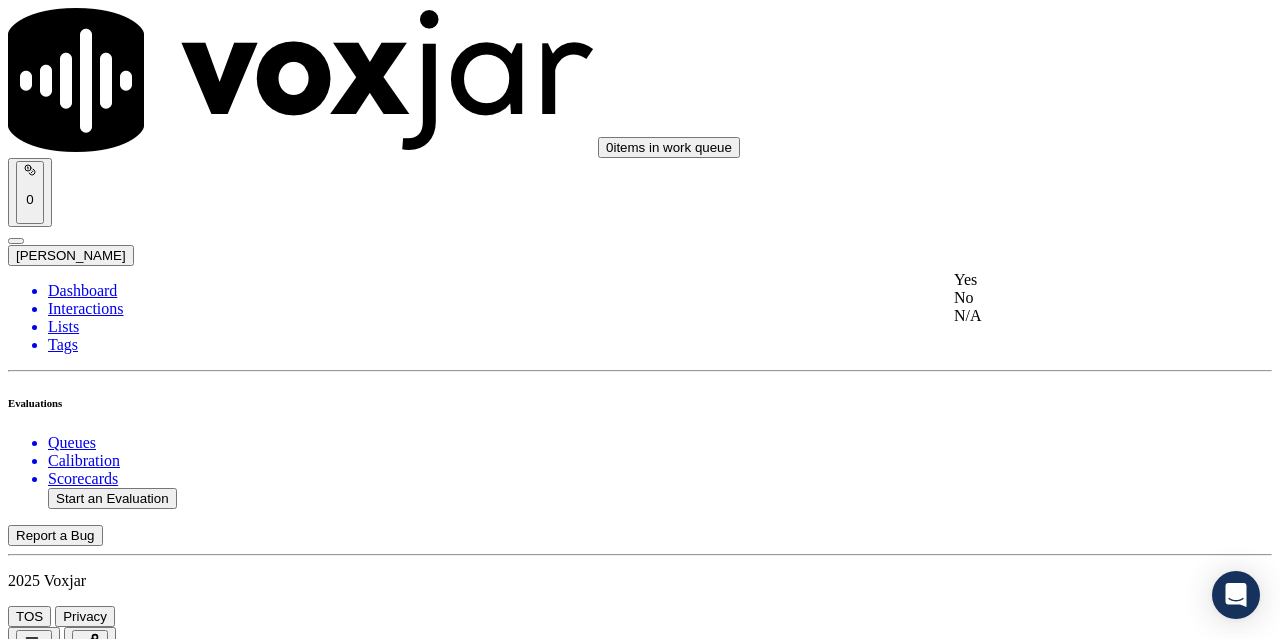 click on "Yes" at bounding box center [1067, 280] 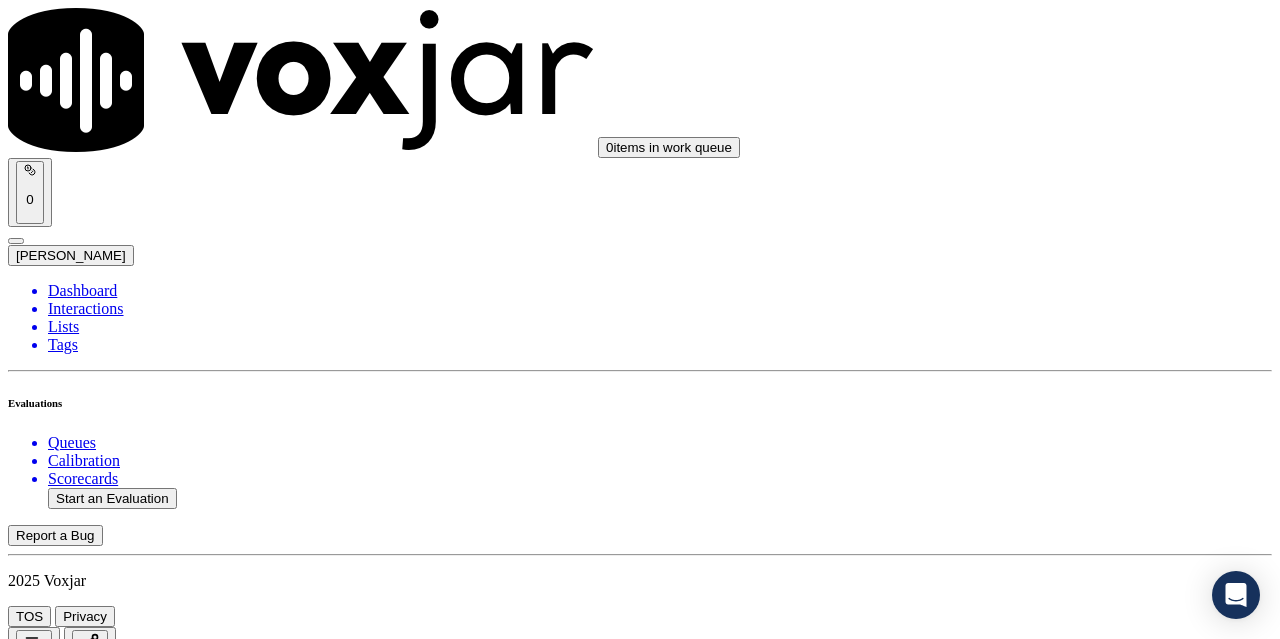 scroll, scrollTop: 2000, scrollLeft: 0, axis: vertical 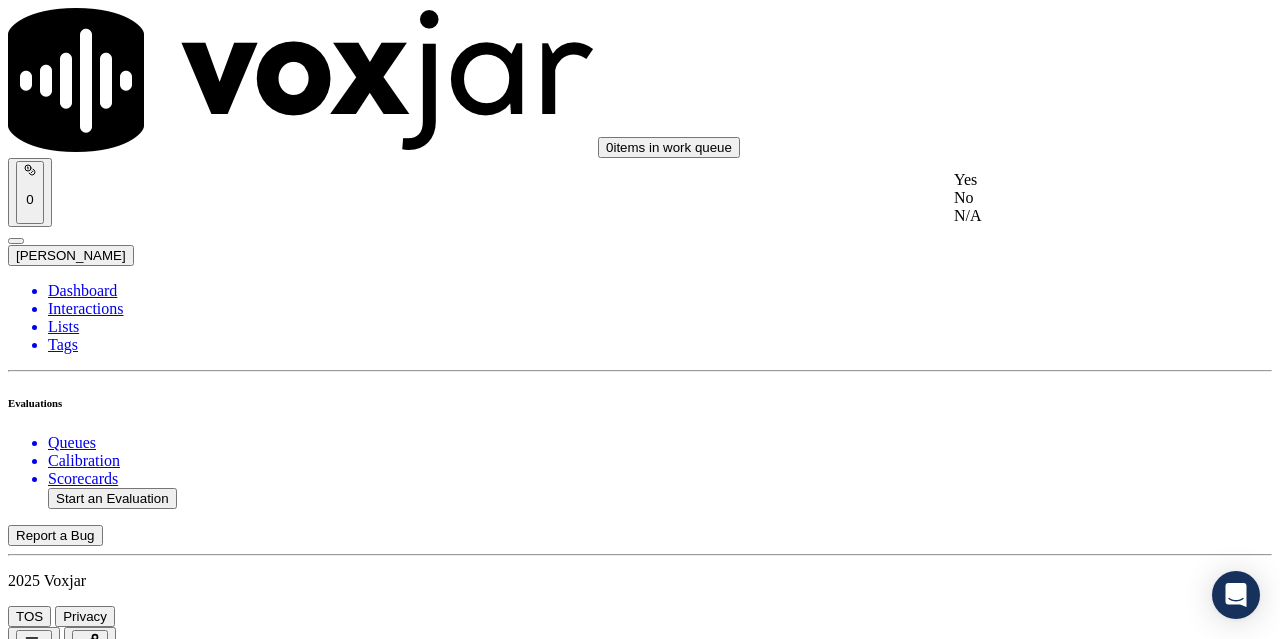 click on "Yes" at bounding box center (1067, 180) 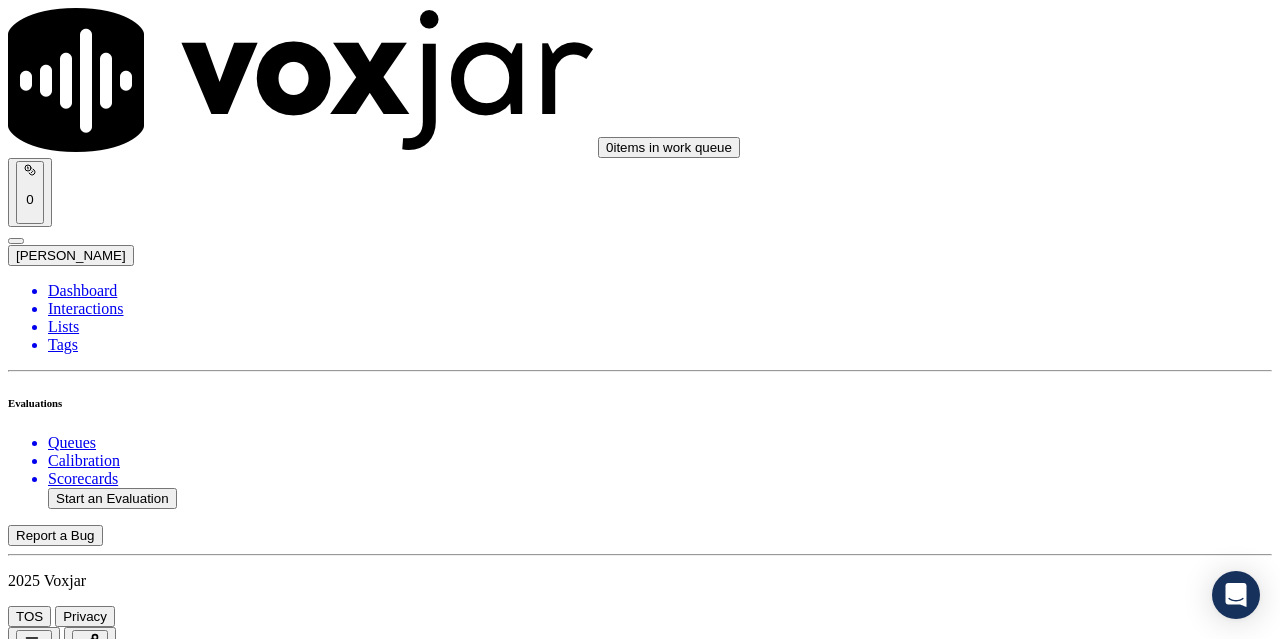 click on "Select an answer" at bounding box center (67, 4044) 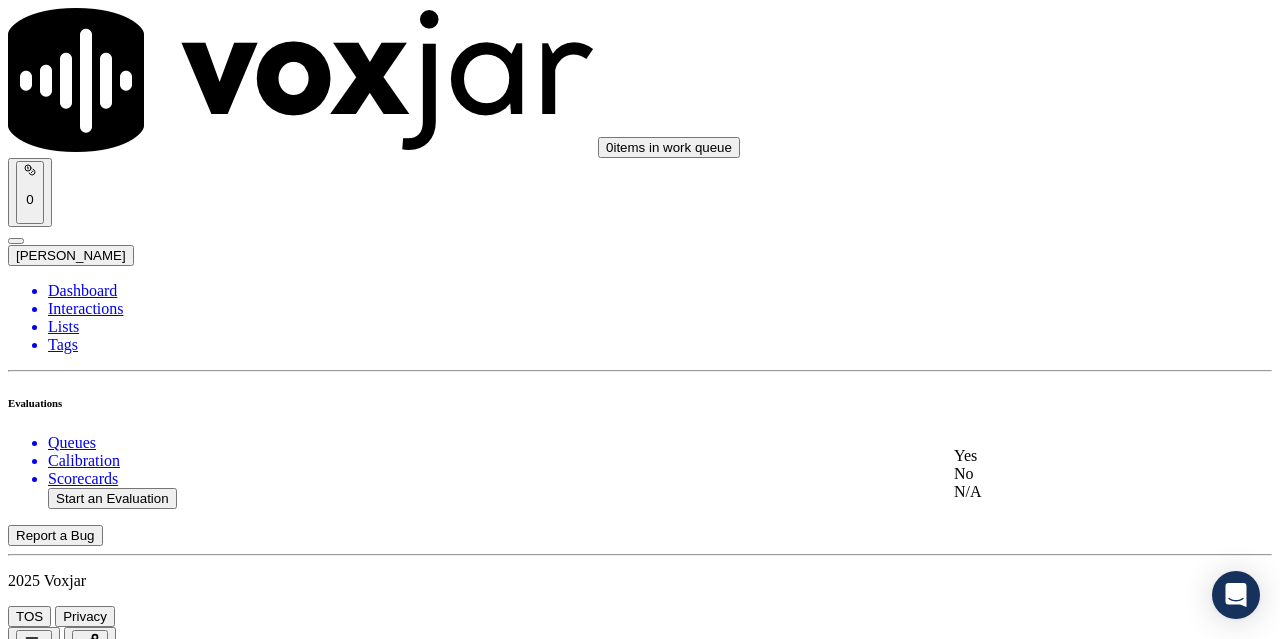 click on "Yes" at bounding box center [1067, 456] 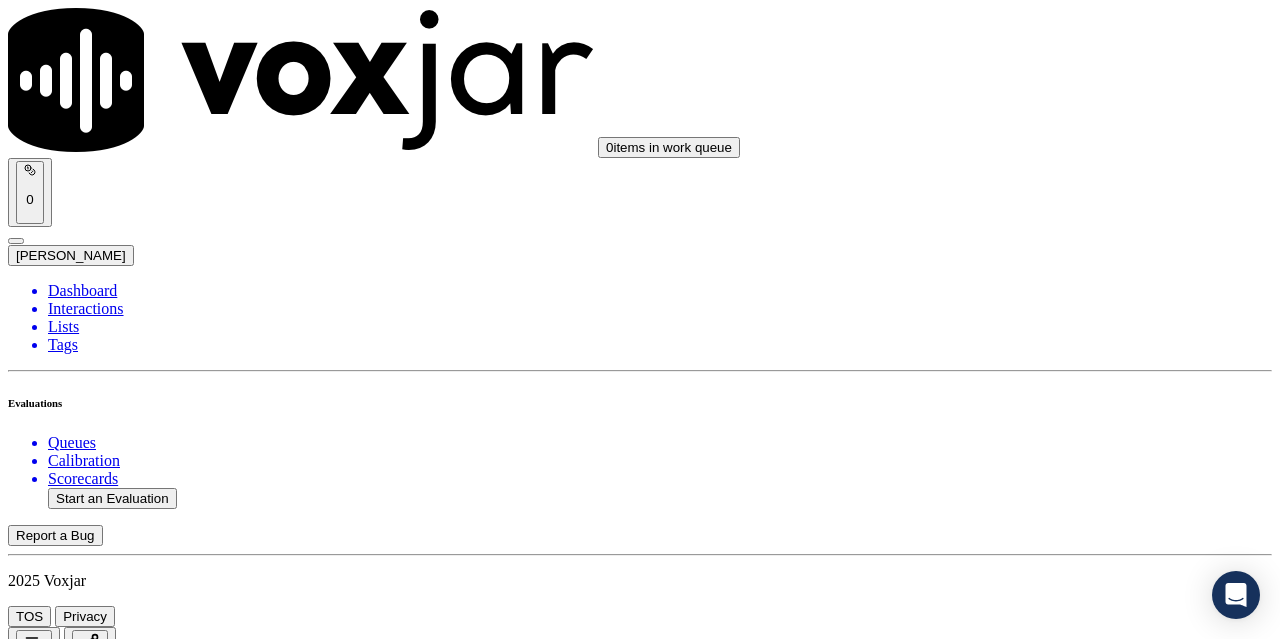 scroll, scrollTop: 2500, scrollLeft: 0, axis: vertical 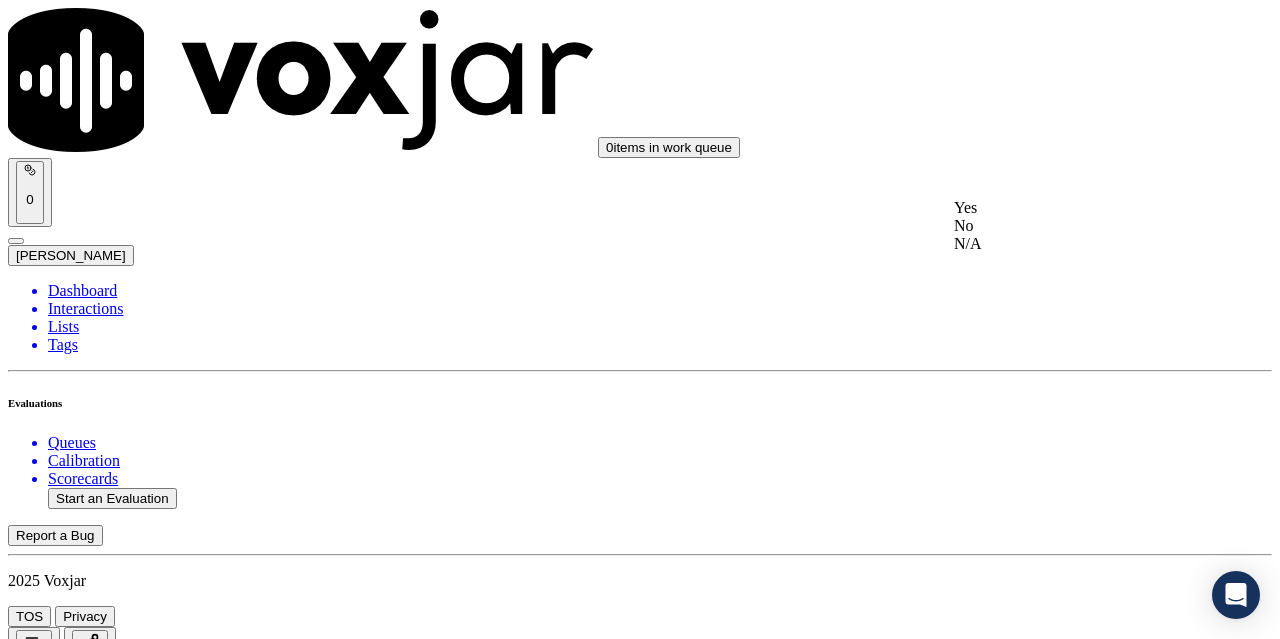 click on "Yes" at bounding box center [1067, 208] 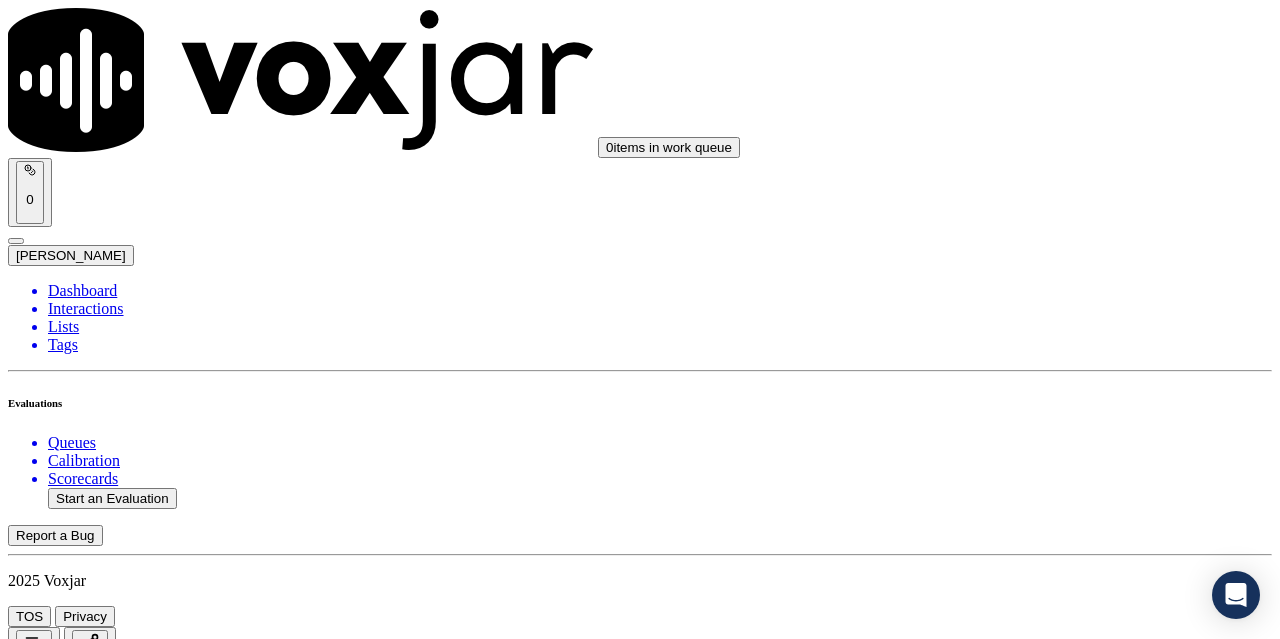 click on "Select an answer" at bounding box center [67, 4516] 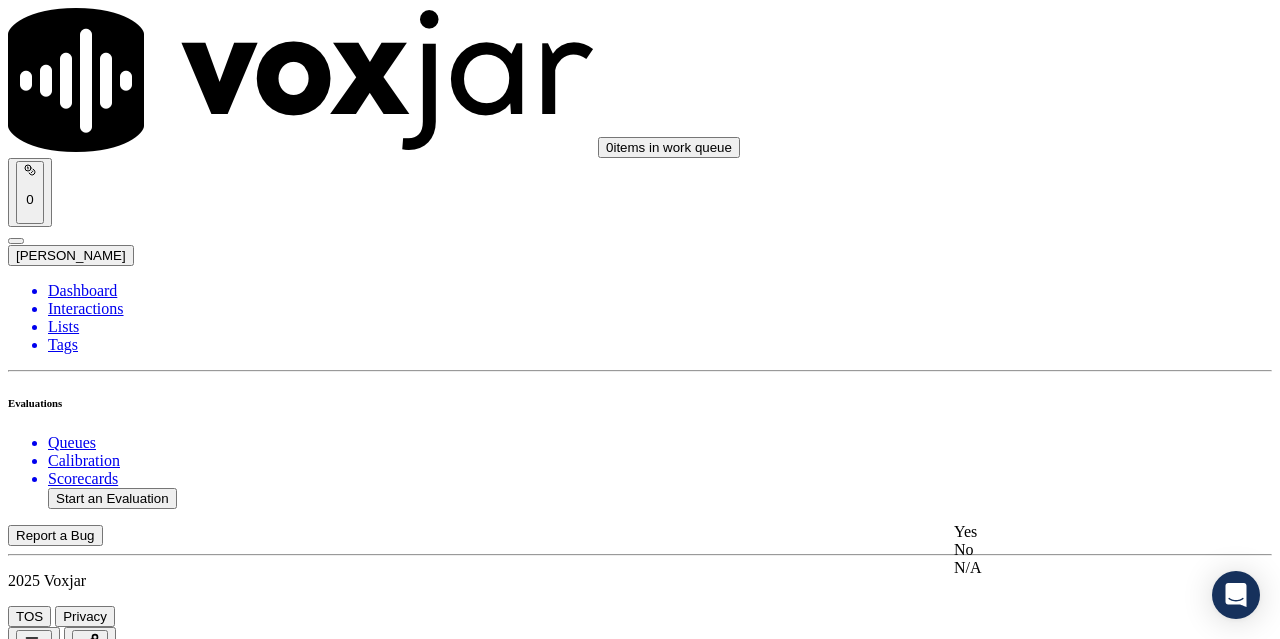 click on "Yes" at bounding box center (1067, 532) 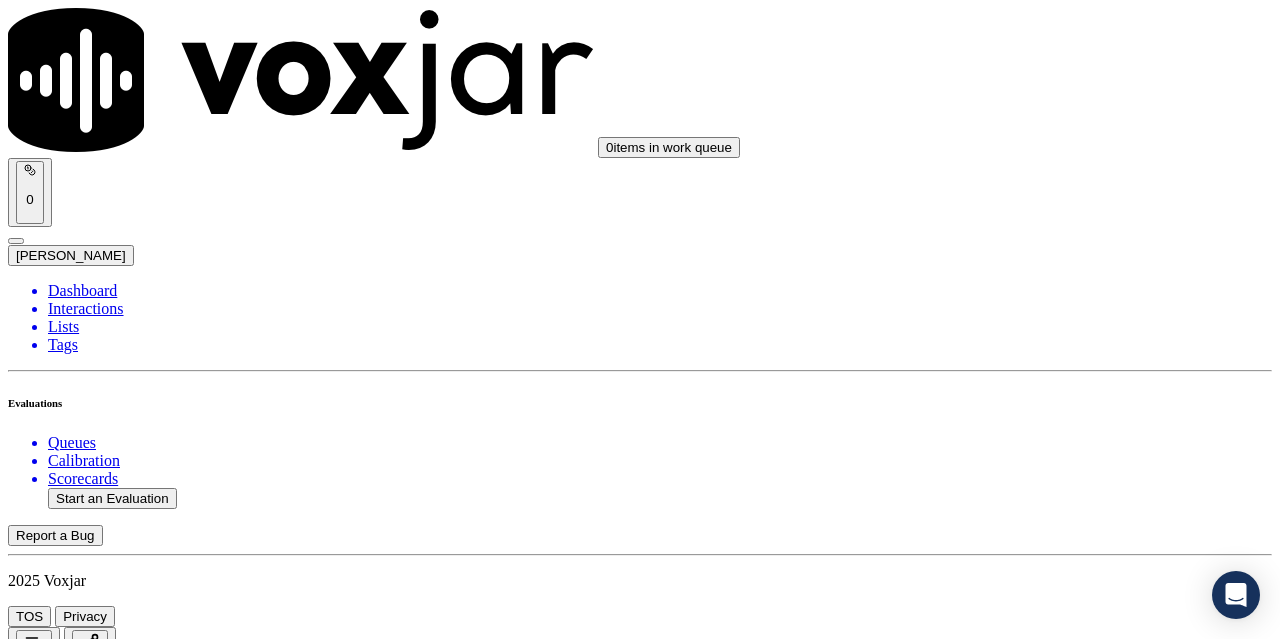 scroll, scrollTop: 2900, scrollLeft: 0, axis: vertical 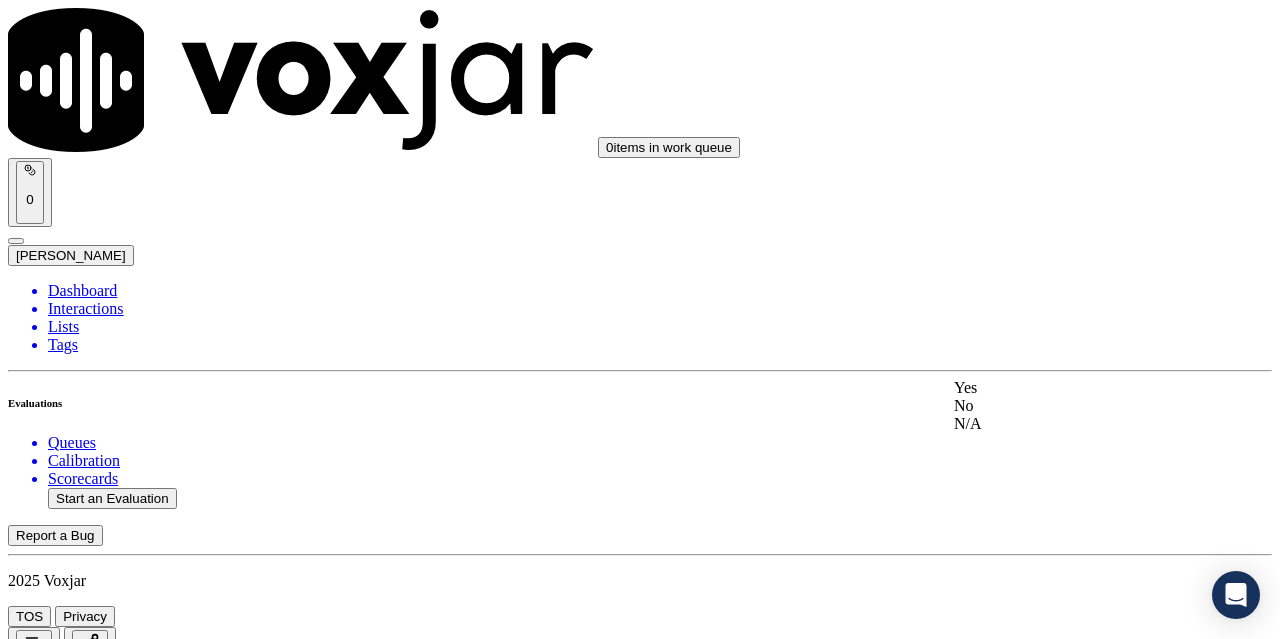 click on "Yes" at bounding box center [1067, 388] 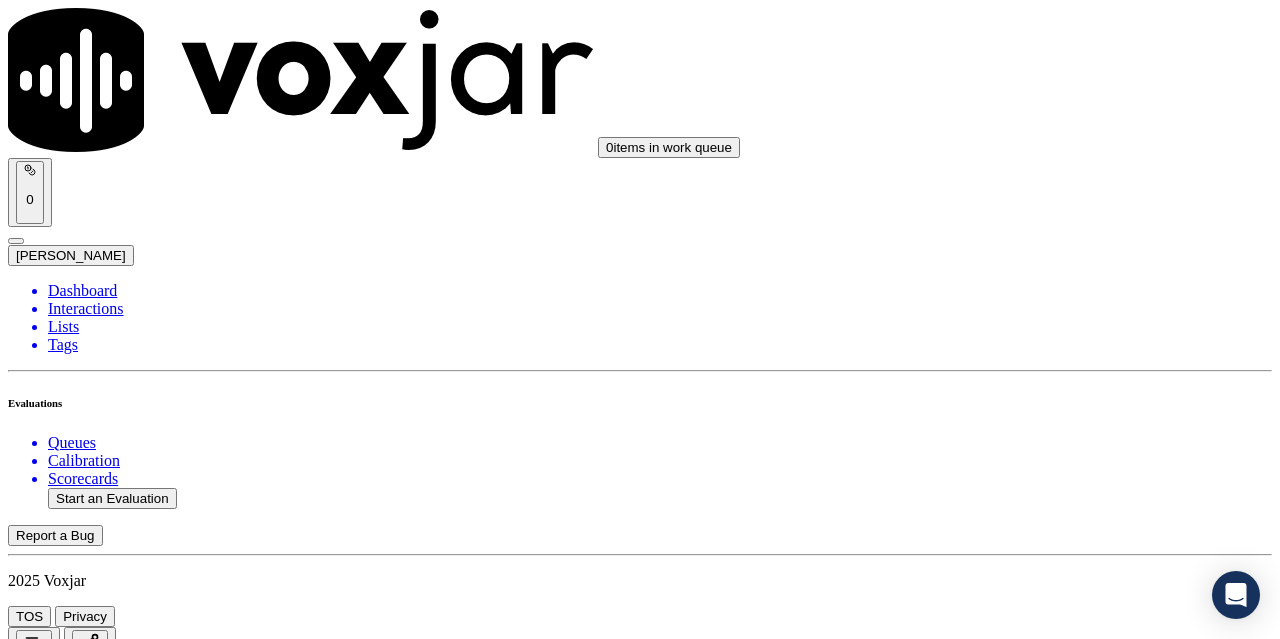 scroll, scrollTop: 3400, scrollLeft: 0, axis: vertical 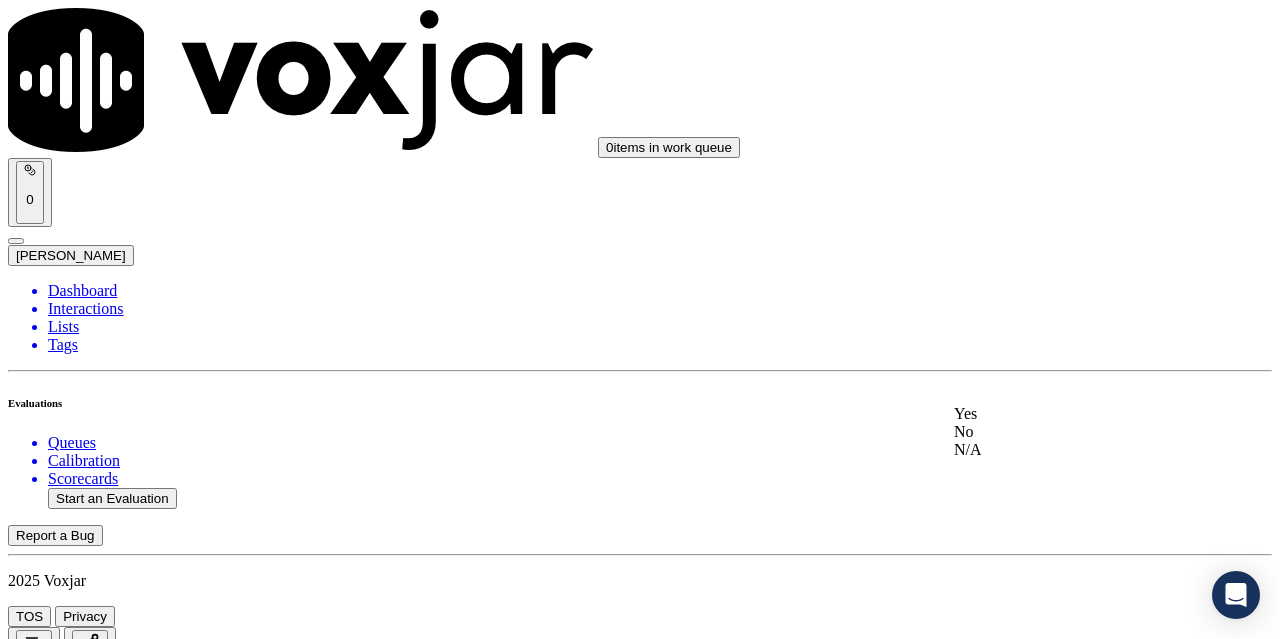 click on "Yes" at bounding box center [1067, 414] 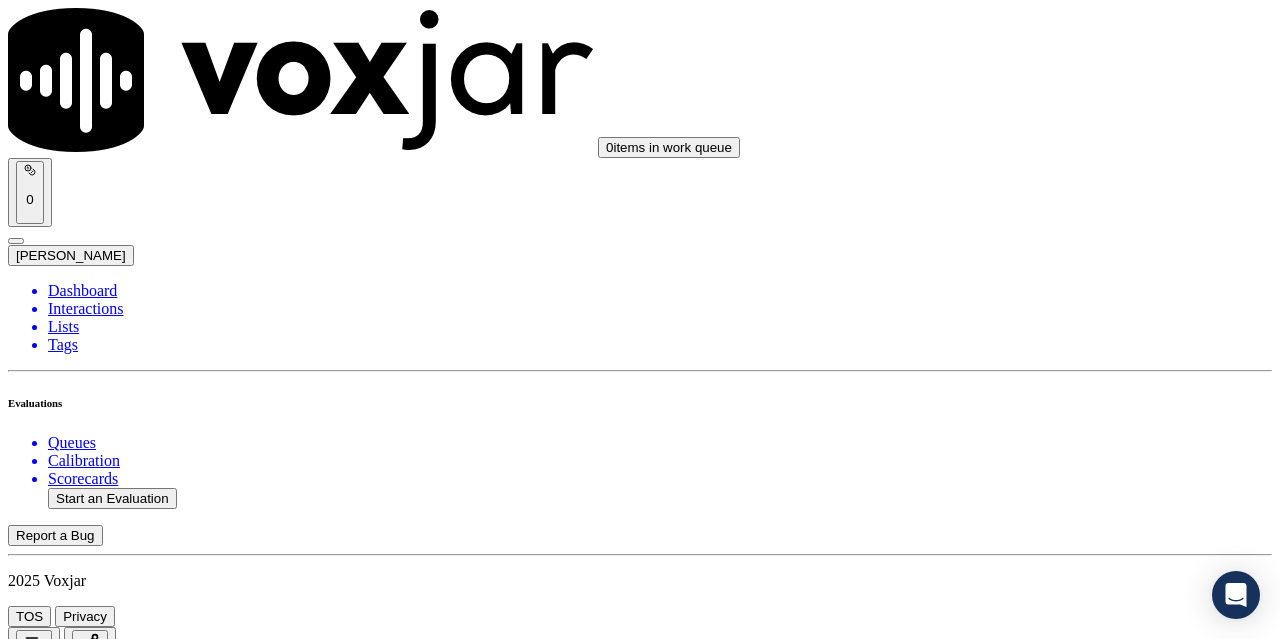 scroll, scrollTop: 3800, scrollLeft: 0, axis: vertical 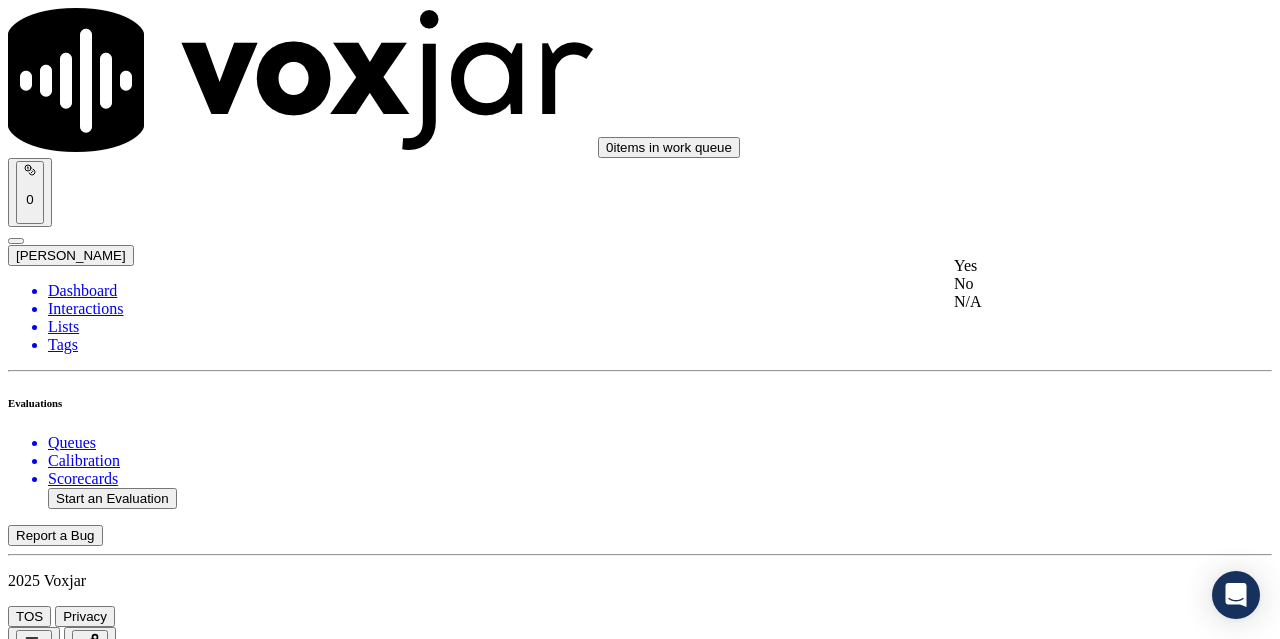 click on "Yes" at bounding box center (1067, 266) 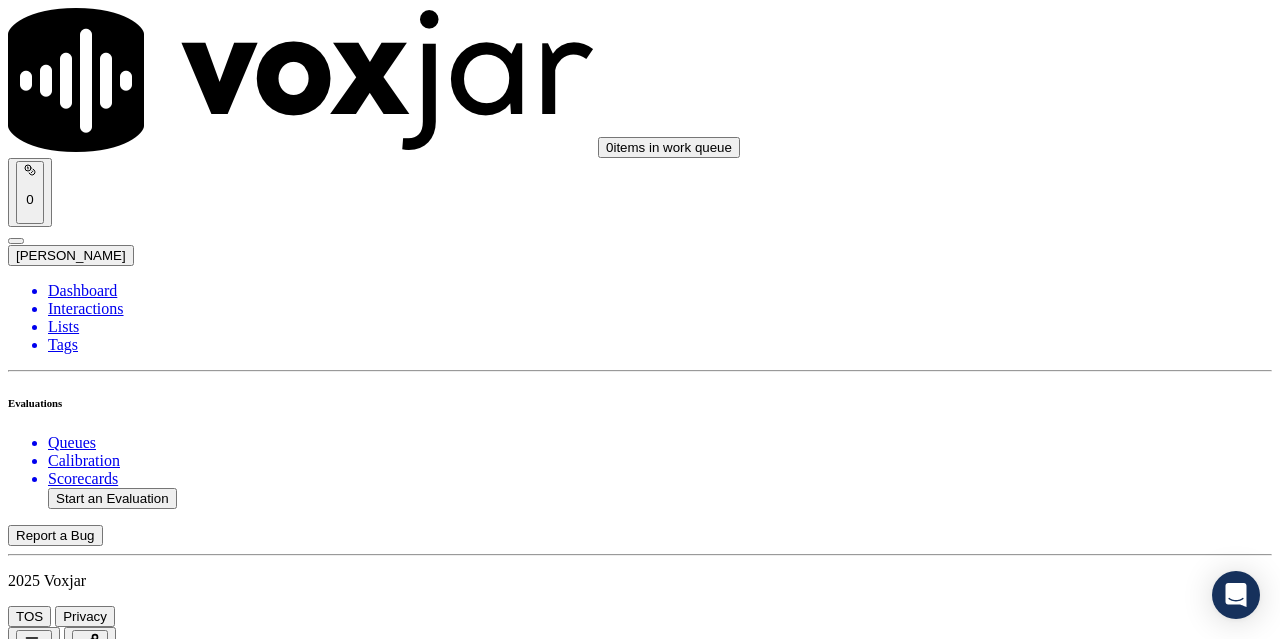 click on "Select an answer" at bounding box center [67, 5540] 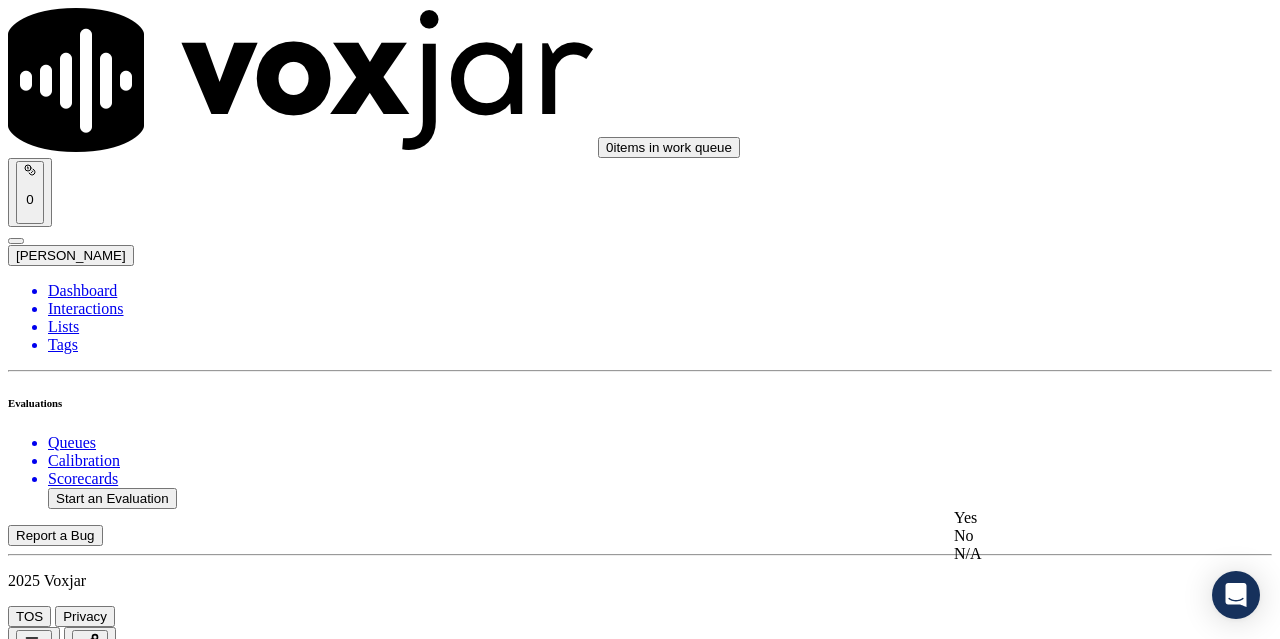 click on "Yes" at bounding box center [1067, 518] 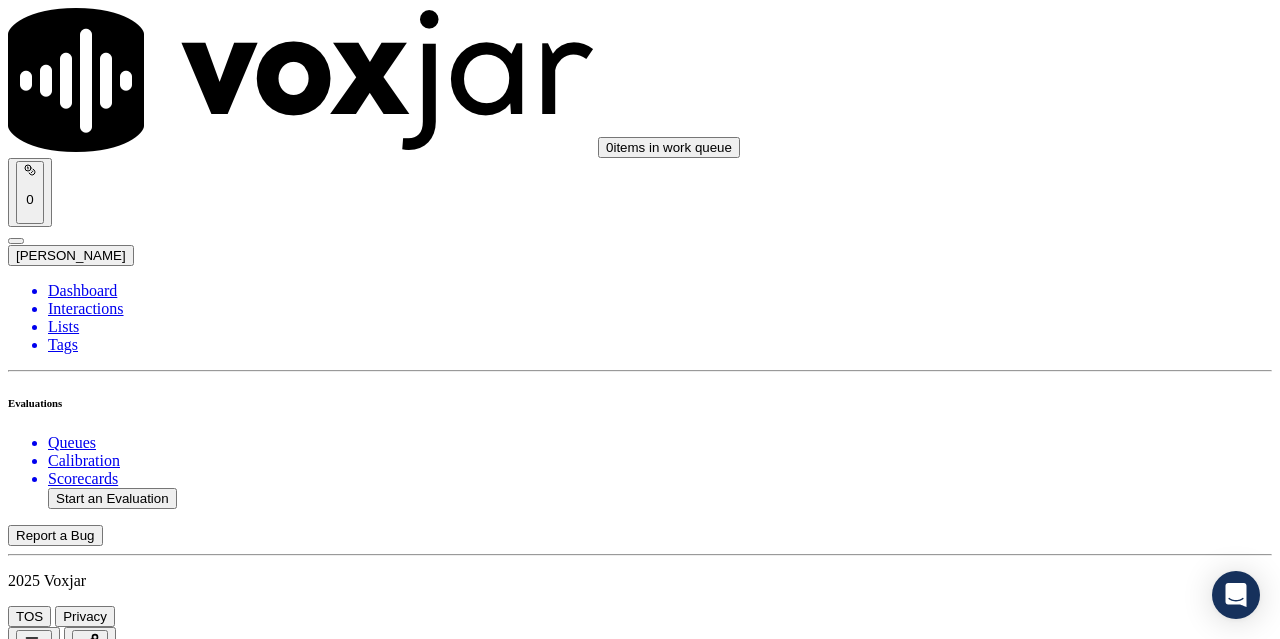 scroll, scrollTop: 4400, scrollLeft: 0, axis: vertical 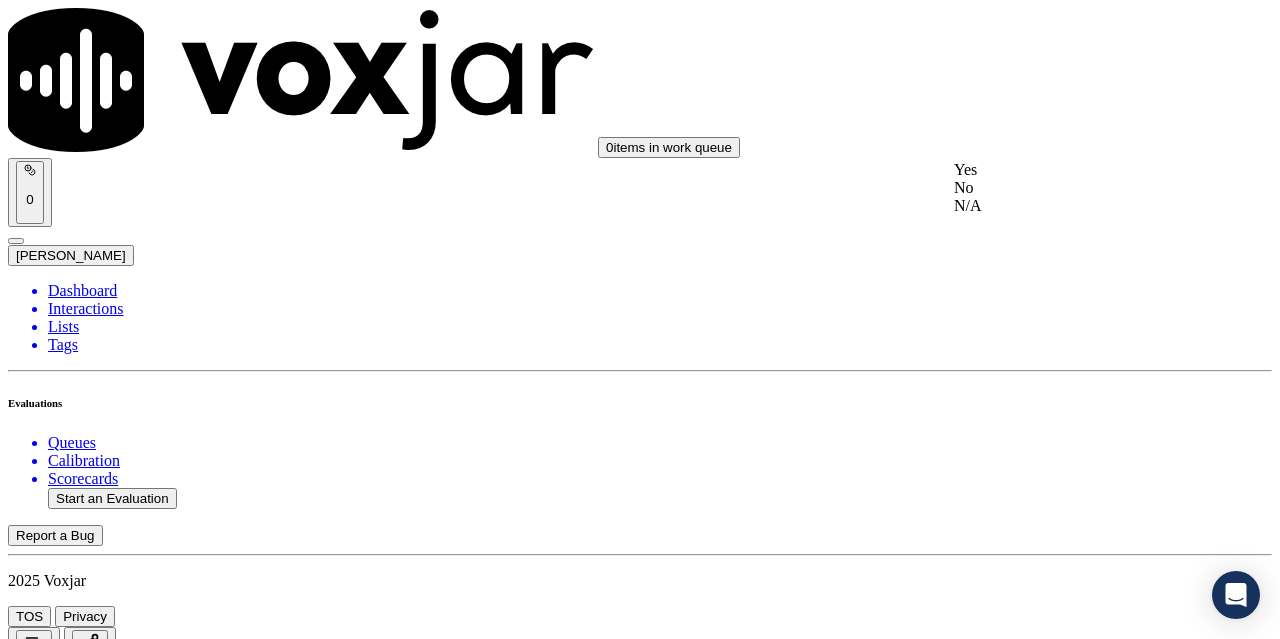 click on "Yes" at bounding box center (1067, 170) 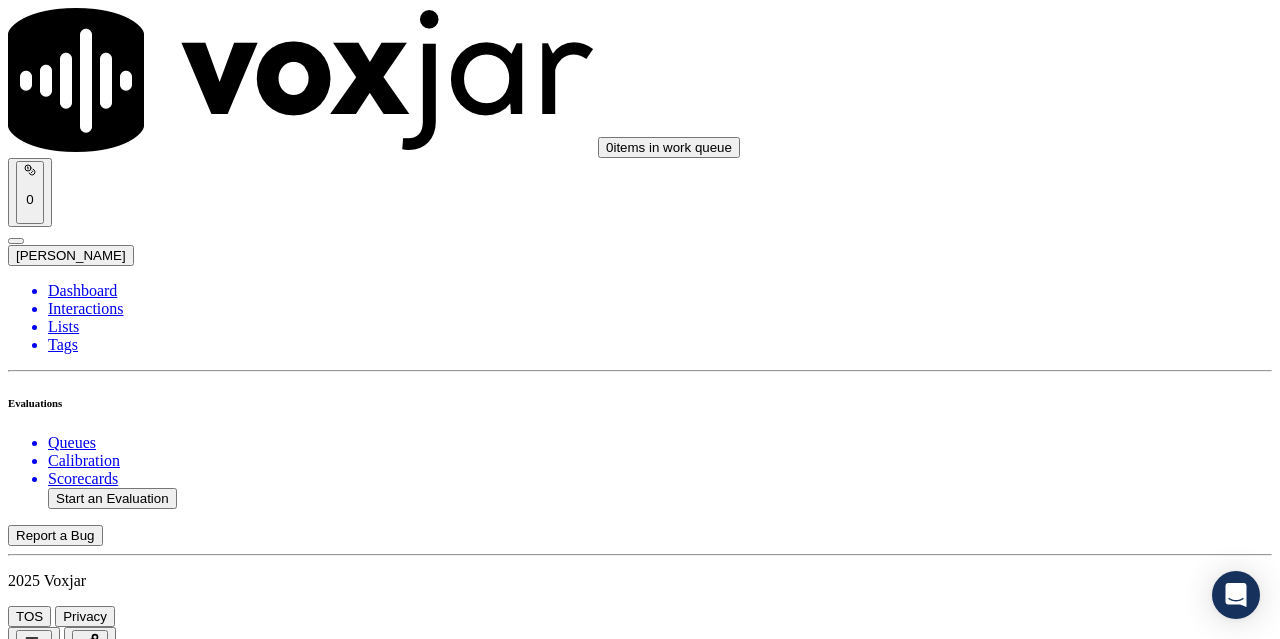 click on "Select an answer" at bounding box center [67, 6012] 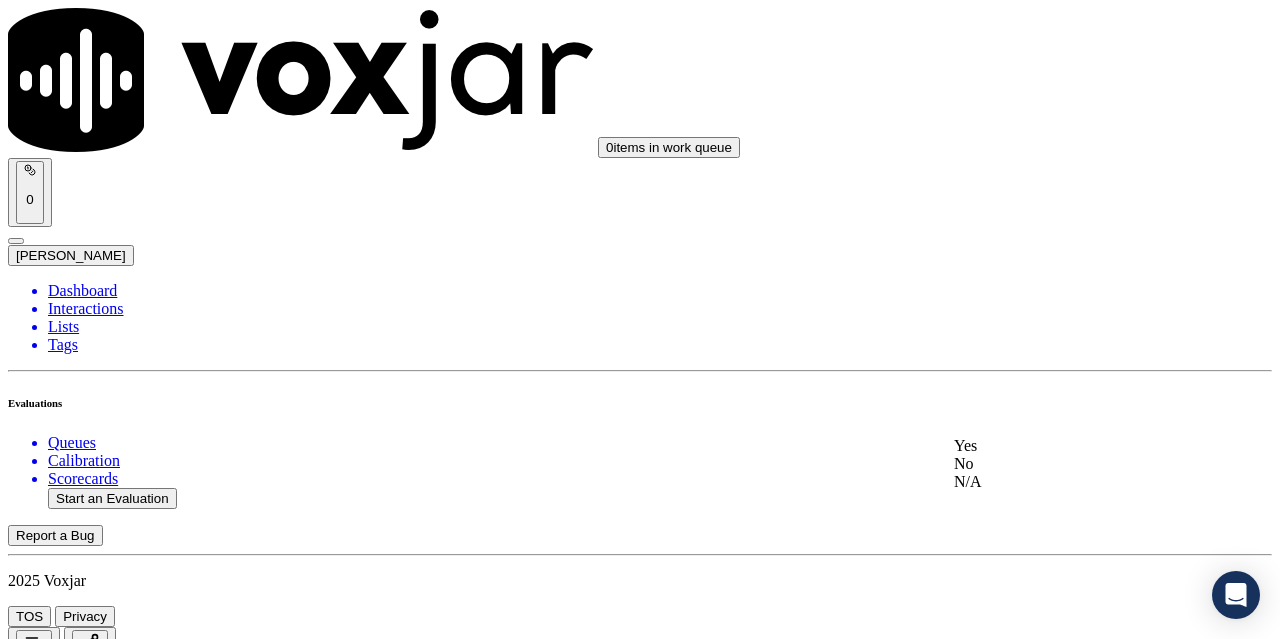 click on "Yes" at bounding box center (1067, 446) 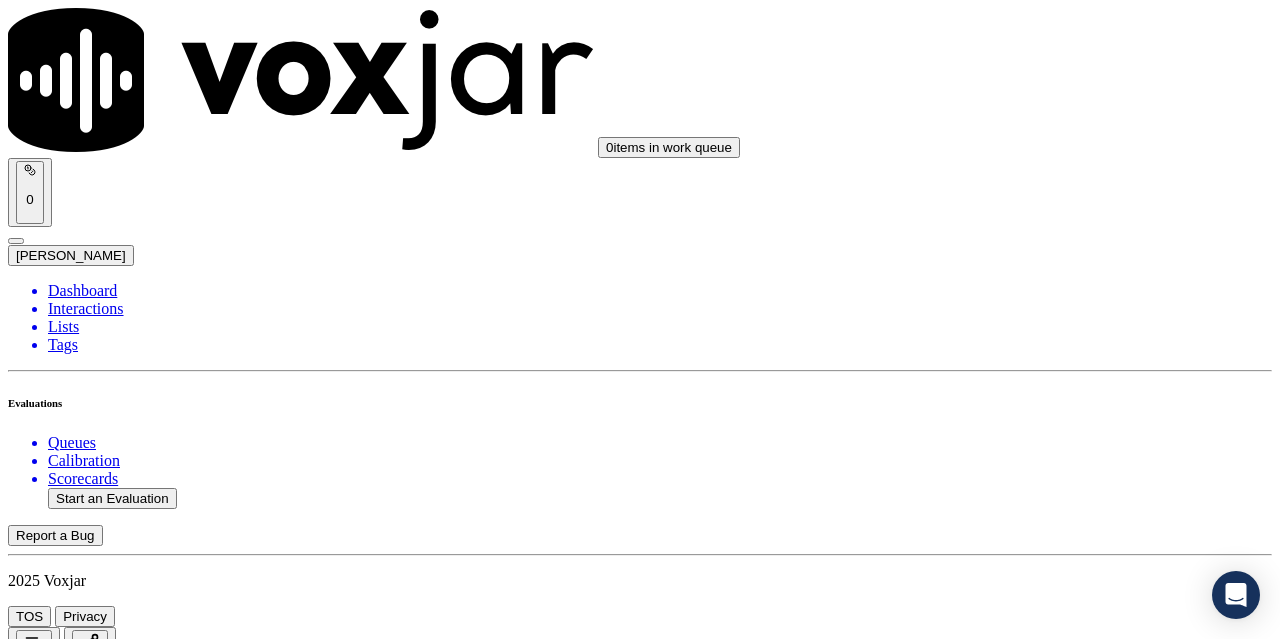 scroll, scrollTop: 4900, scrollLeft: 0, axis: vertical 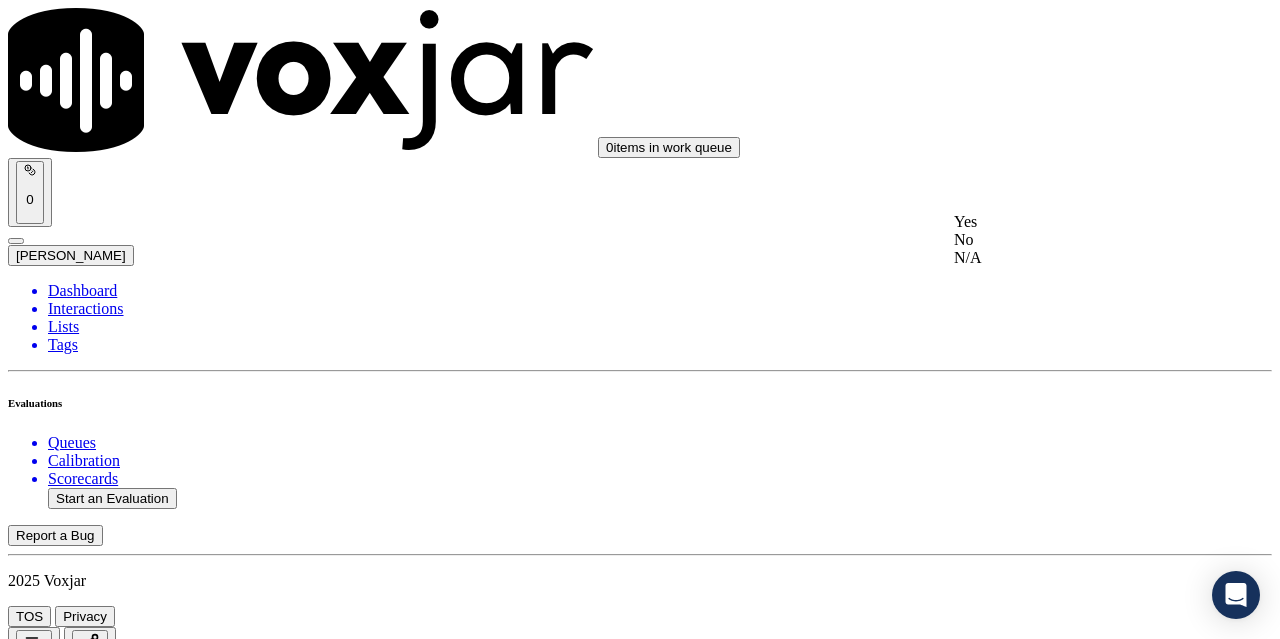click on "Yes" at bounding box center [1067, 222] 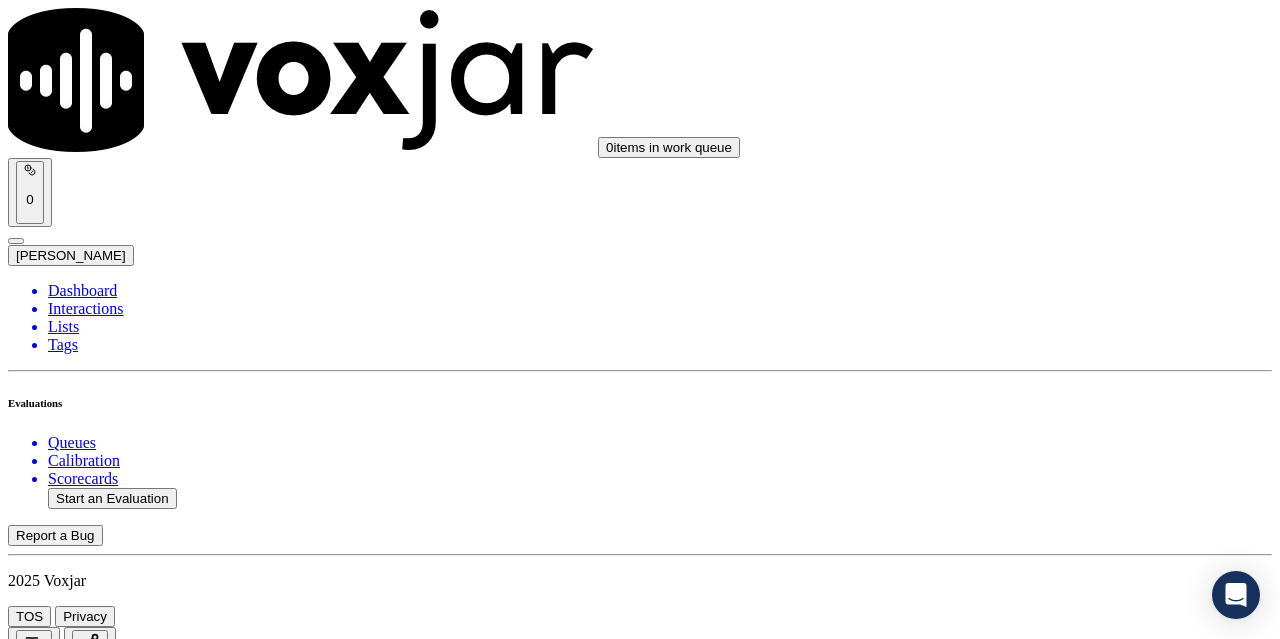 drag, startPoint x: 1038, startPoint y: 454, endPoint x: 1031, endPoint y: 484, distance: 30.805843 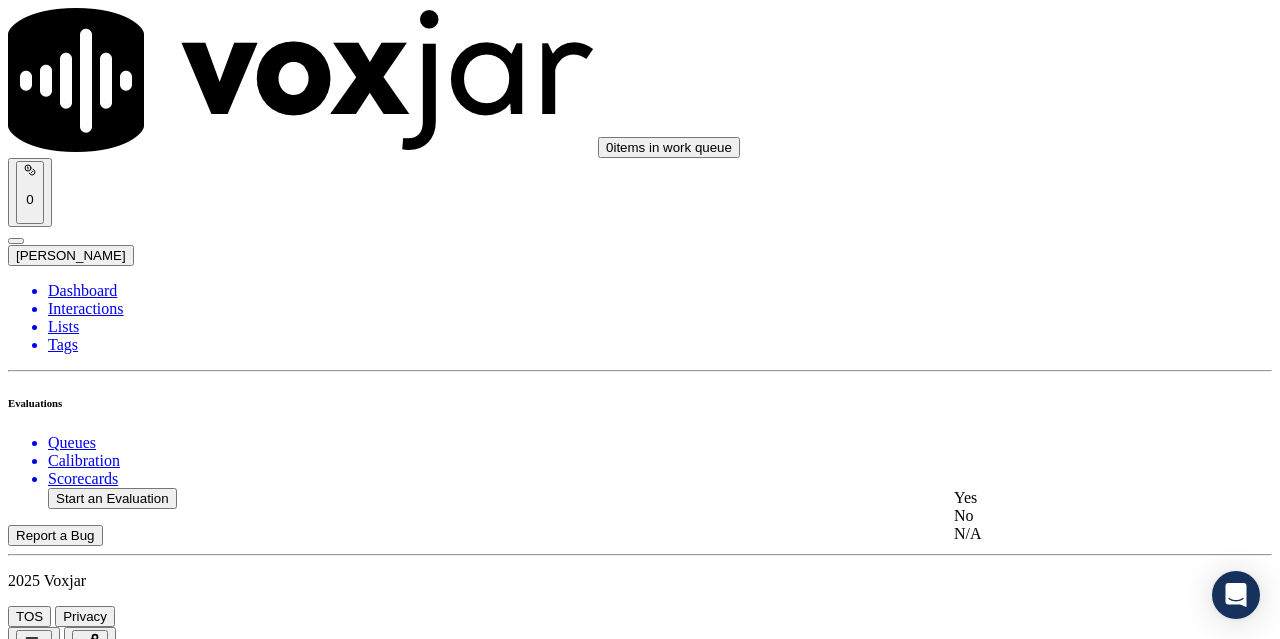 click on "Yes" at bounding box center [1067, 498] 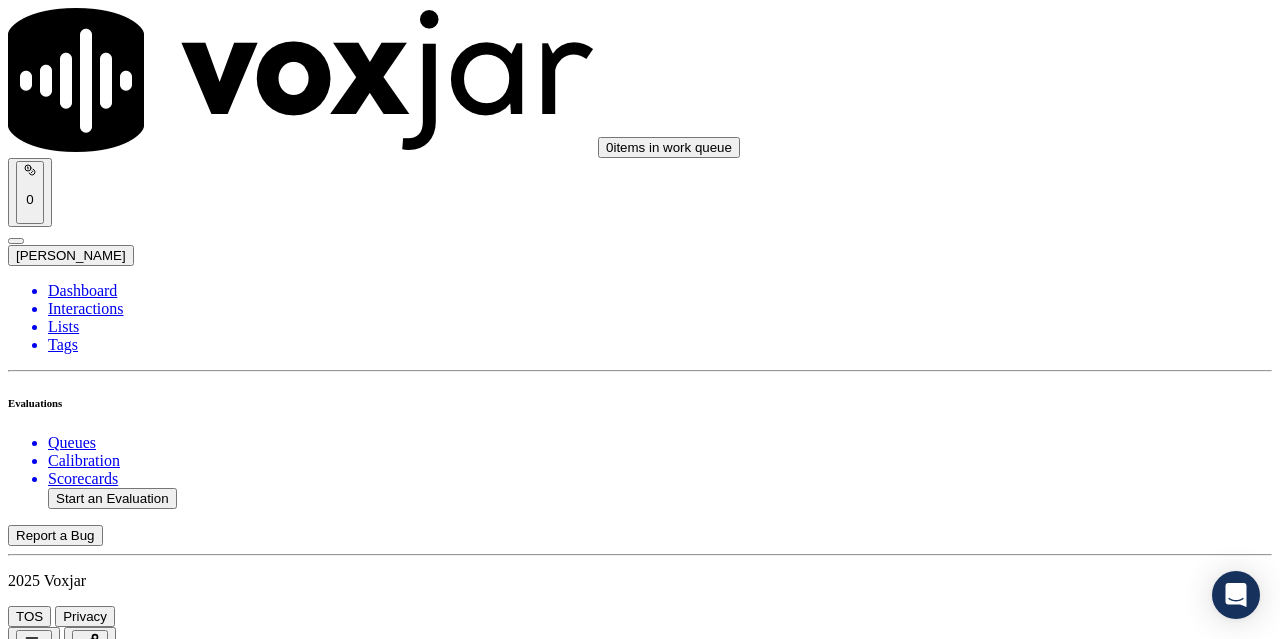 scroll, scrollTop: 5300, scrollLeft: 0, axis: vertical 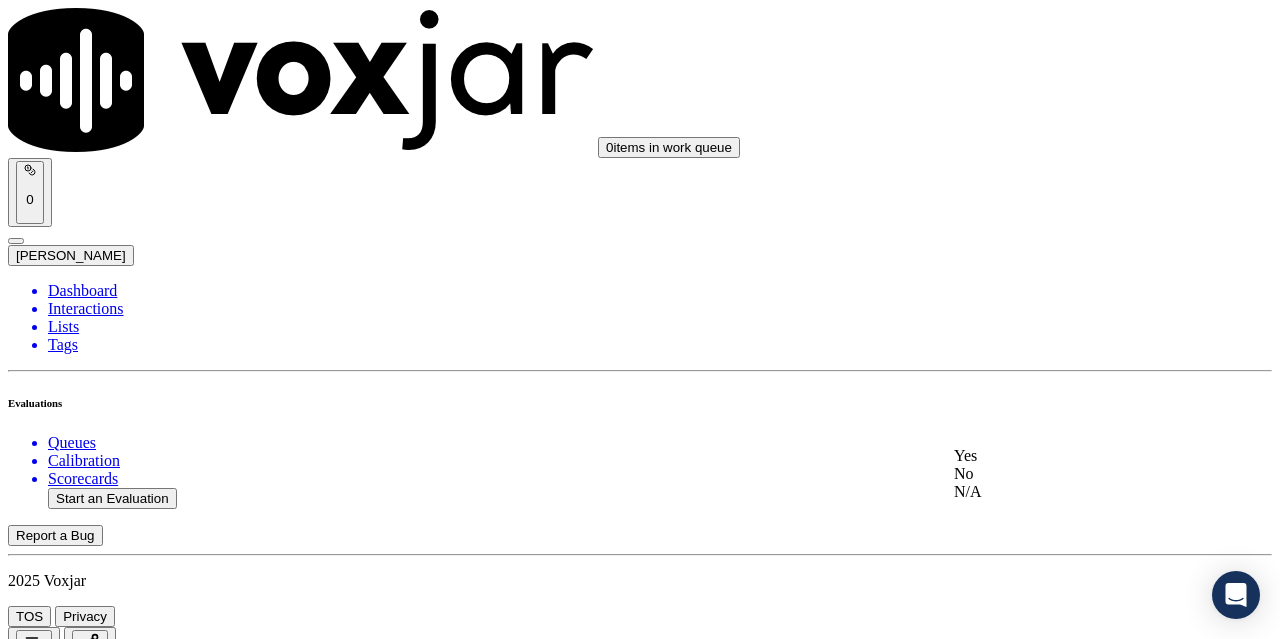 click on "Yes" at bounding box center (1067, 456) 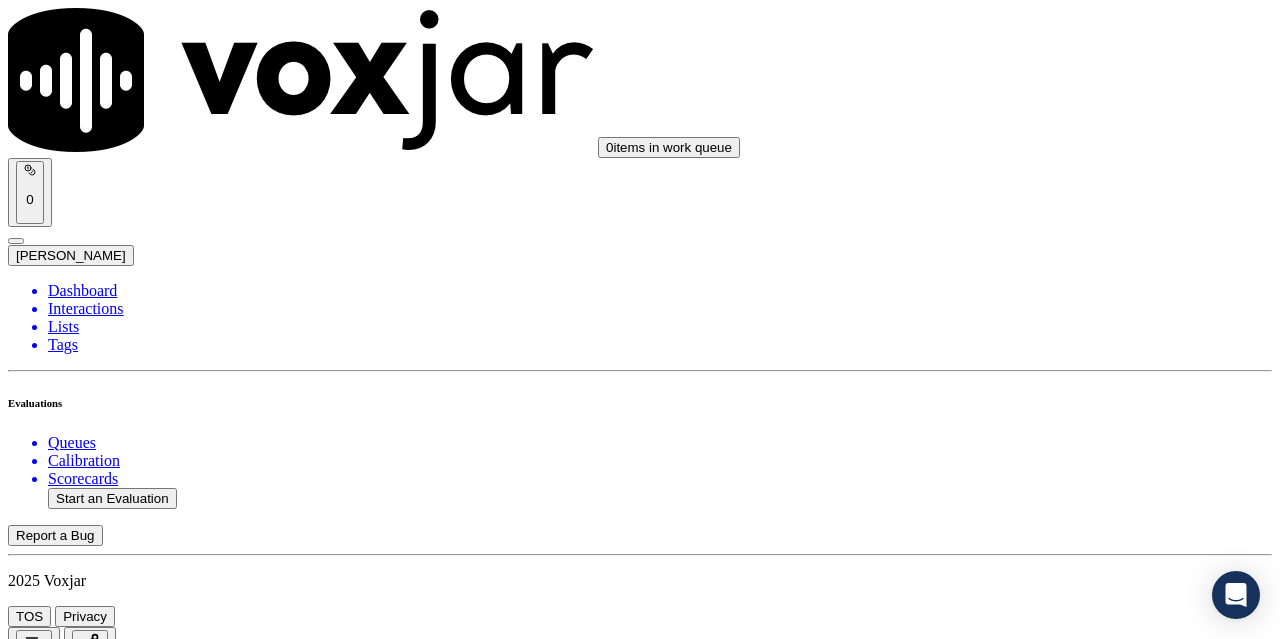 scroll, scrollTop: 5800, scrollLeft: 0, axis: vertical 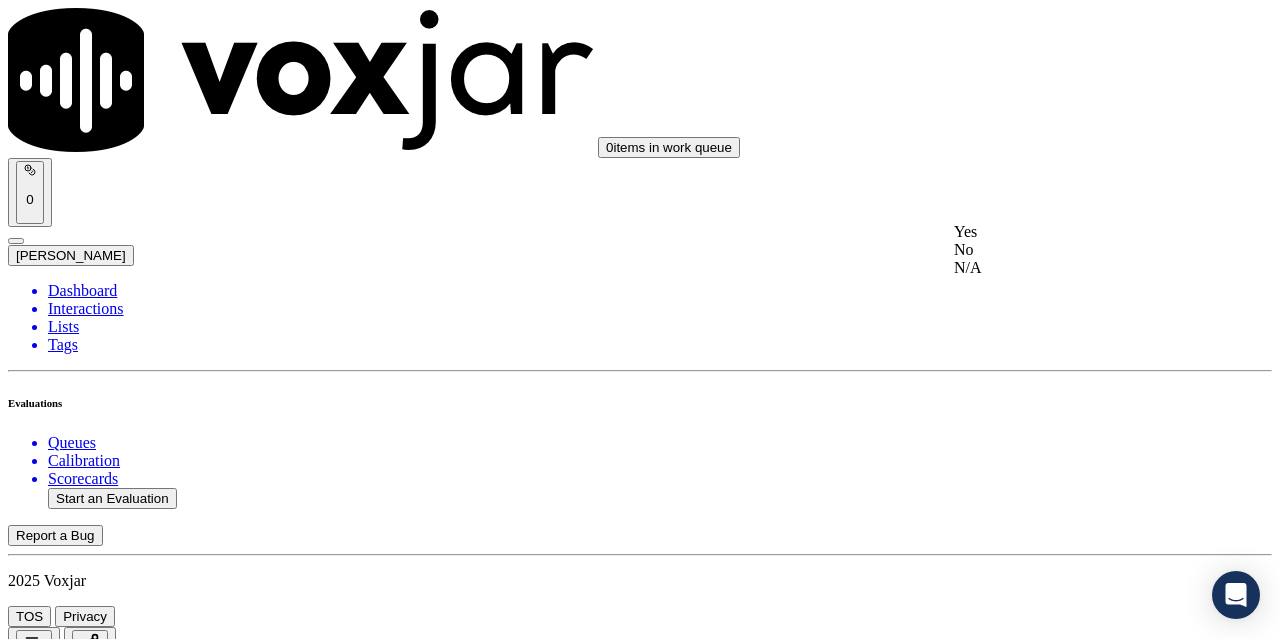 click on "Yes" at bounding box center (1067, 232) 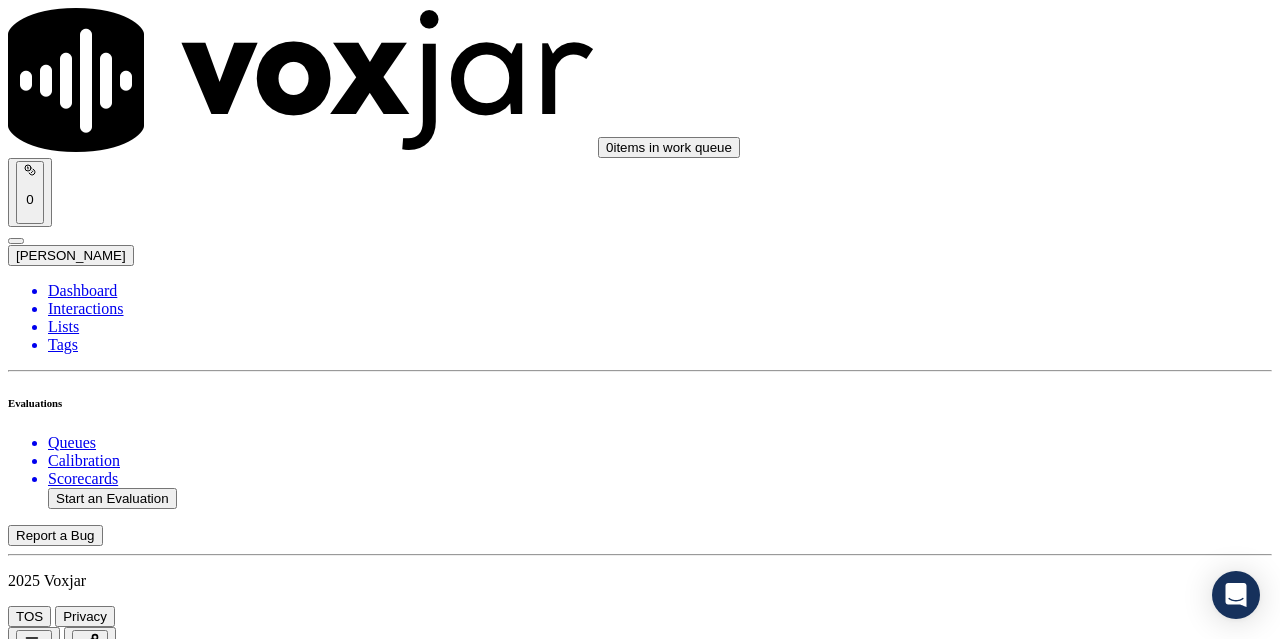 click on "Select an answer" at bounding box center [67, 7272] 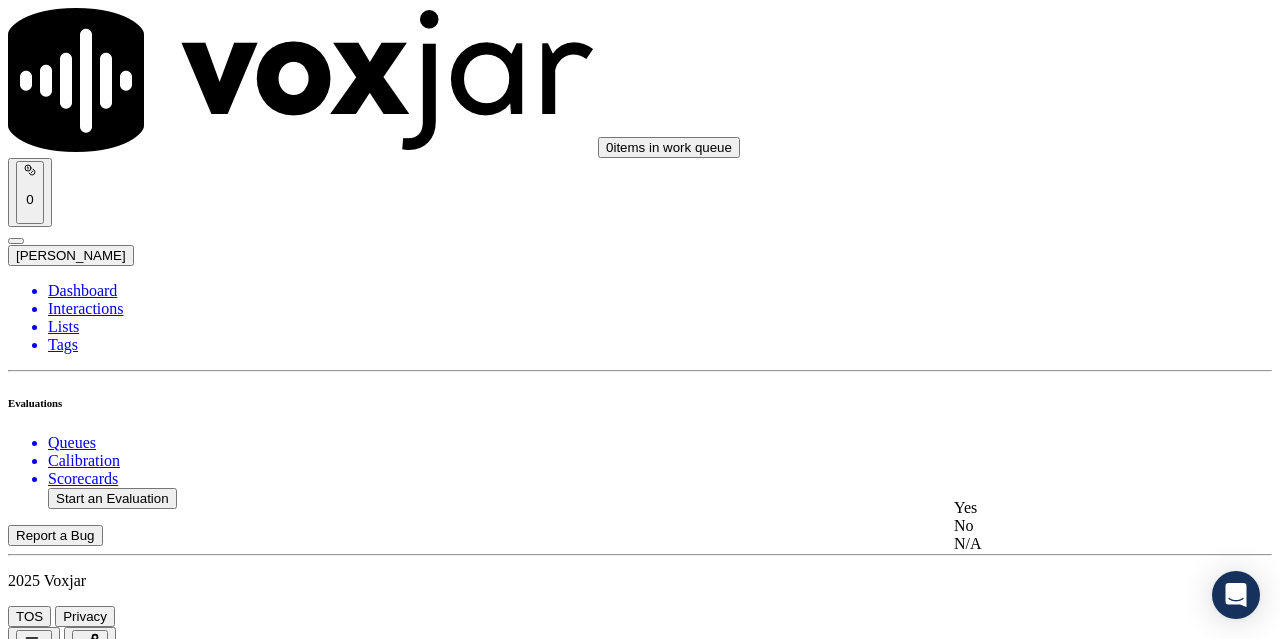 click on "Yes" at bounding box center (1067, 508) 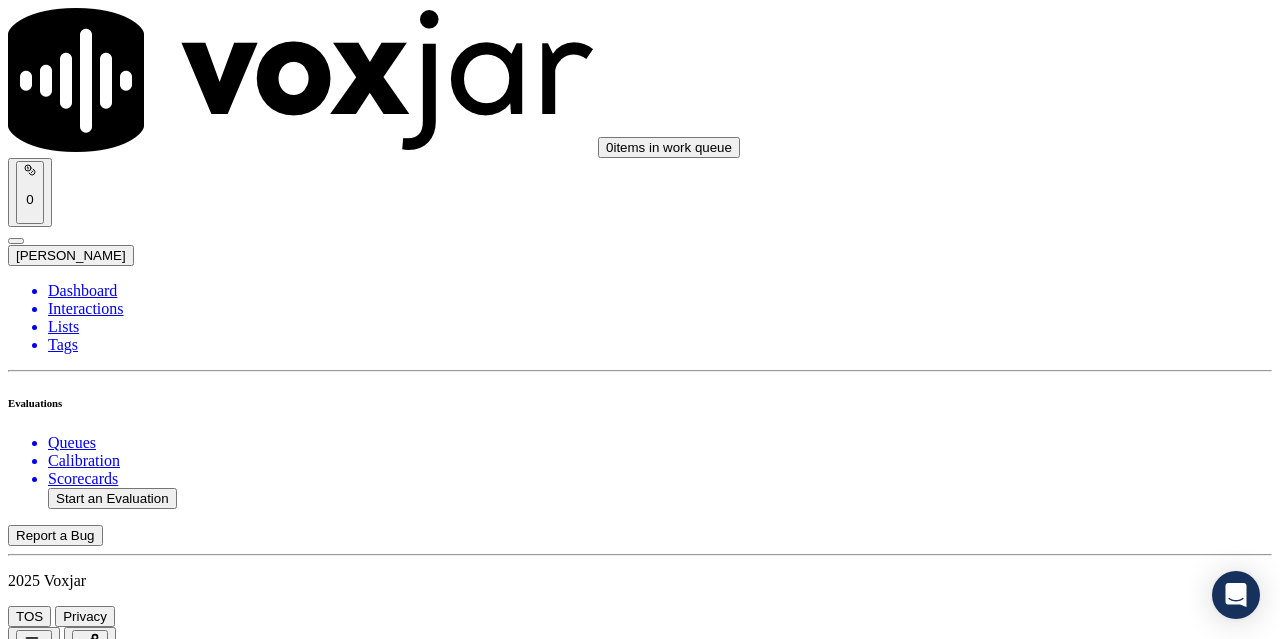 scroll, scrollTop: 5896, scrollLeft: 0, axis: vertical 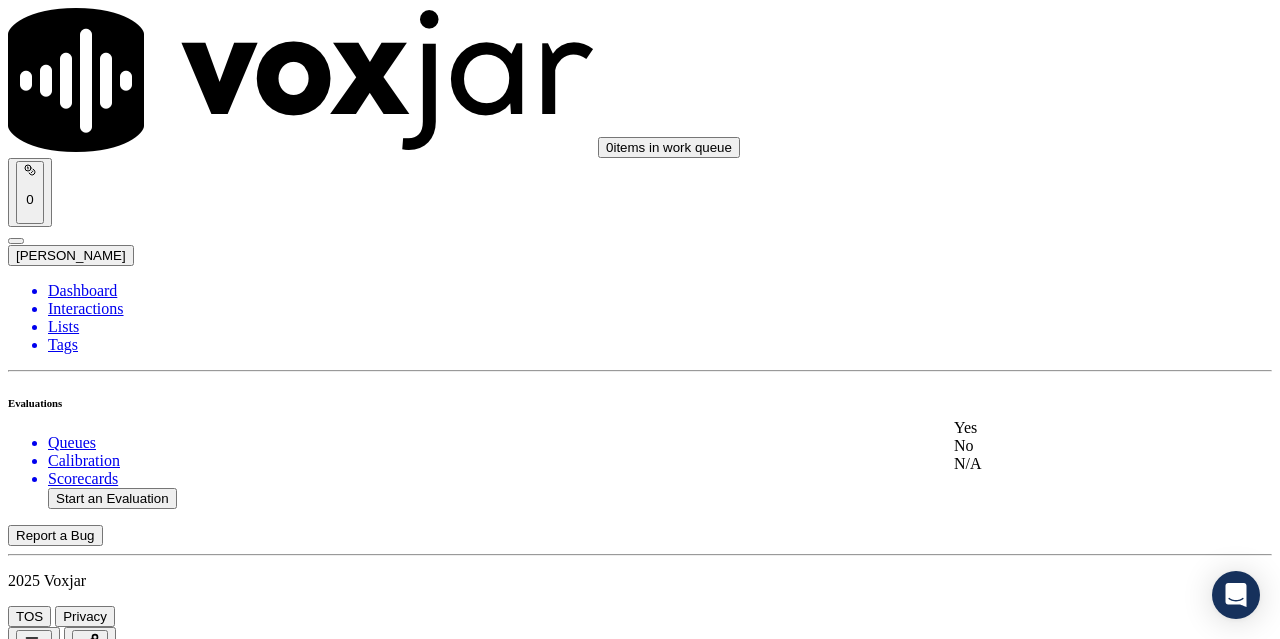 click on "Yes" at bounding box center [1067, 428] 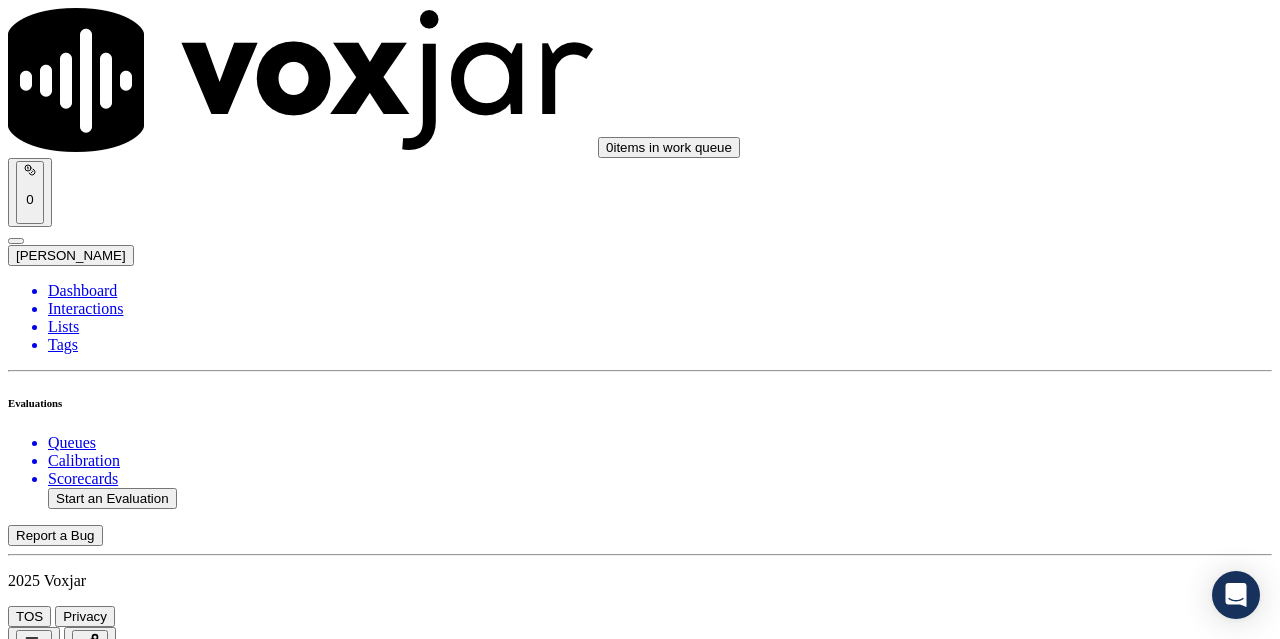 scroll, scrollTop: 200, scrollLeft: 0, axis: vertical 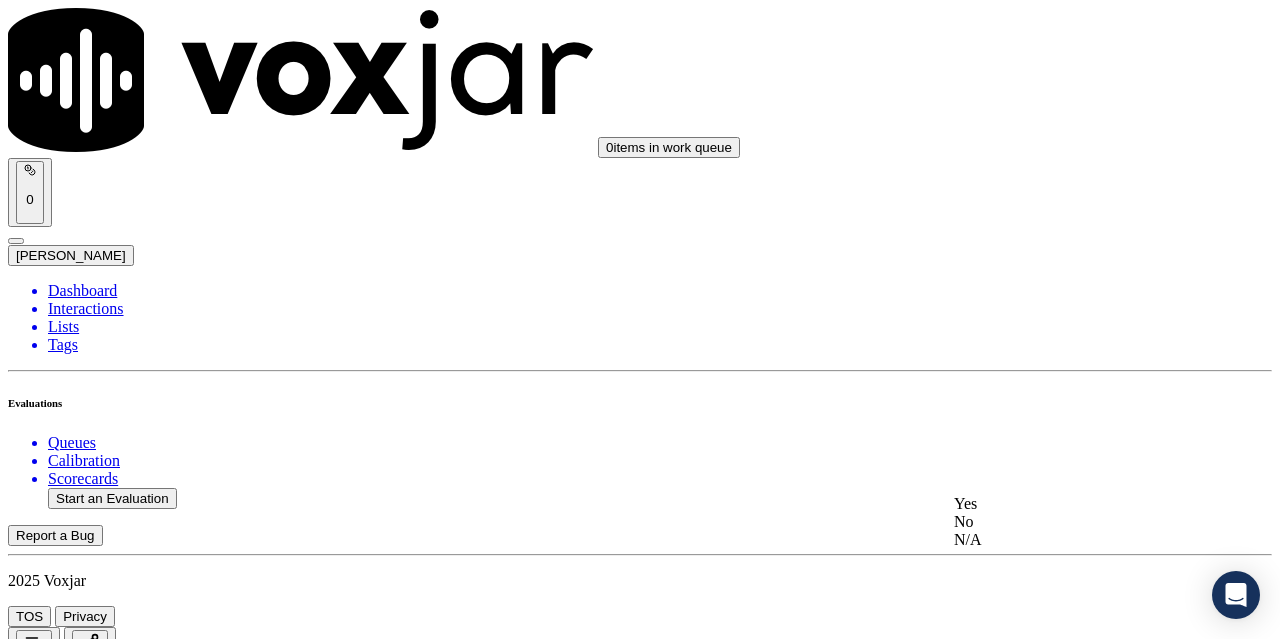 click on "Yes" at bounding box center [1067, 504] 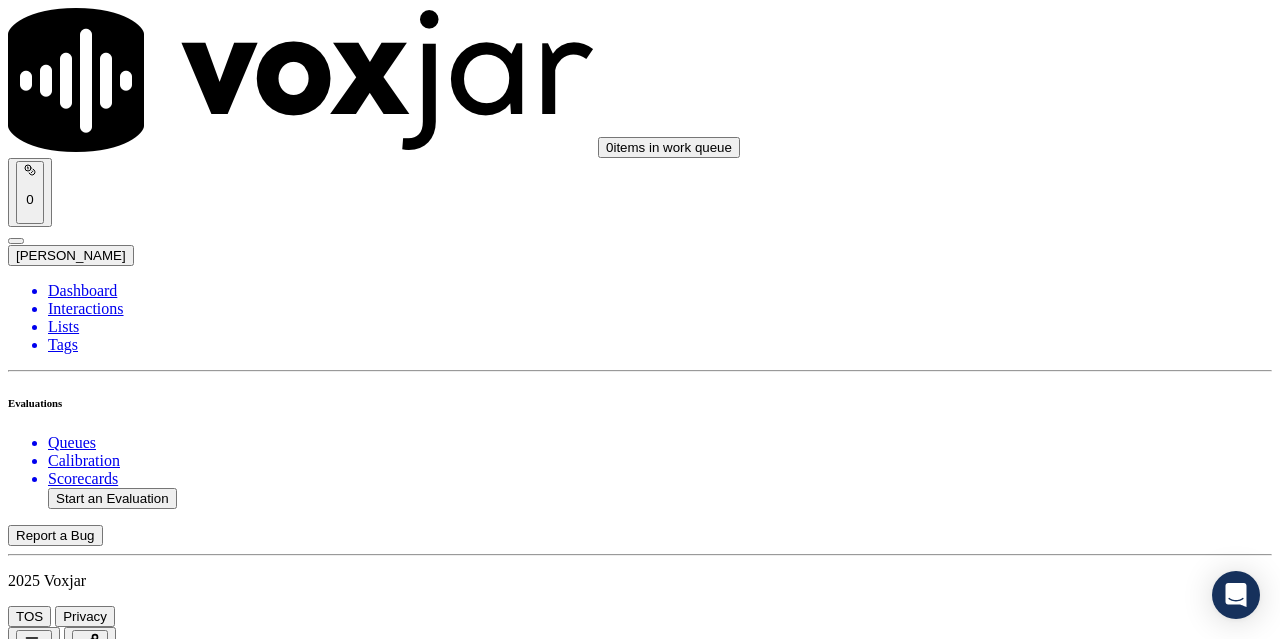 scroll, scrollTop: 500, scrollLeft: 0, axis: vertical 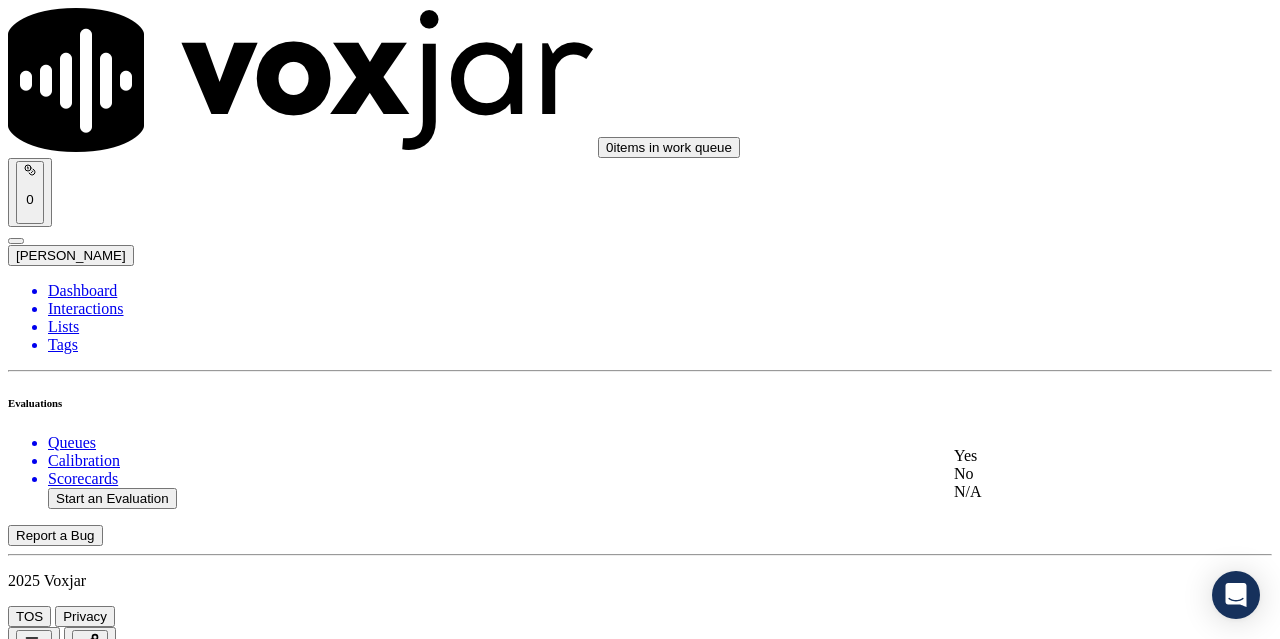 click on "Yes" at bounding box center [1067, 456] 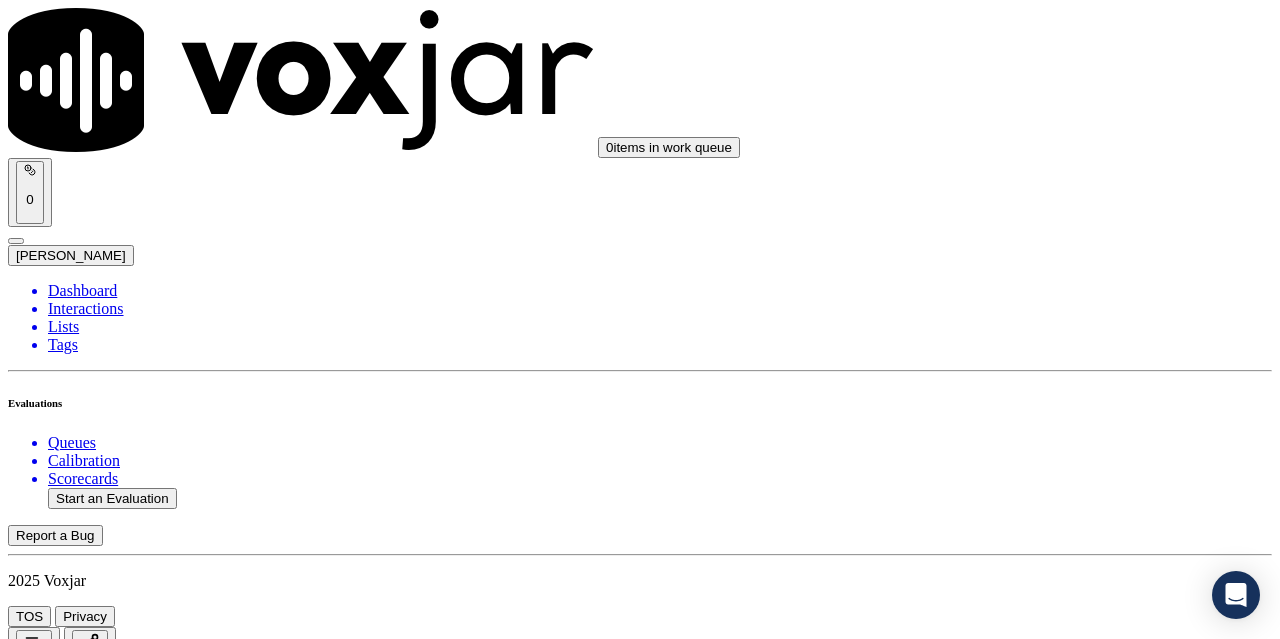 scroll, scrollTop: 800, scrollLeft: 0, axis: vertical 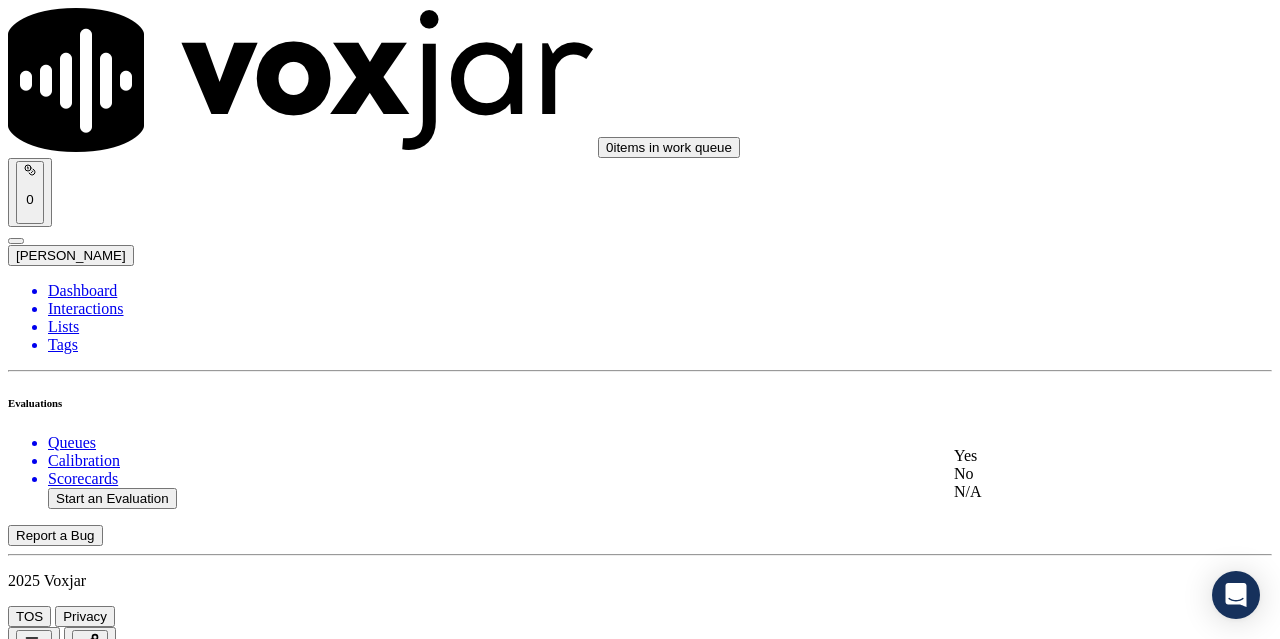 click on "N/A" 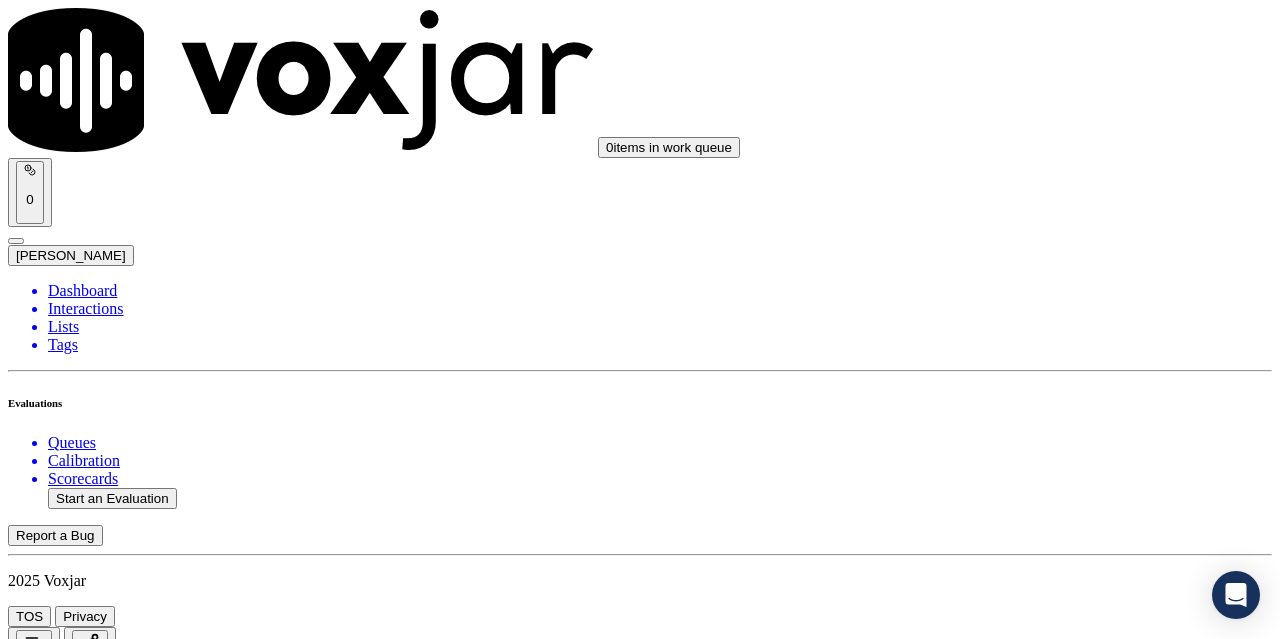 scroll, scrollTop: 1100, scrollLeft: 0, axis: vertical 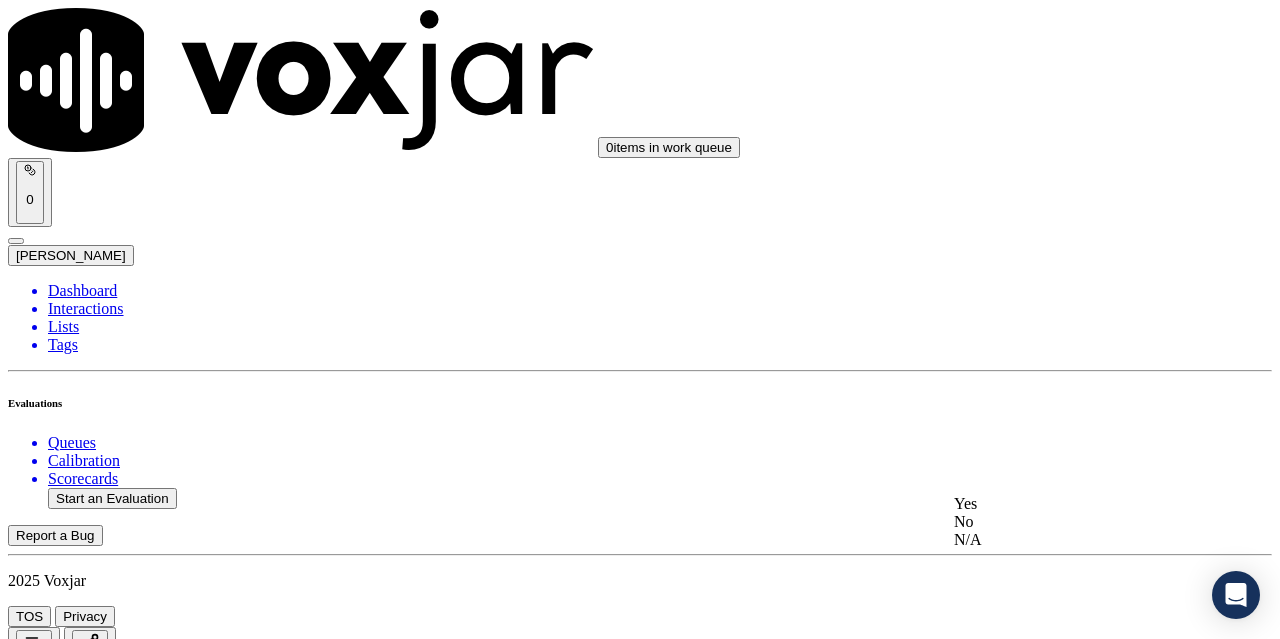 click on "N/A" 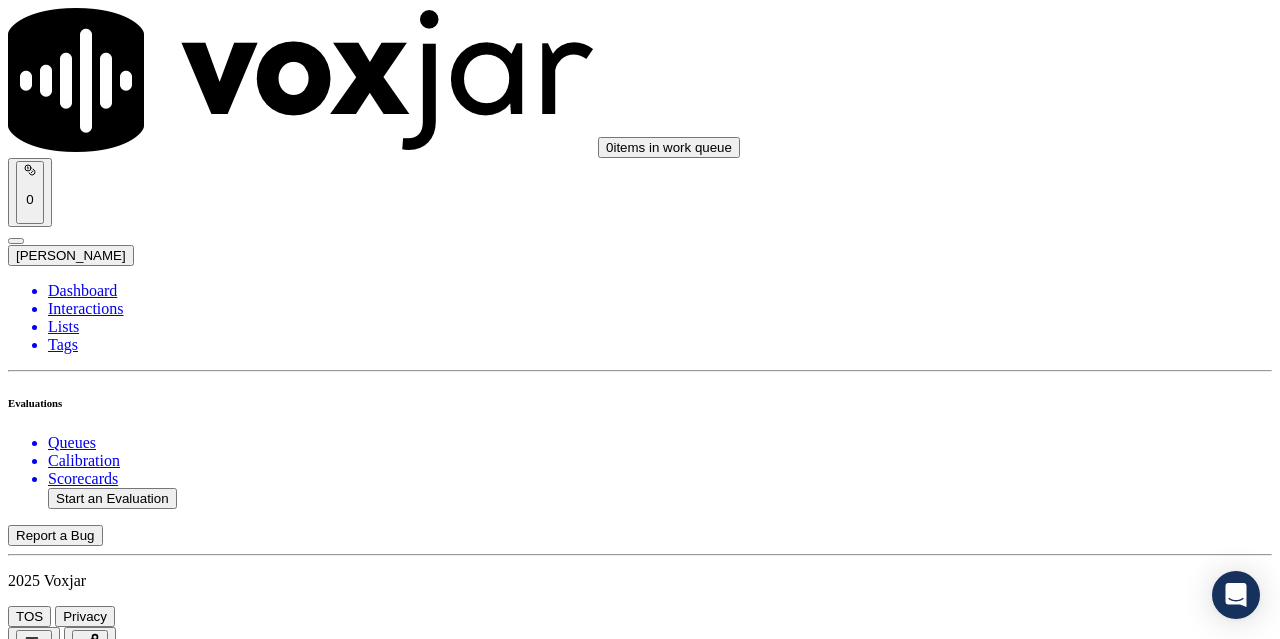 scroll, scrollTop: 1400, scrollLeft: 0, axis: vertical 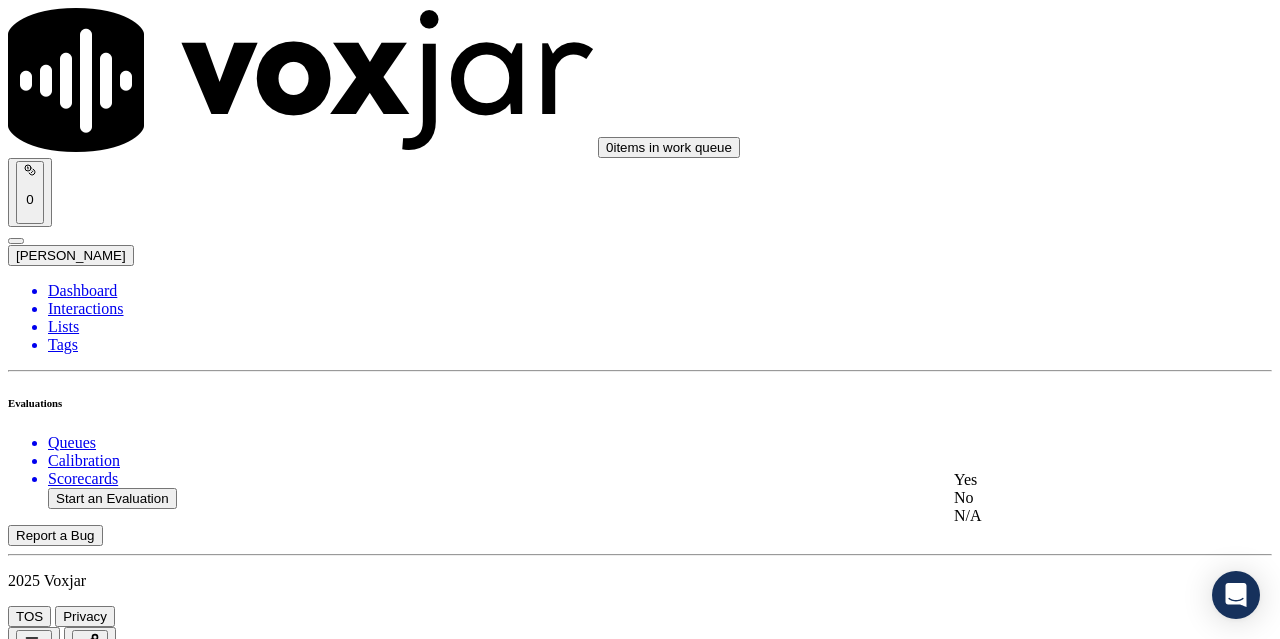 click on "Yes" at bounding box center (1067, 480) 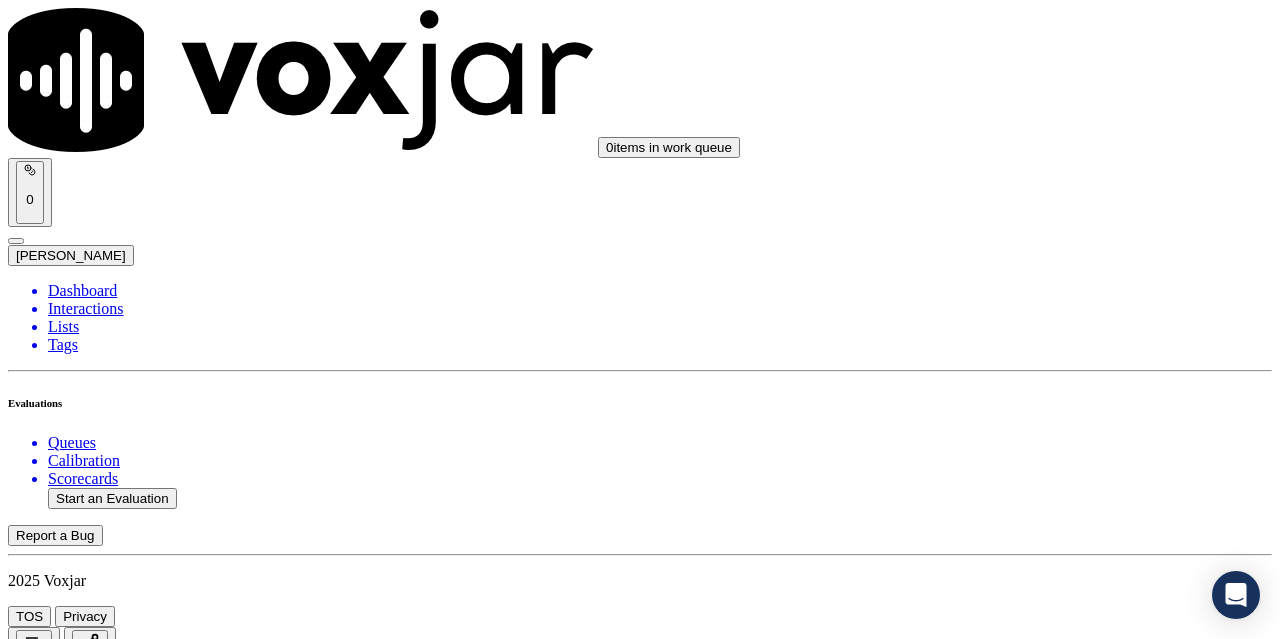 scroll, scrollTop: 1700, scrollLeft: 0, axis: vertical 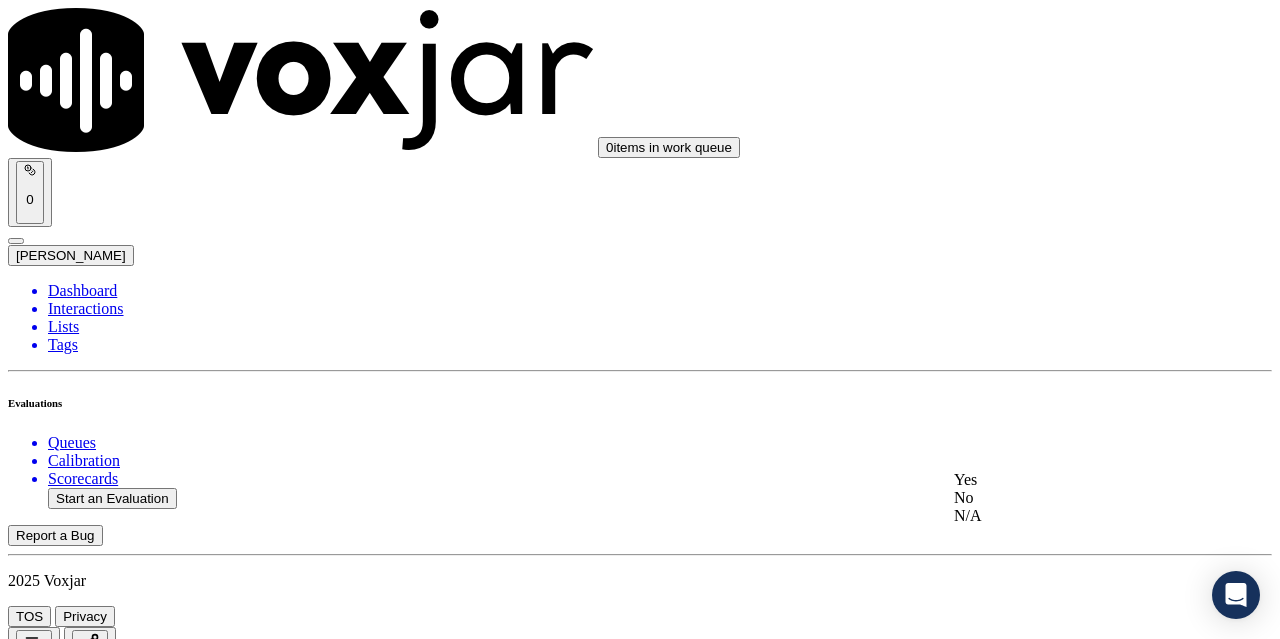 click on "Yes" at bounding box center [1067, 480] 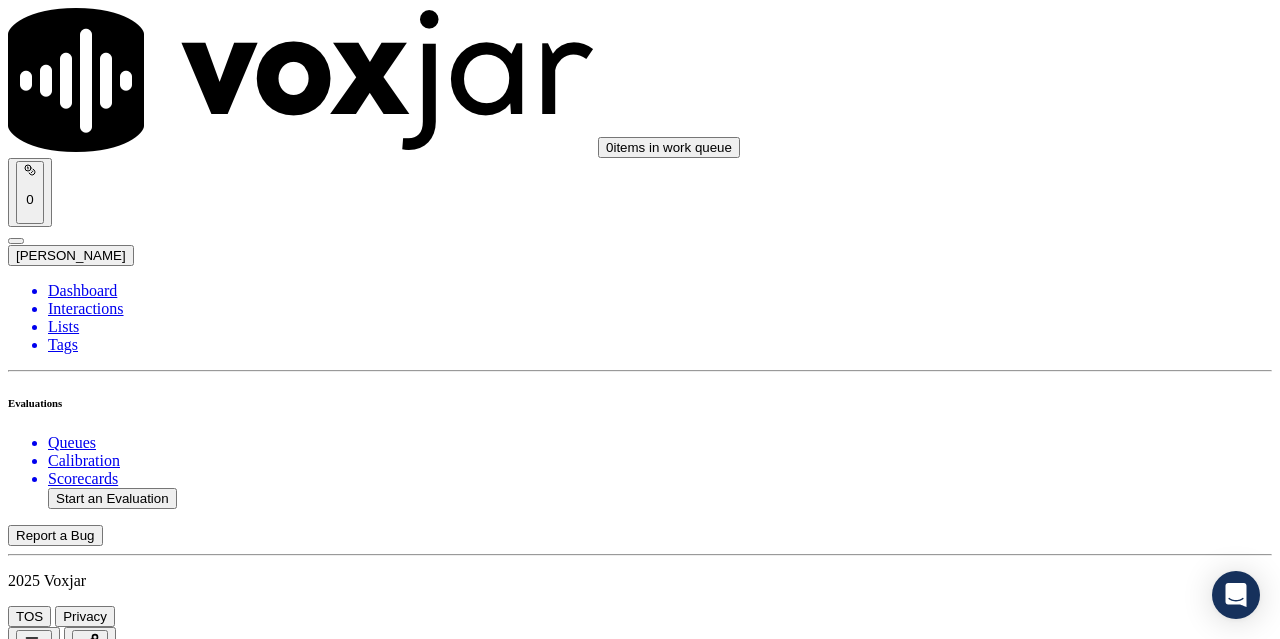 scroll, scrollTop: 2100, scrollLeft: 0, axis: vertical 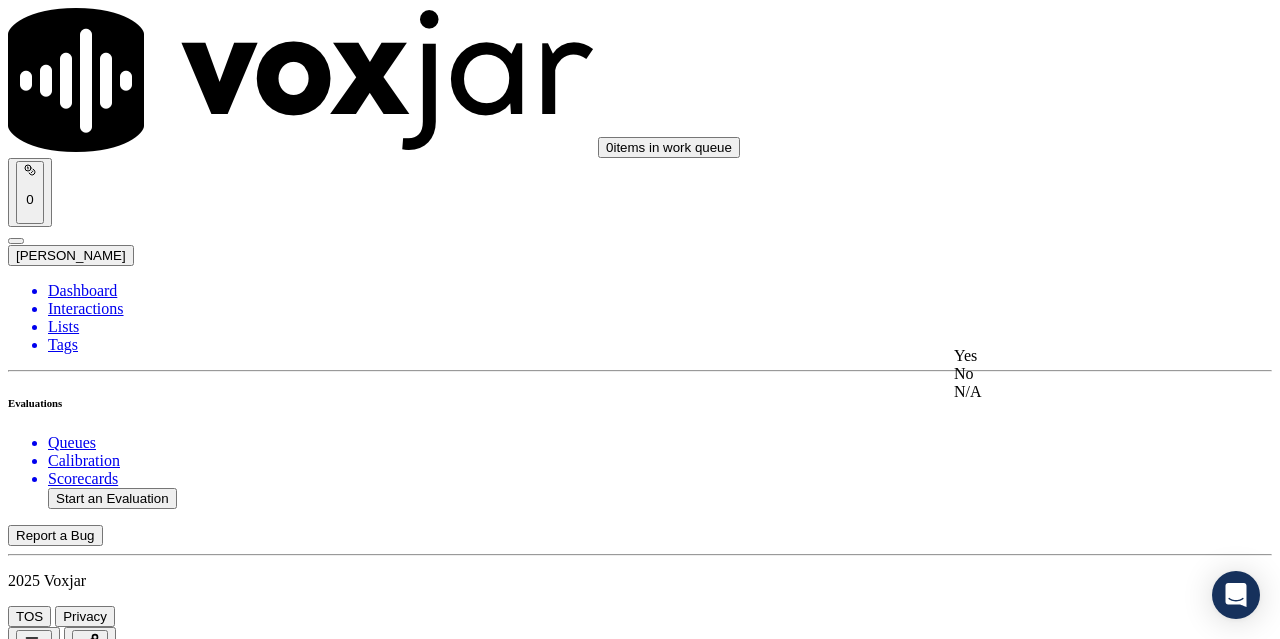 click on "Yes" at bounding box center (1067, 356) 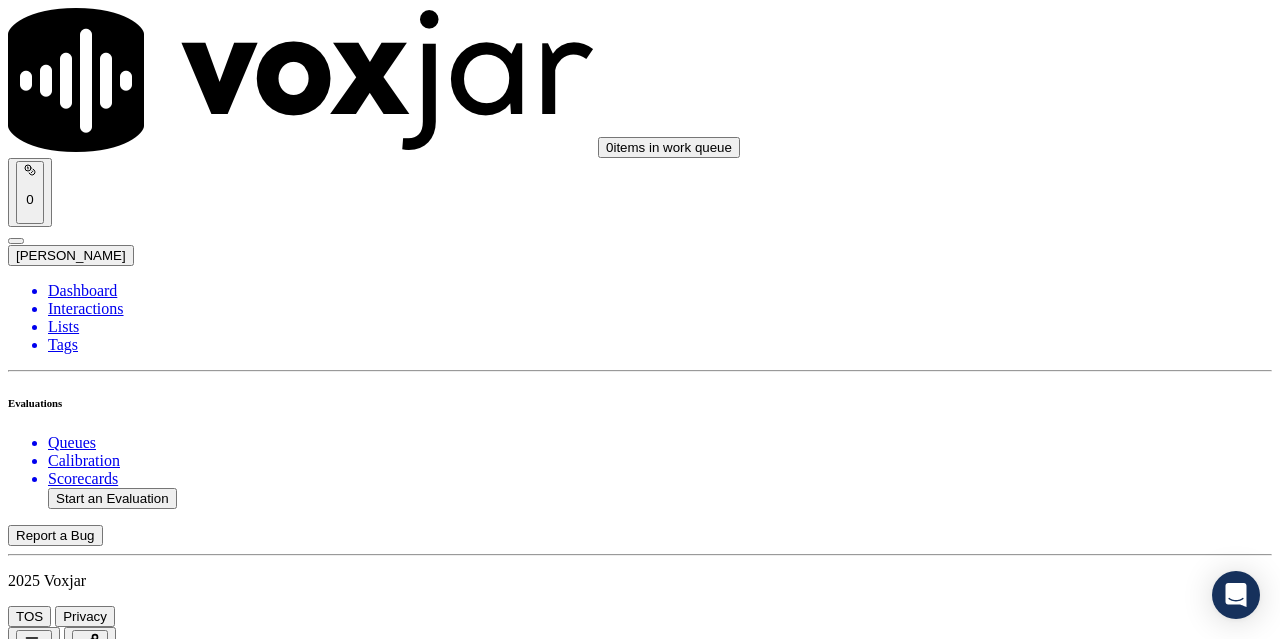 scroll, scrollTop: 2400, scrollLeft: 0, axis: vertical 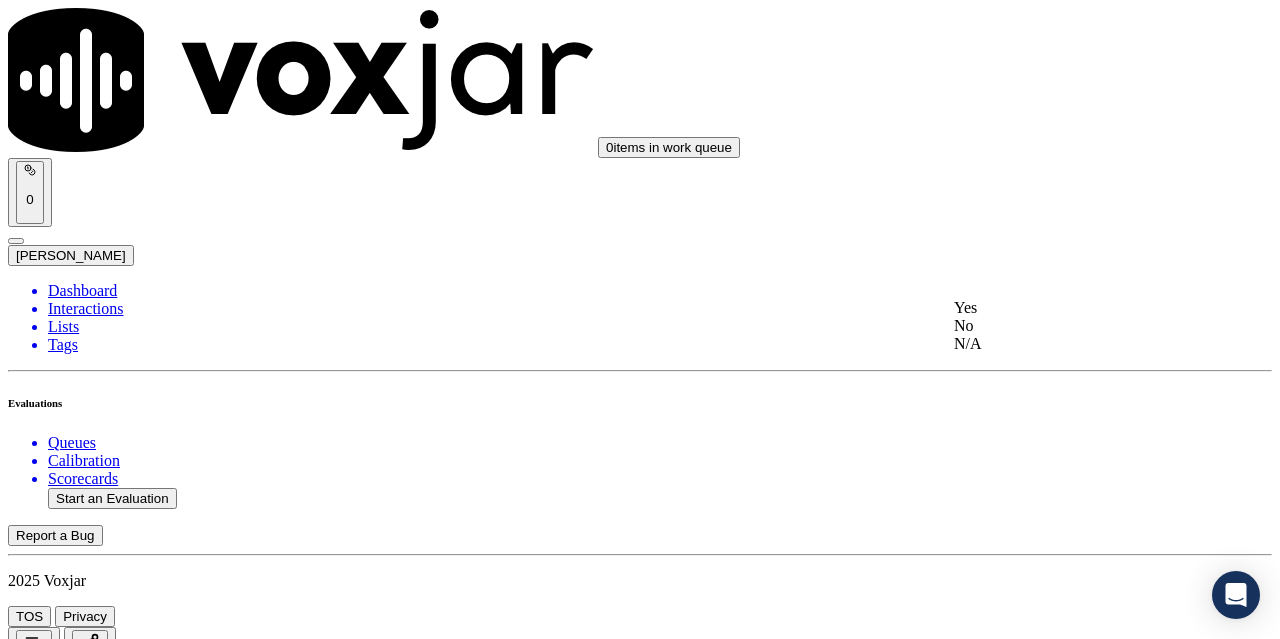 click on "Yes" at bounding box center (1067, 308) 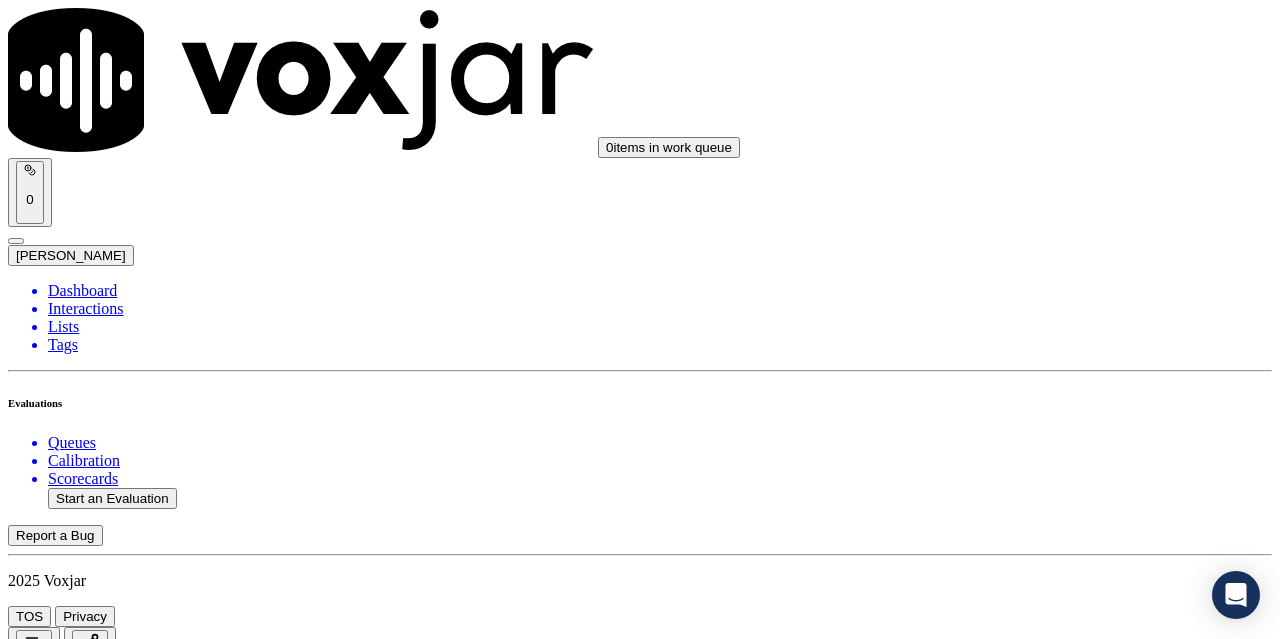 scroll, scrollTop: 2700, scrollLeft: 0, axis: vertical 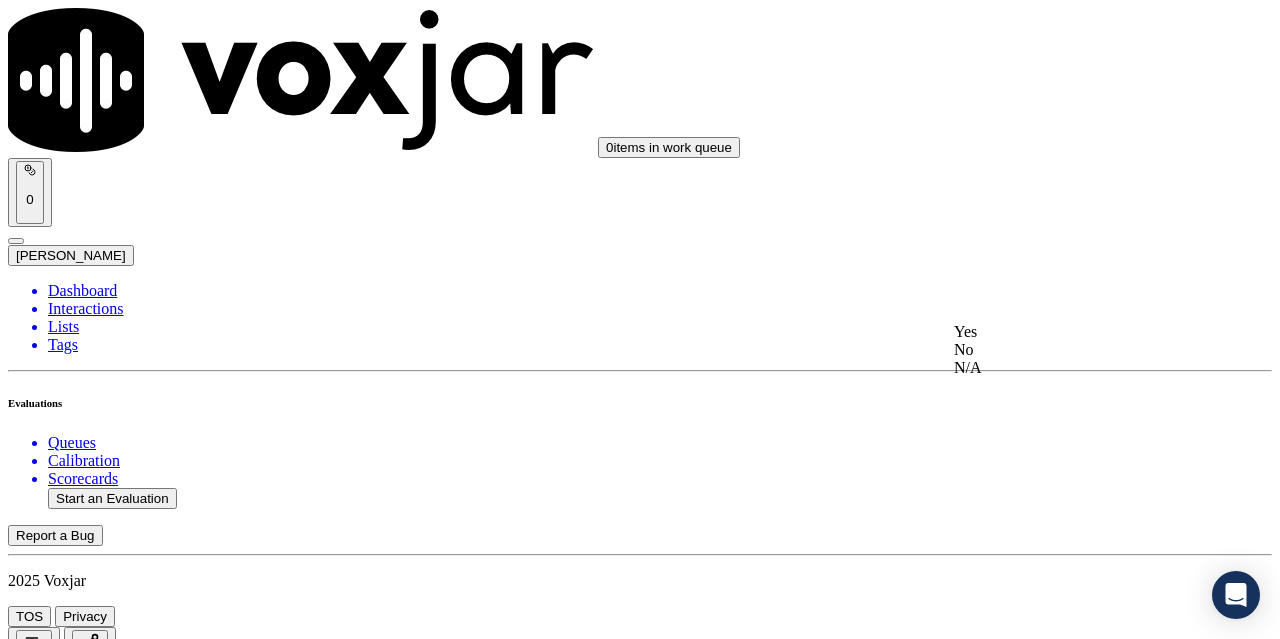 click on "Yes" at bounding box center [1067, 332] 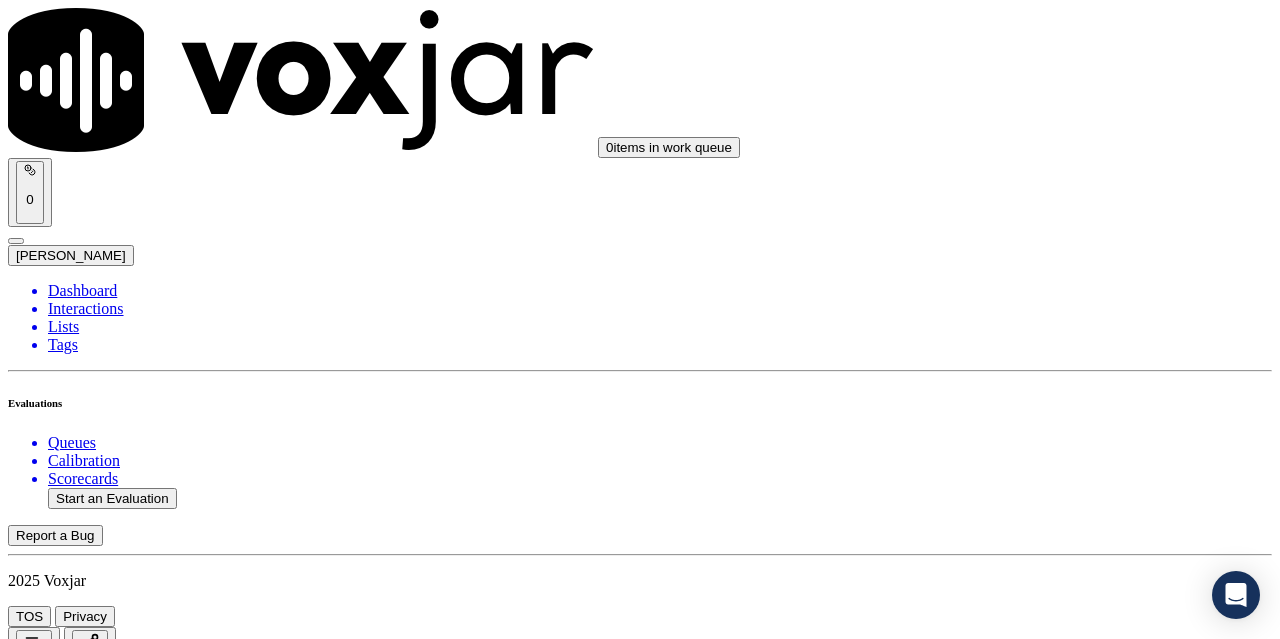 scroll, scrollTop: 3100, scrollLeft: 0, axis: vertical 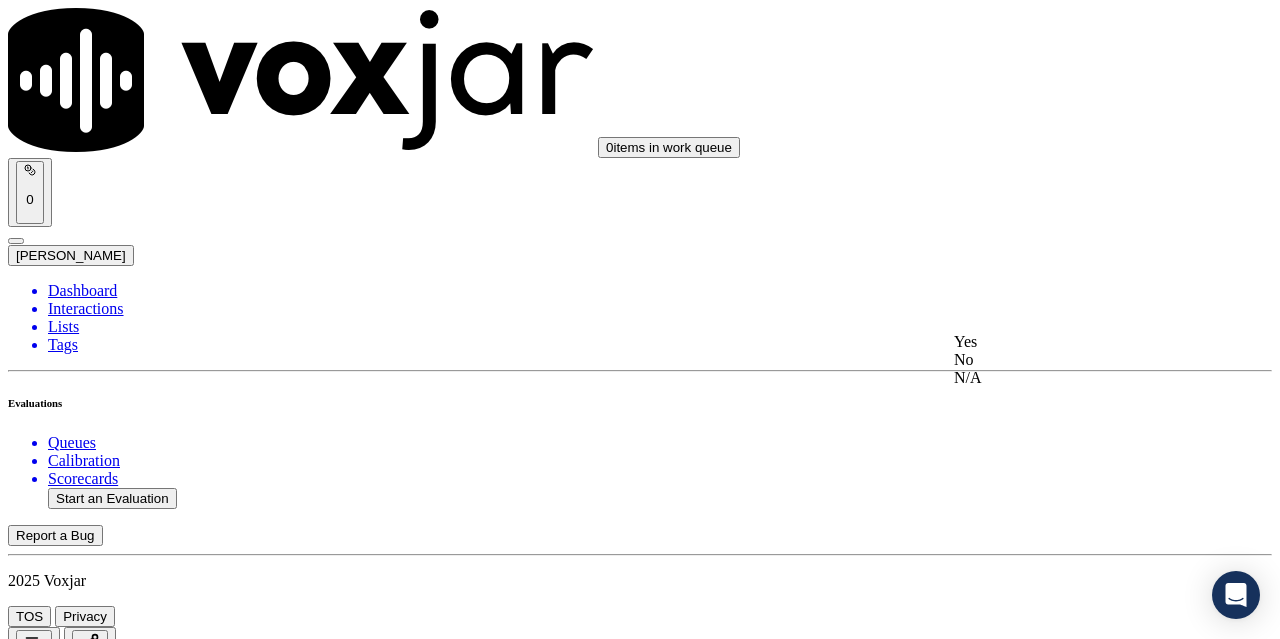 click on "Yes" at bounding box center [1067, 342] 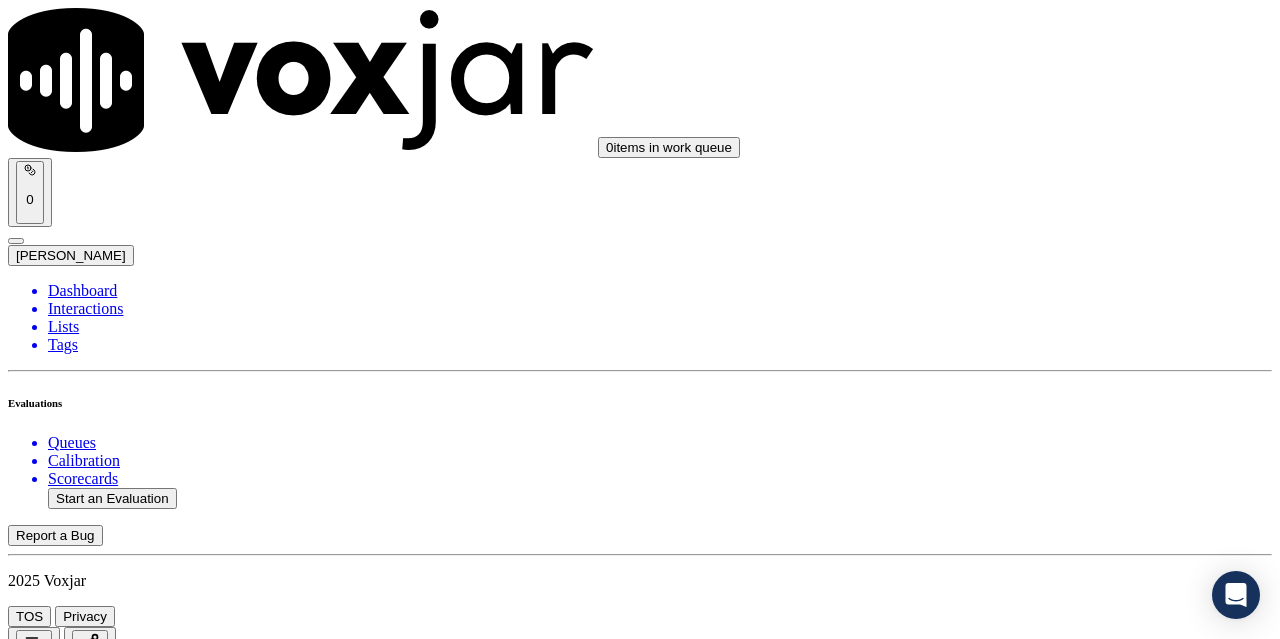 scroll, scrollTop: 3400, scrollLeft: 0, axis: vertical 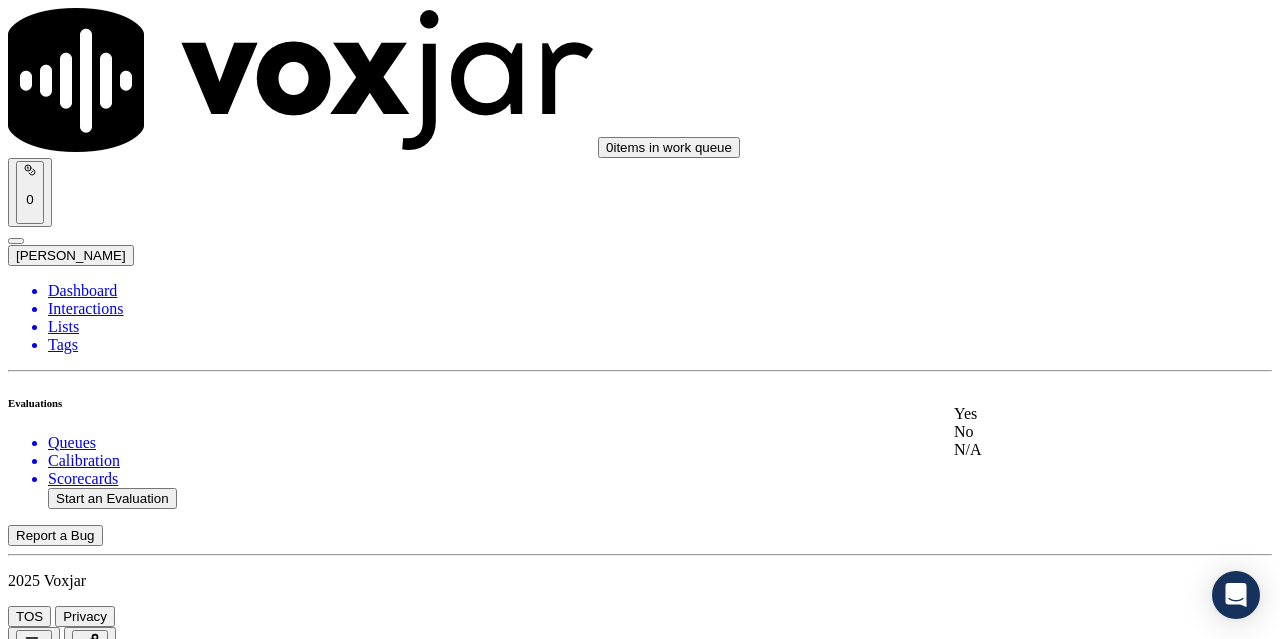 click on "Yes" at bounding box center [1067, 414] 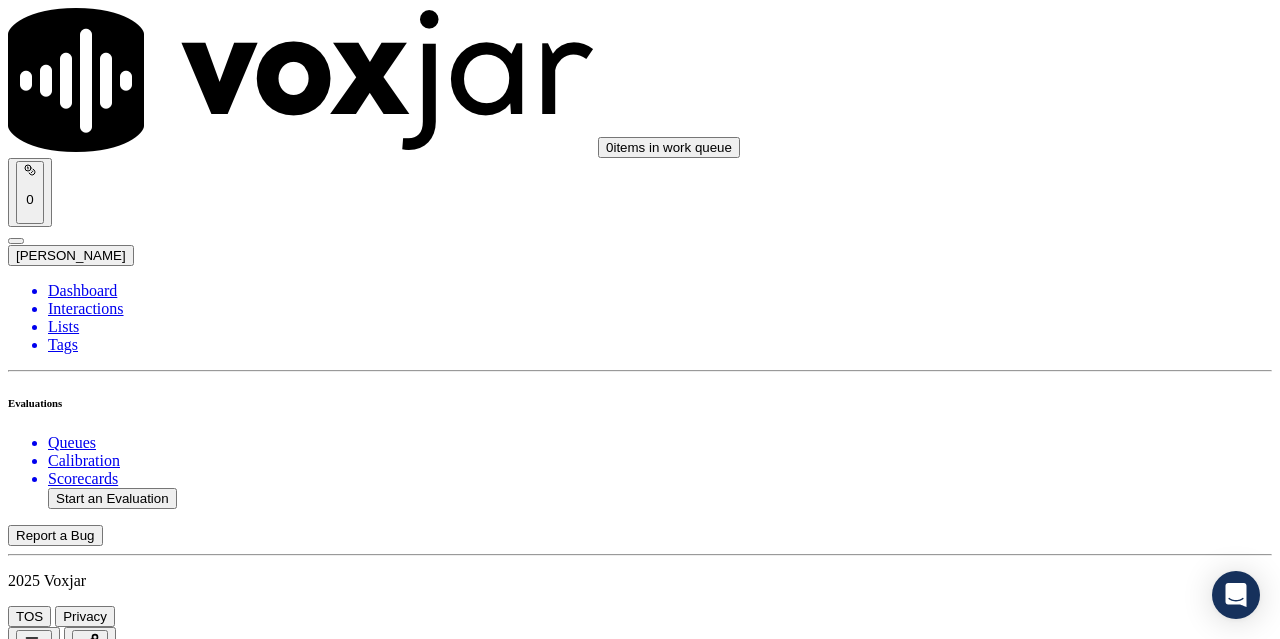 scroll, scrollTop: 3800, scrollLeft: 0, axis: vertical 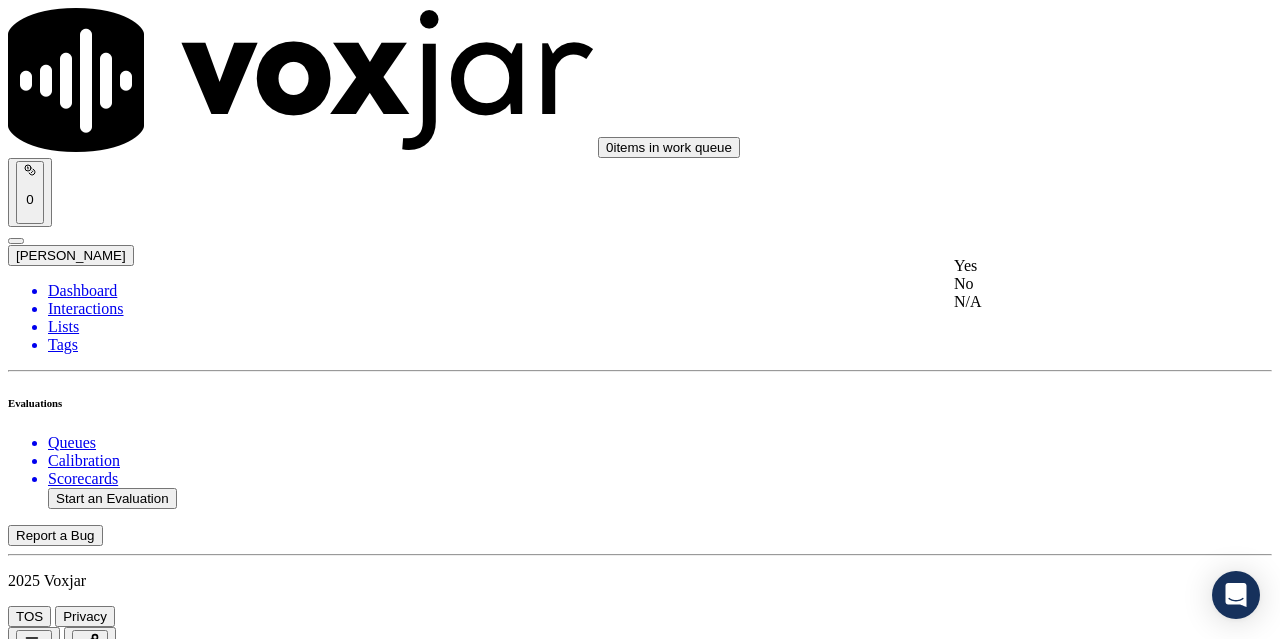 click on "Yes" at bounding box center [1067, 266] 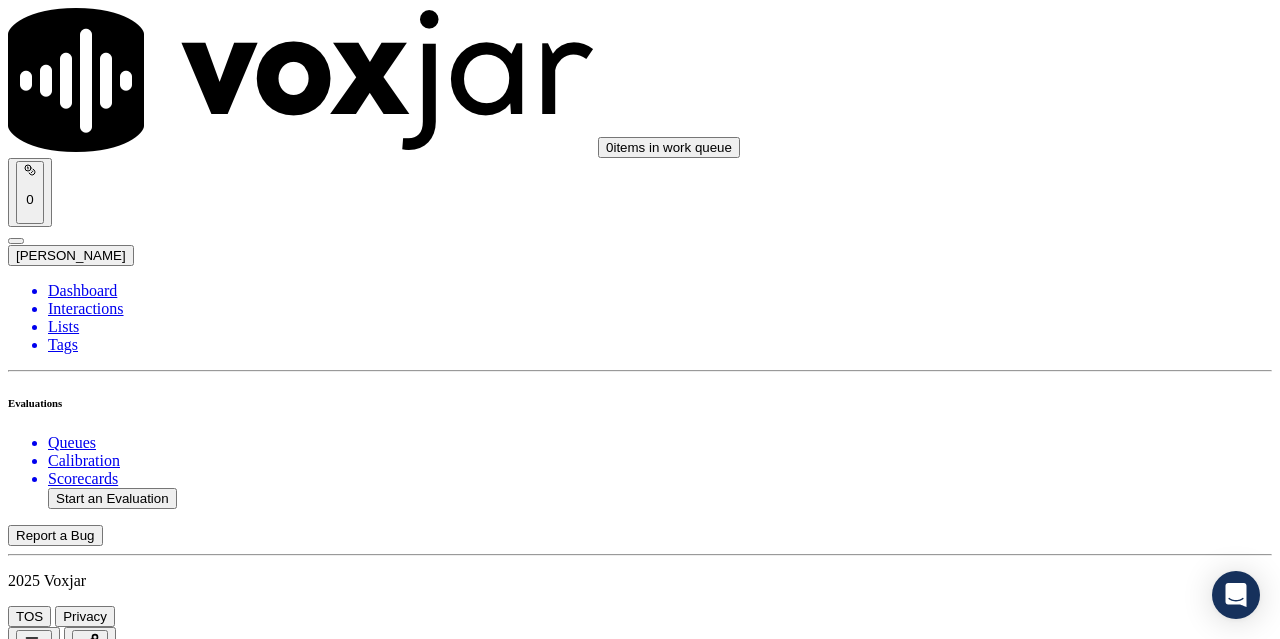 click on "Select an answer" at bounding box center (67, 5540) 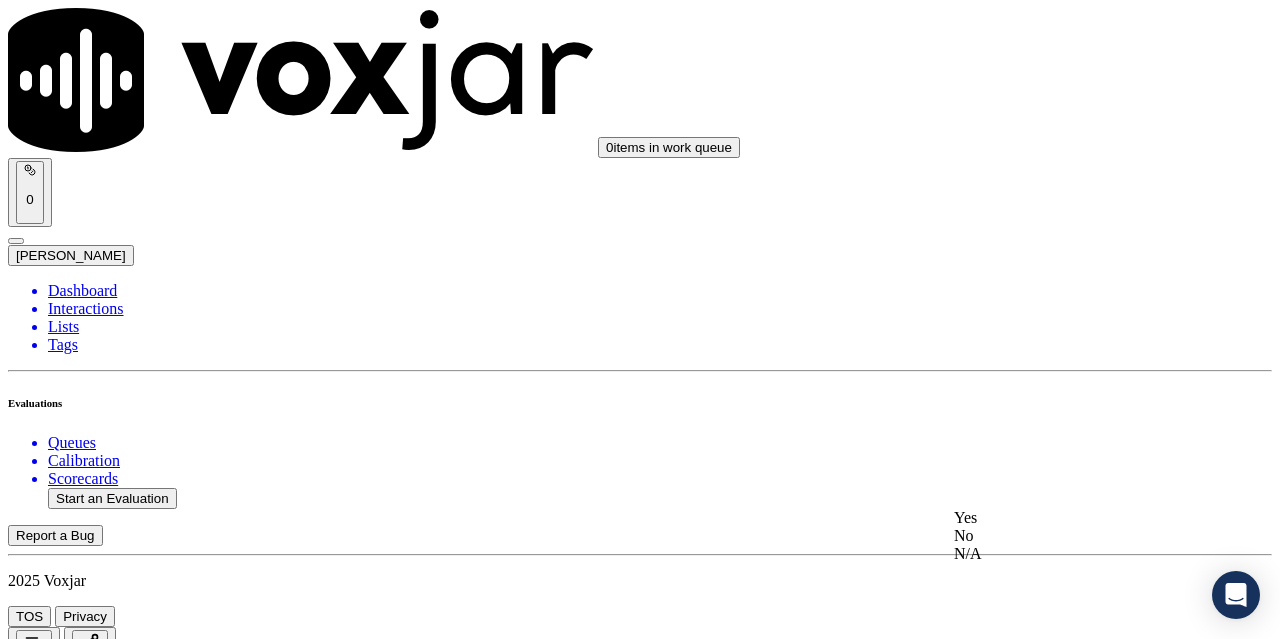 click on "4 .   Did the agent maintain call control?
Select an answer" at bounding box center [640, 5520] 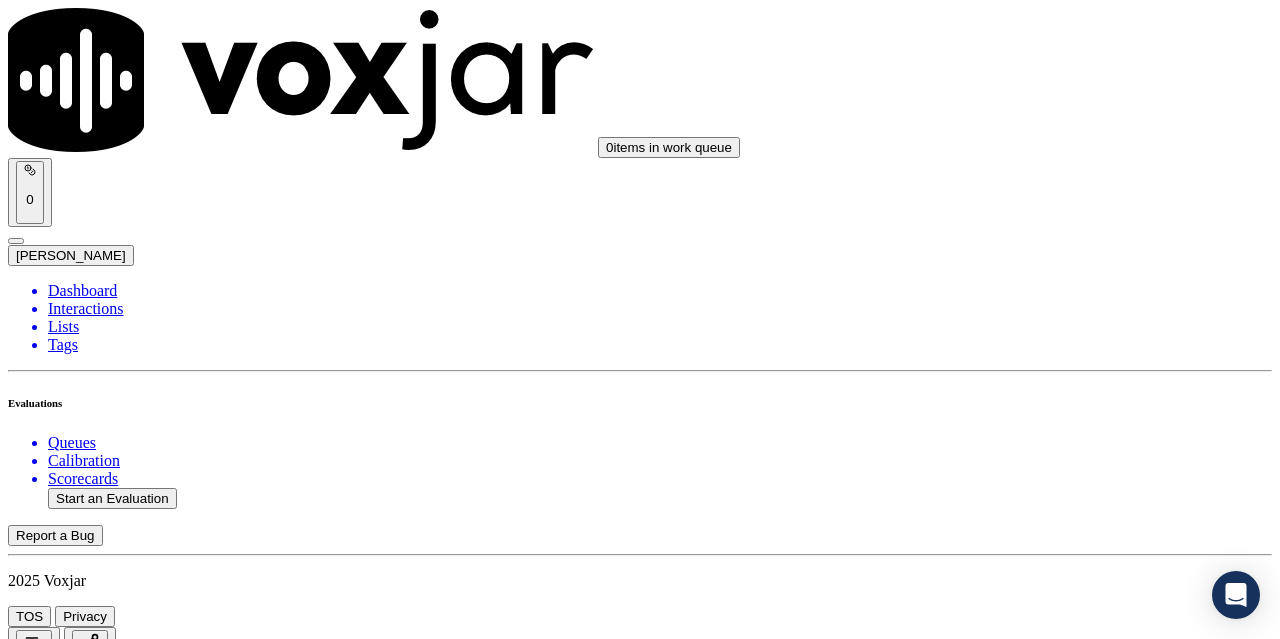 click on "Select an answer" at bounding box center [67, 5540] 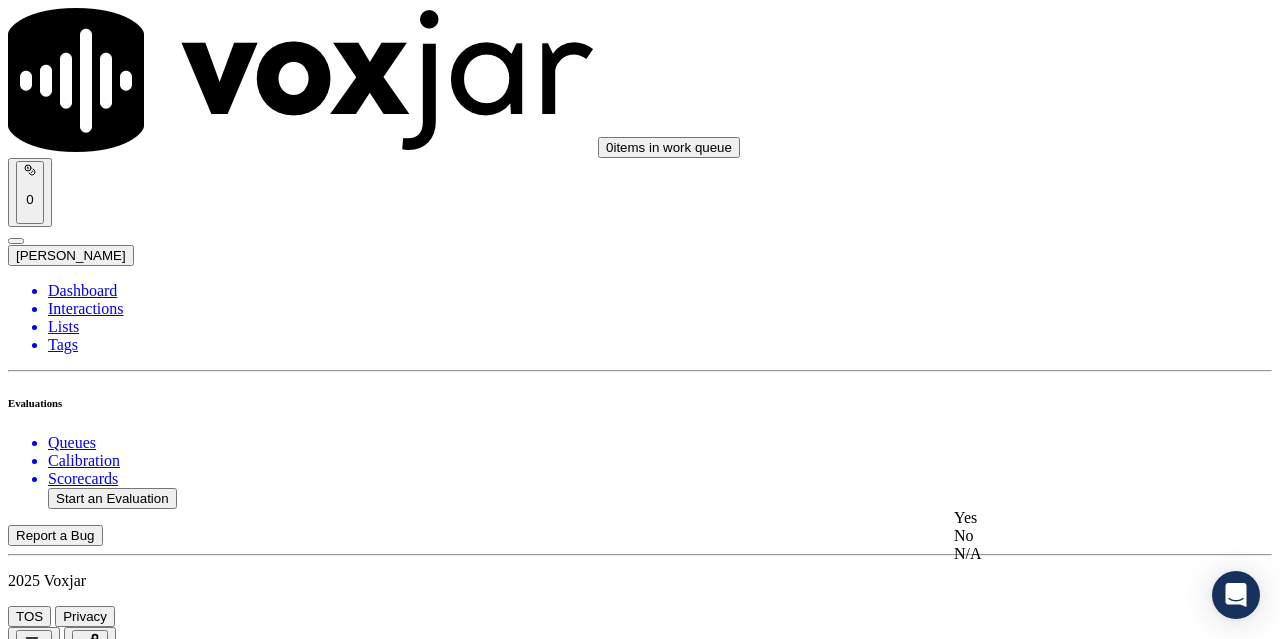 click on "Yes" at bounding box center (1067, 518) 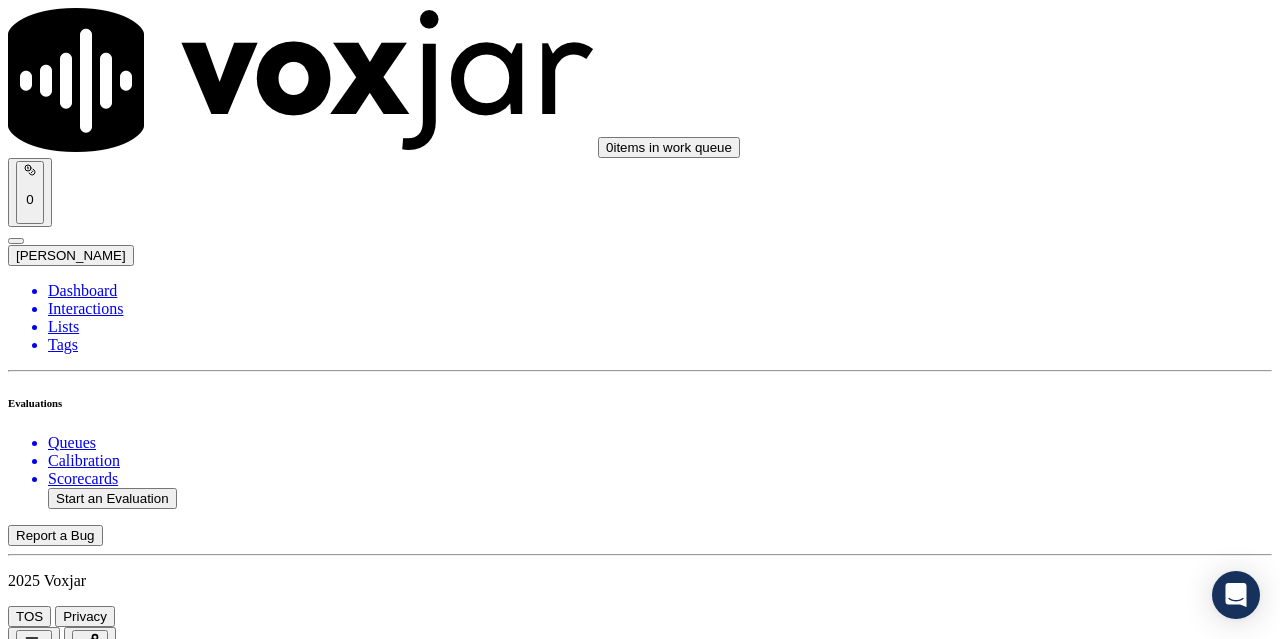 scroll, scrollTop: 4300, scrollLeft: 0, axis: vertical 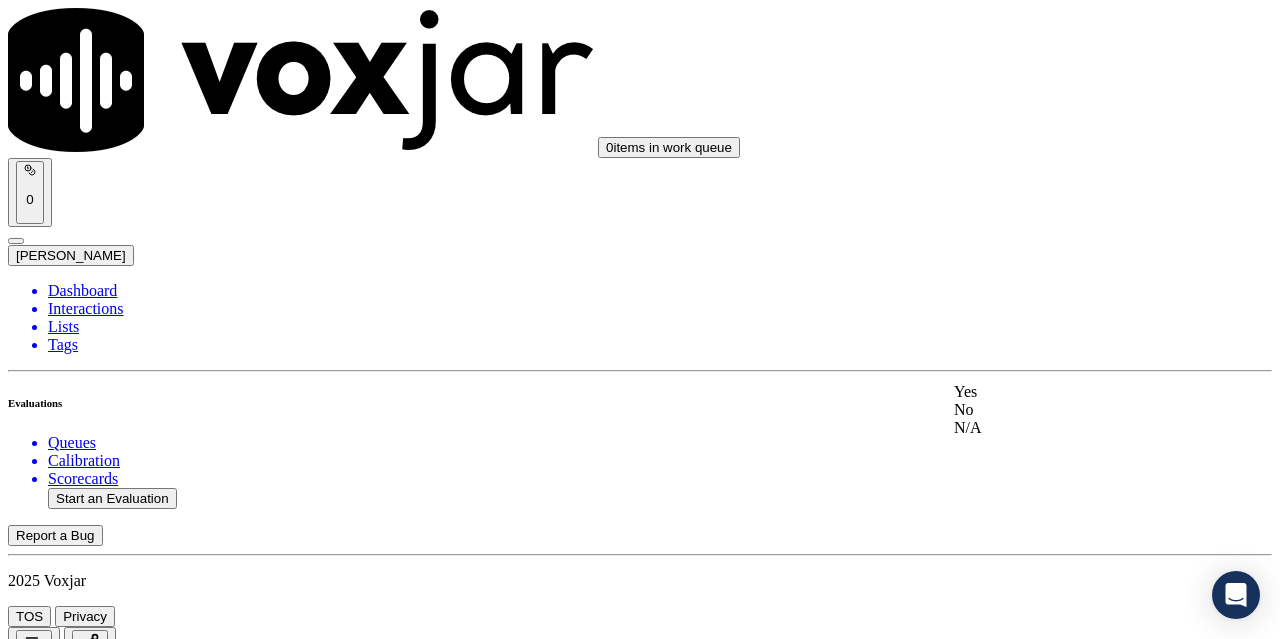 click on "Yes" at bounding box center [1067, 392] 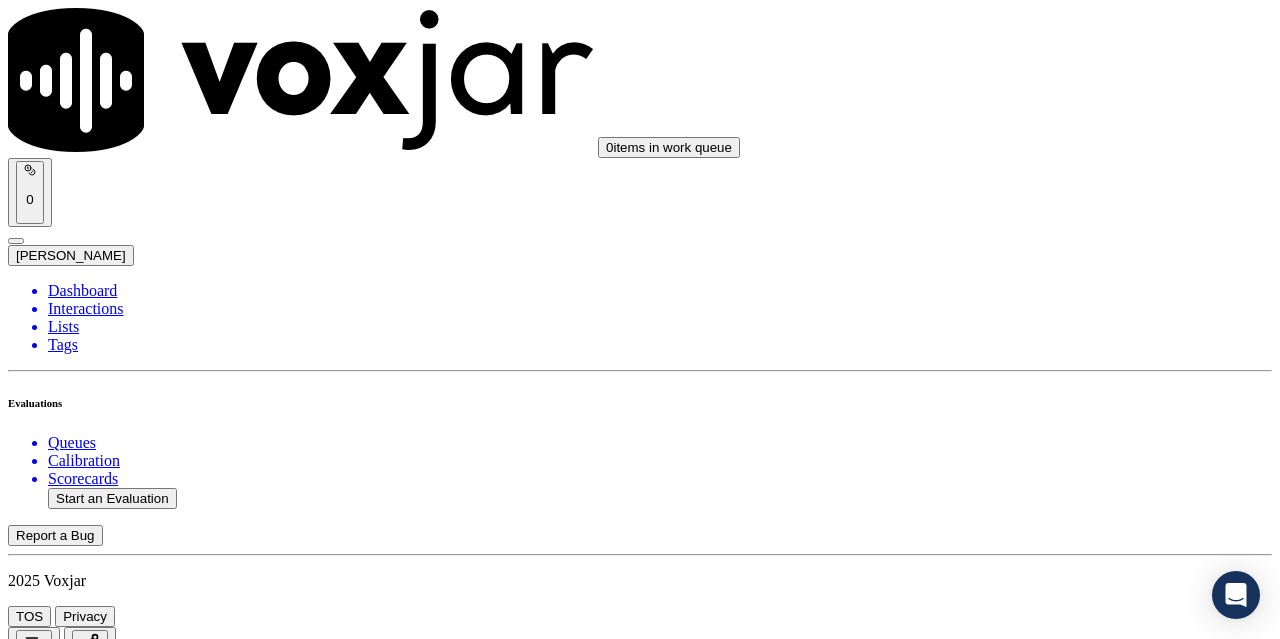 click on "Select an answer" at bounding box center (67, 5776) 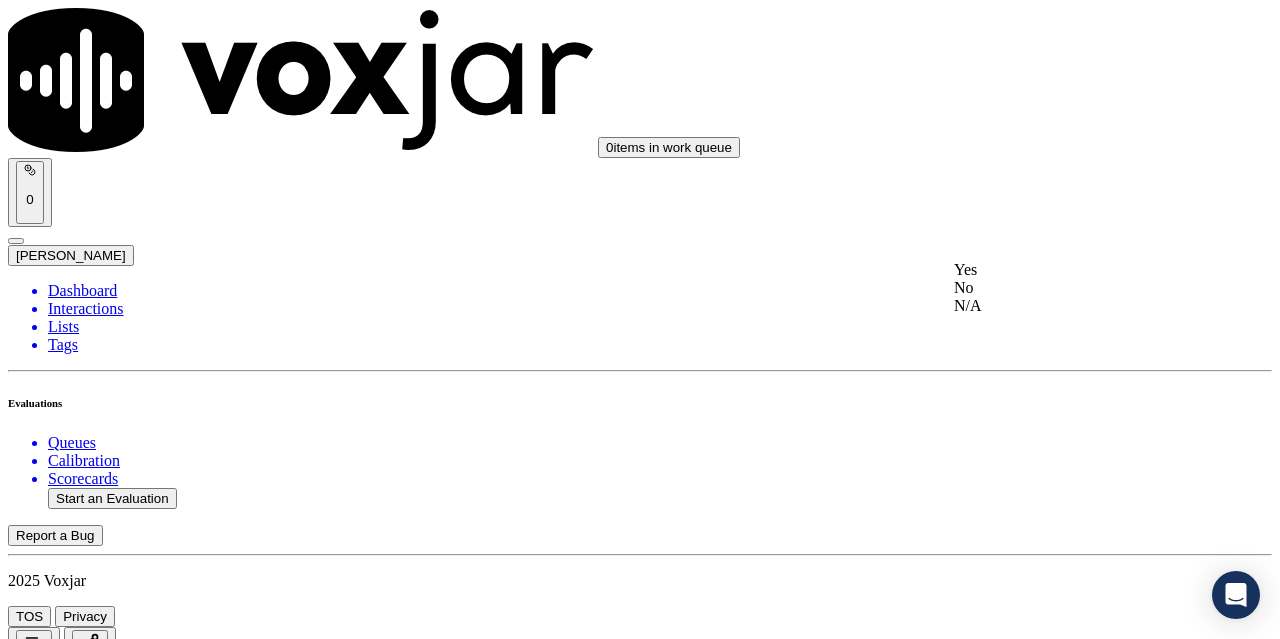 click on "Yes" at bounding box center (1067, 270) 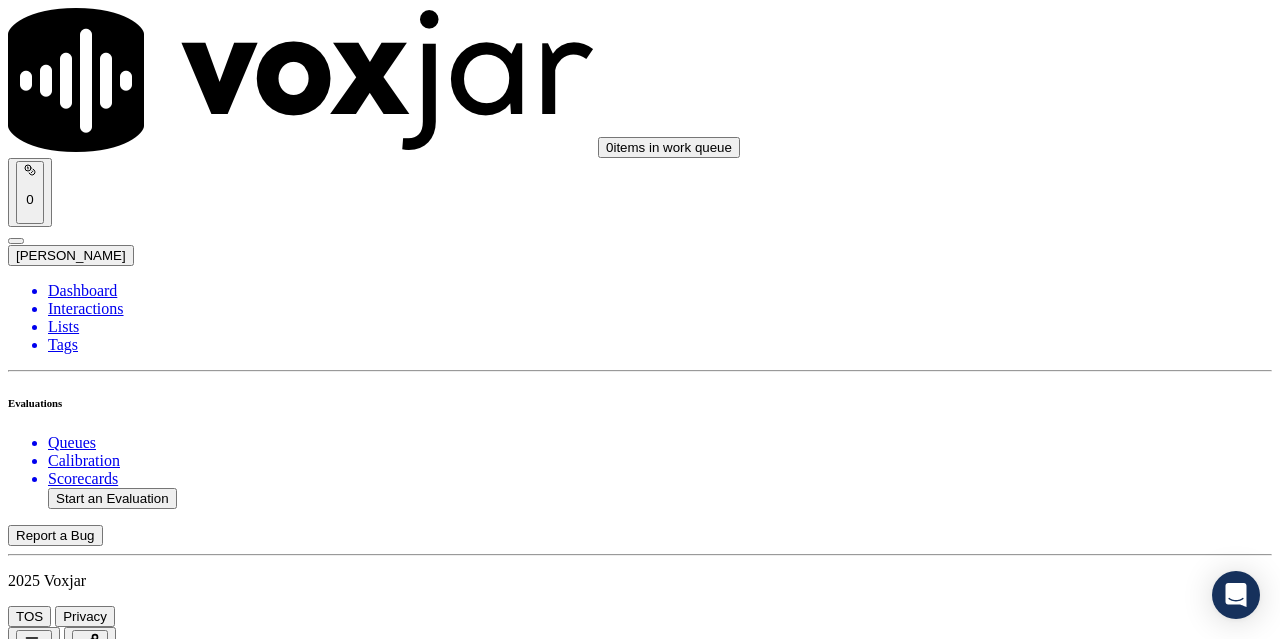 scroll, scrollTop: 4700, scrollLeft: 0, axis: vertical 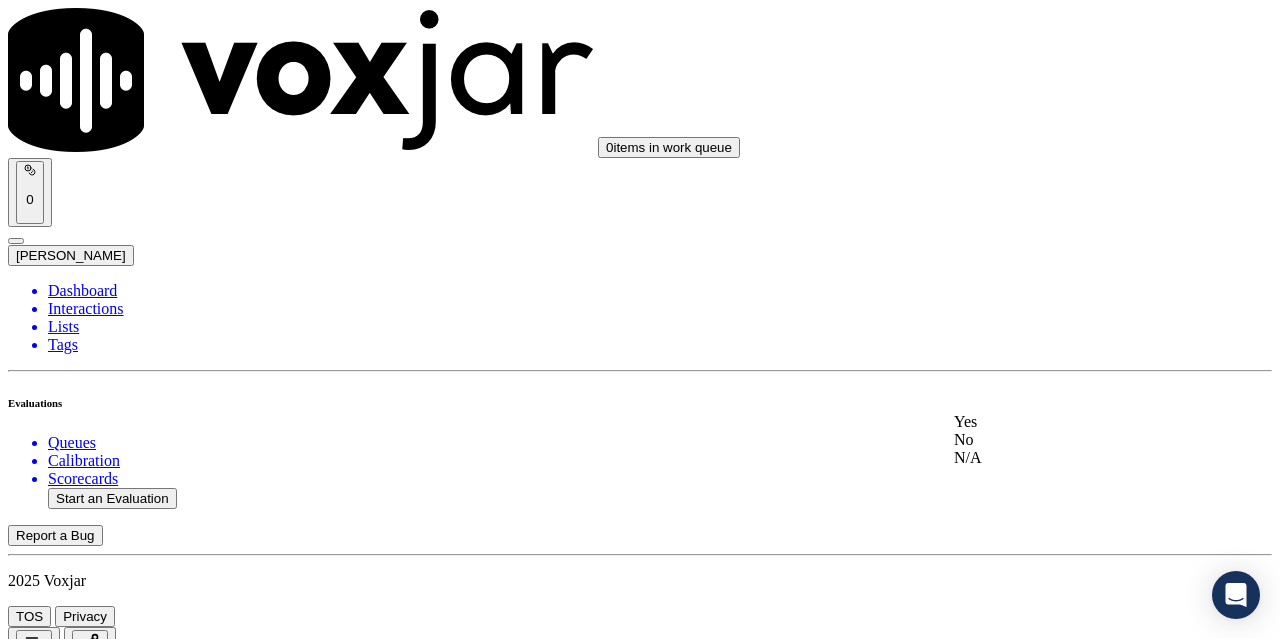 click on "Yes" at bounding box center [1067, 422] 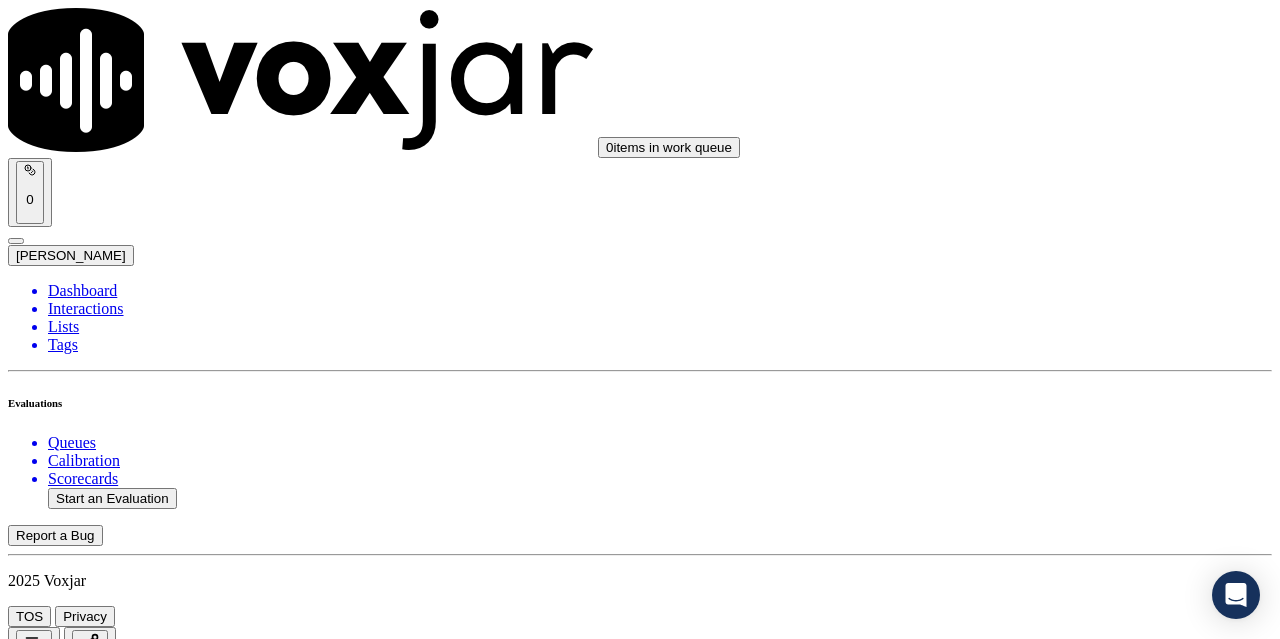 scroll, scrollTop: 5000, scrollLeft: 0, axis: vertical 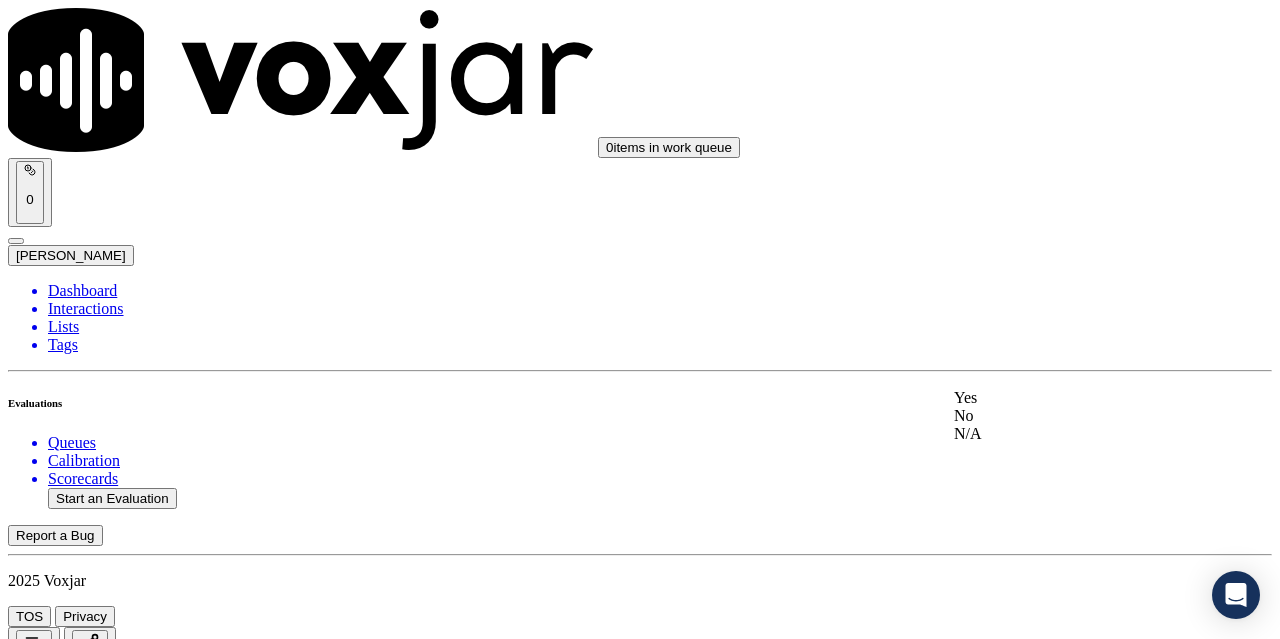 click on "Yes" at bounding box center [1067, 398] 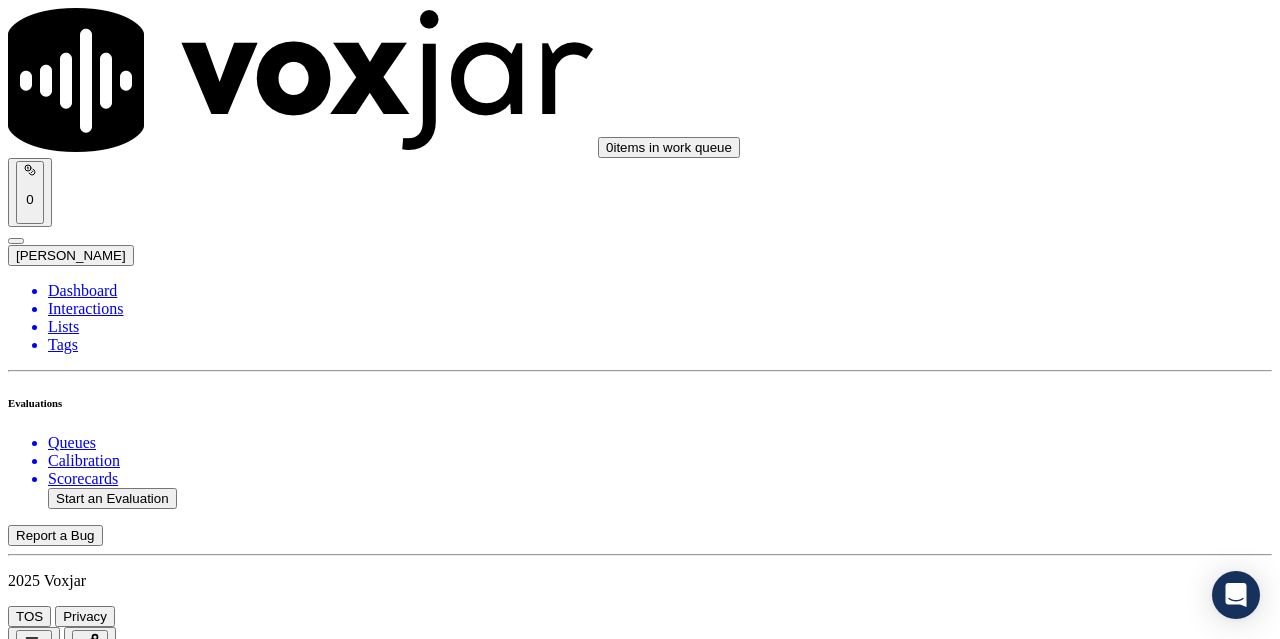 scroll, scrollTop: 5300, scrollLeft: 0, axis: vertical 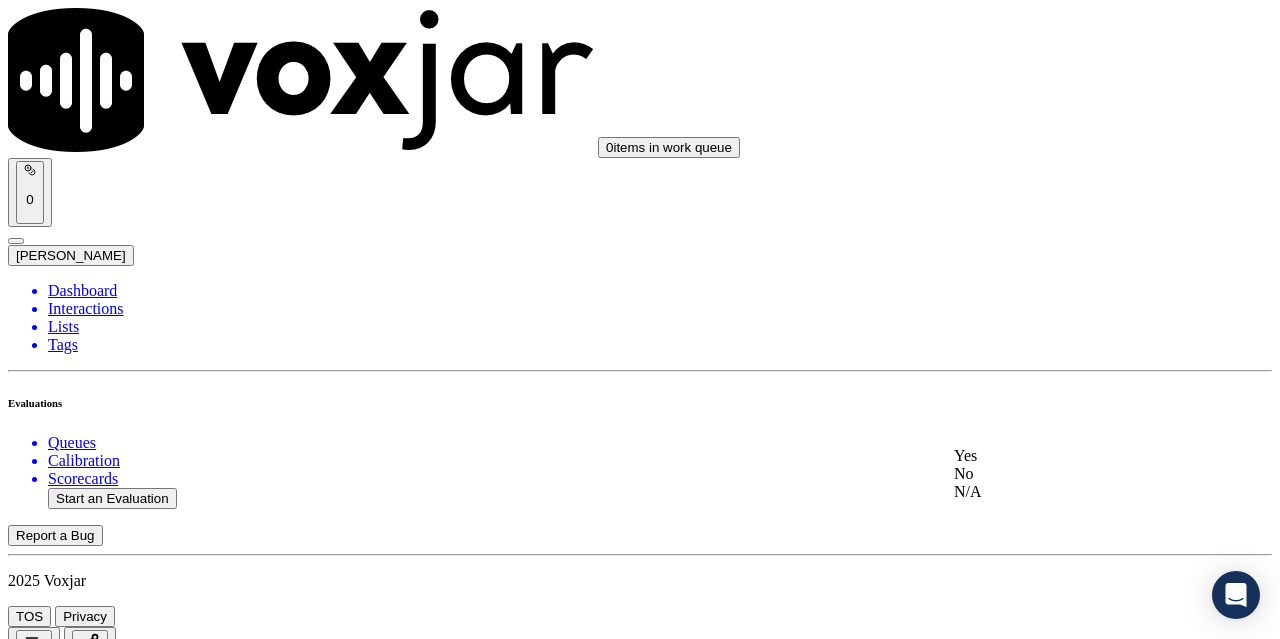 click on "Yes" at bounding box center (1067, 456) 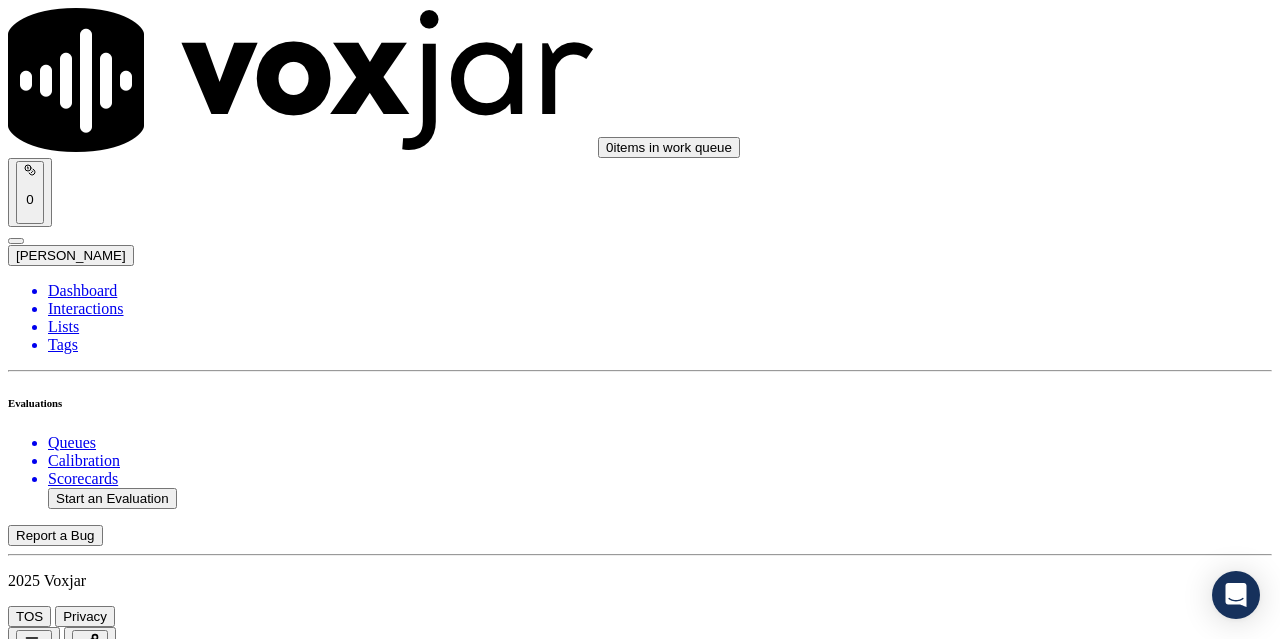 scroll, scrollTop: 5700, scrollLeft: 0, axis: vertical 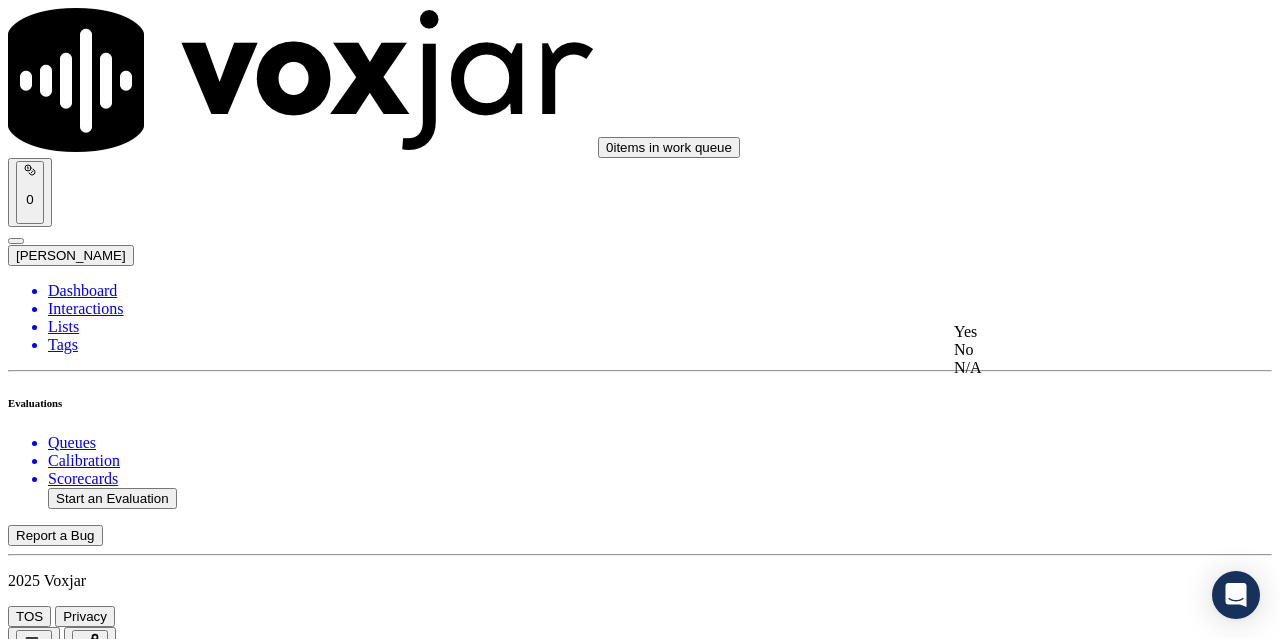 click on "Yes" at bounding box center (1067, 332) 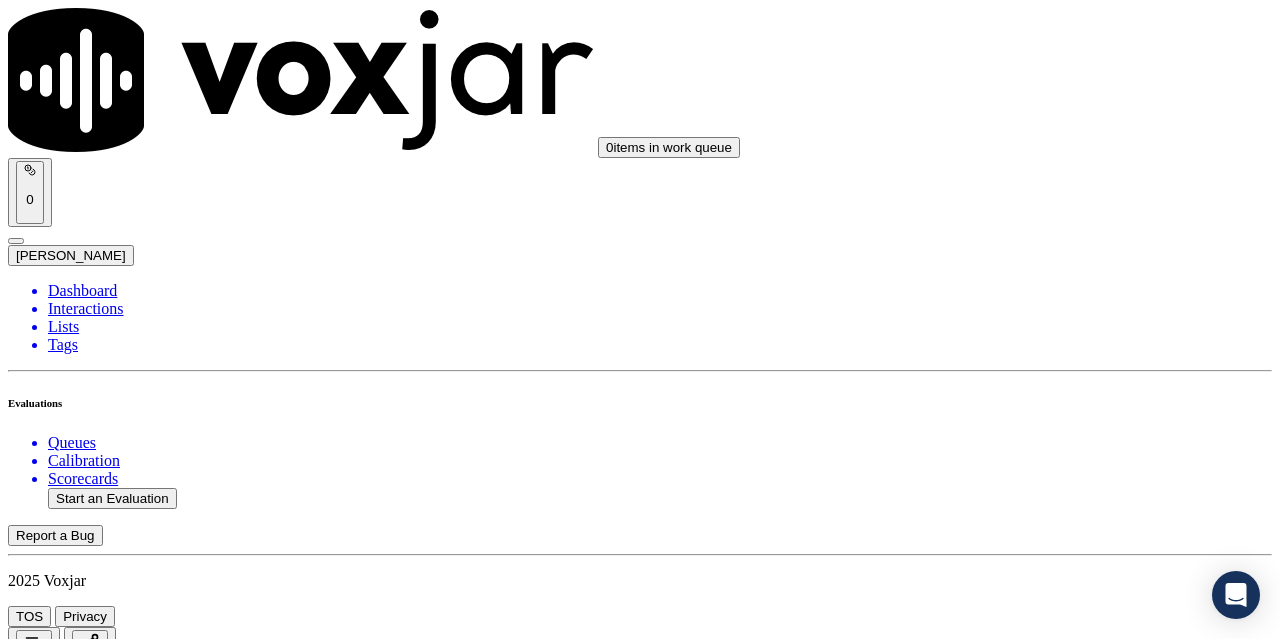 scroll, scrollTop: 5896, scrollLeft: 0, axis: vertical 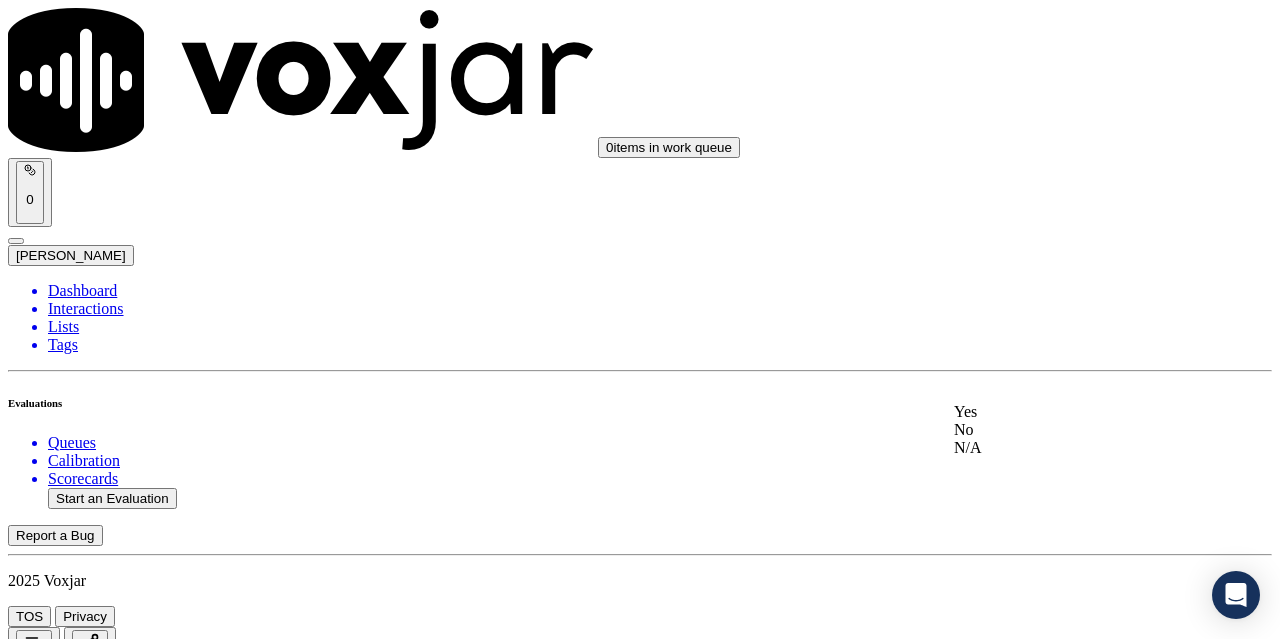 click on "Yes" at bounding box center [1067, 412] 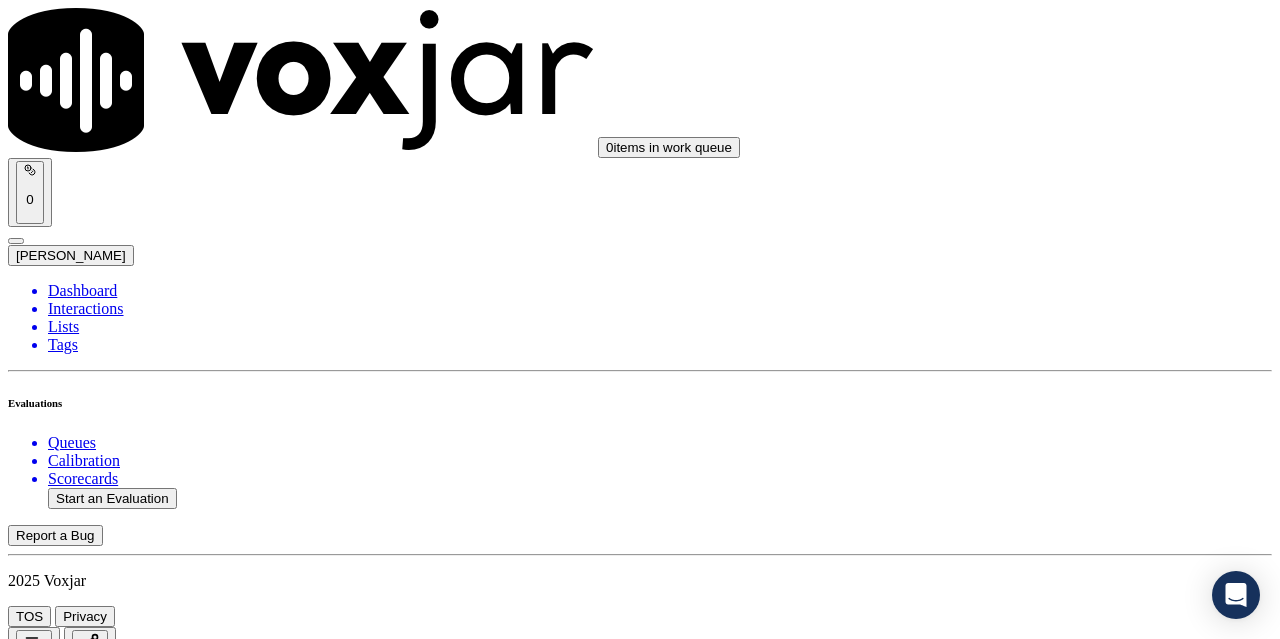 click on "Submit Scores" at bounding box center [59, 7345] 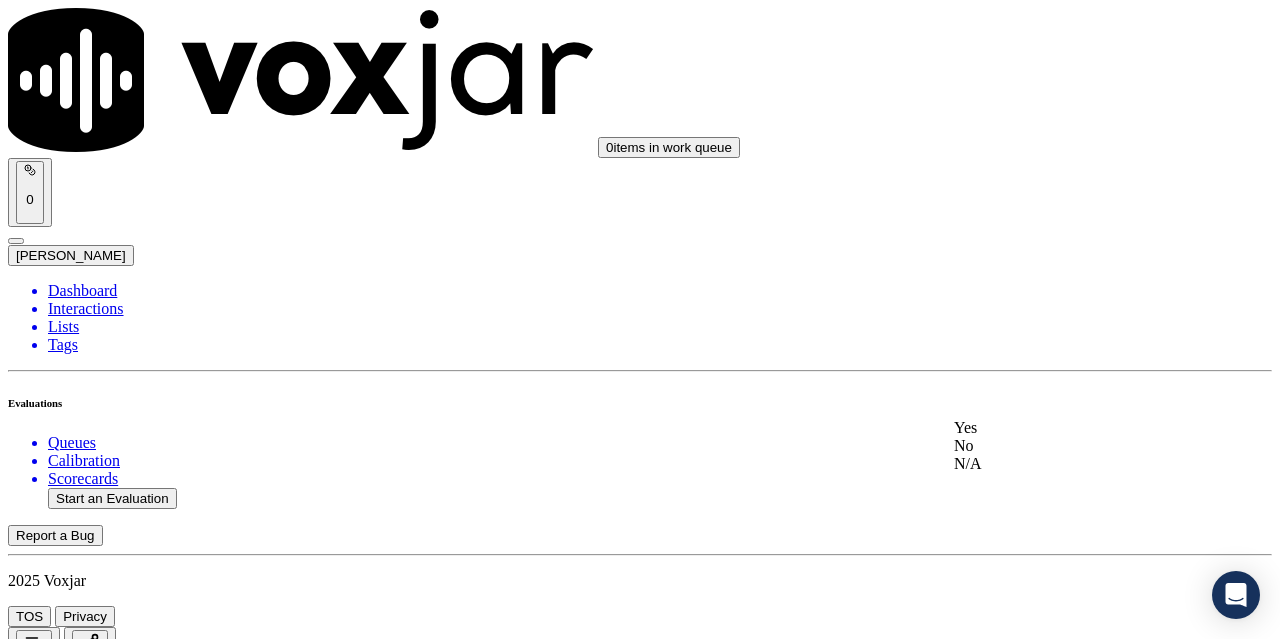 click on "Yes" at bounding box center [1067, 428] 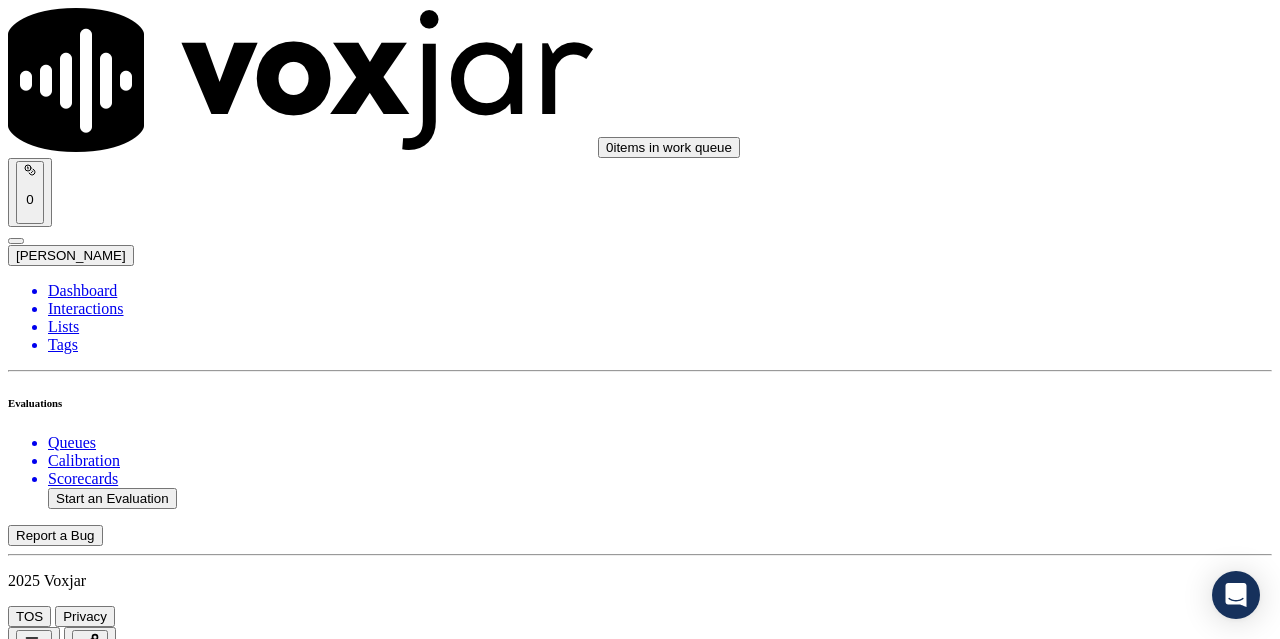 scroll, scrollTop: 300, scrollLeft: 0, axis: vertical 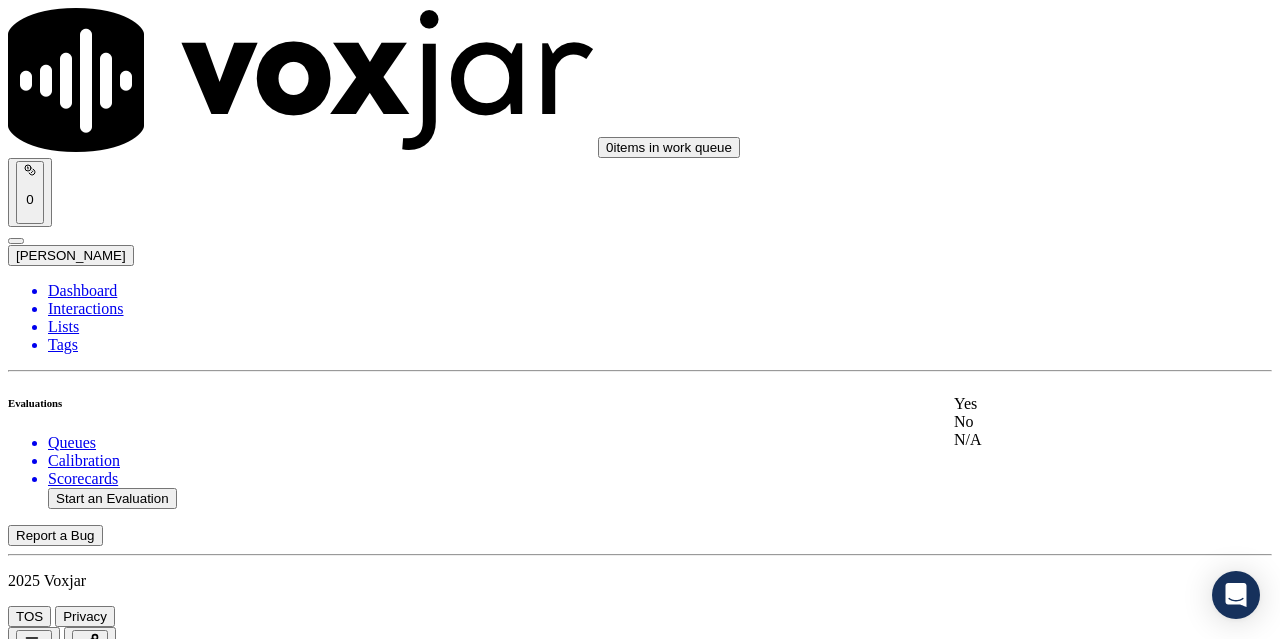 click on "Yes" at bounding box center [1067, 404] 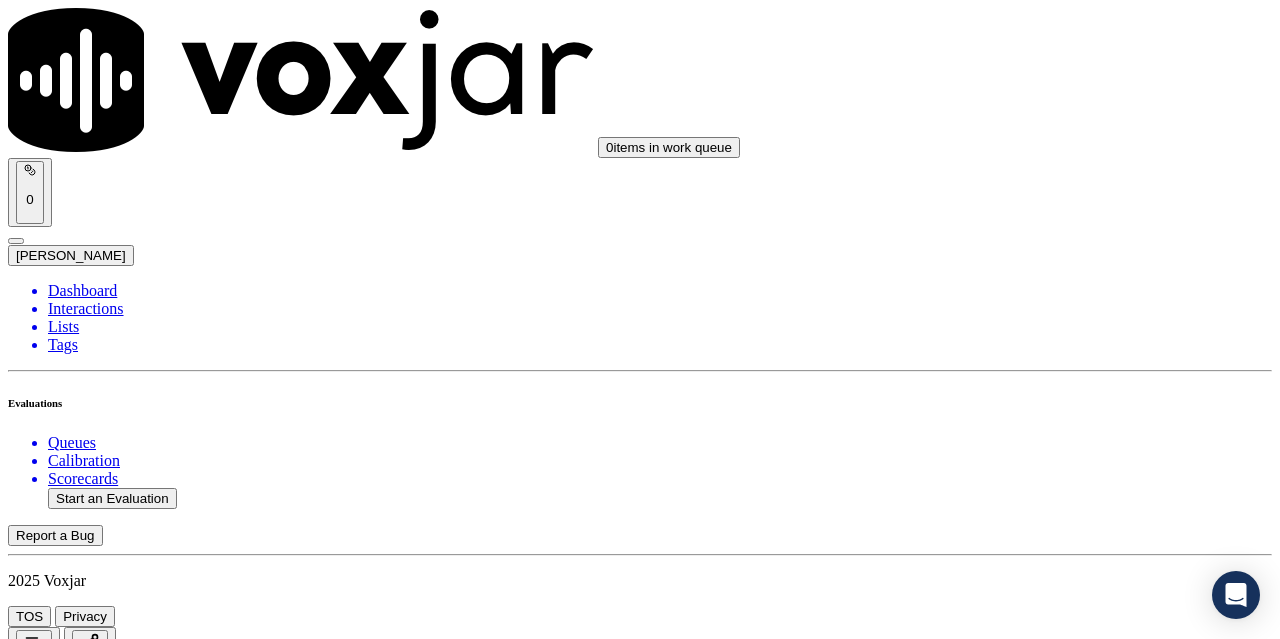 scroll, scrollTop: 600, scrollLeft: 0, axis: vertical 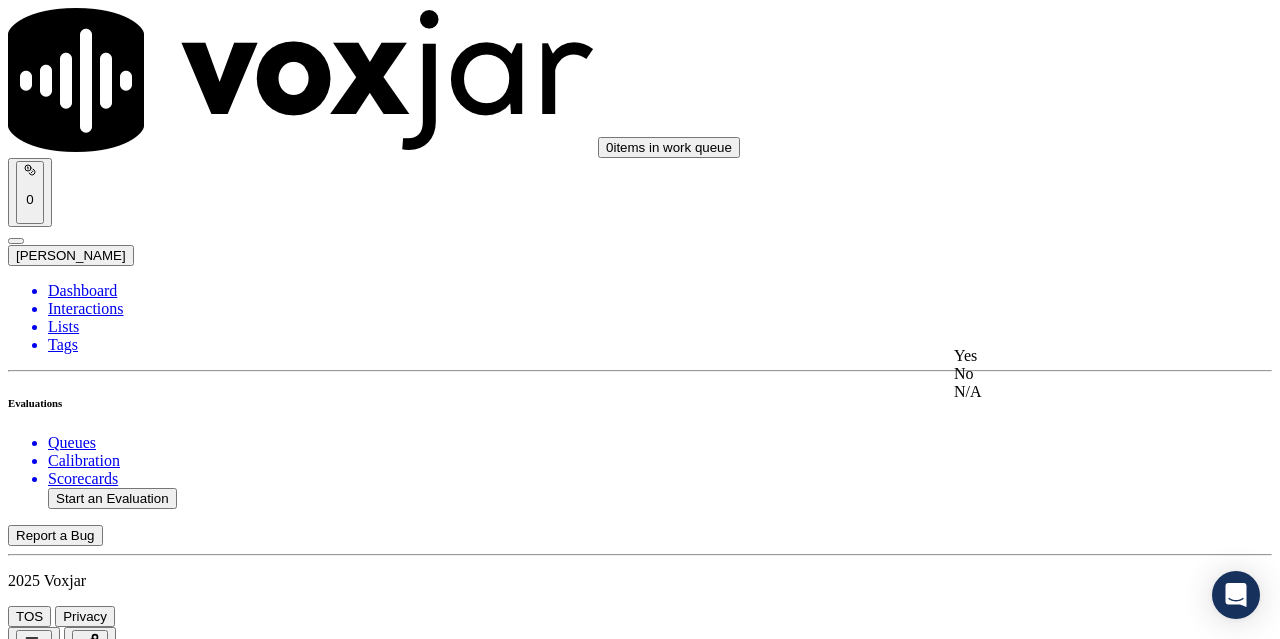 click on "Yes" at bounding box center [1067, 356] 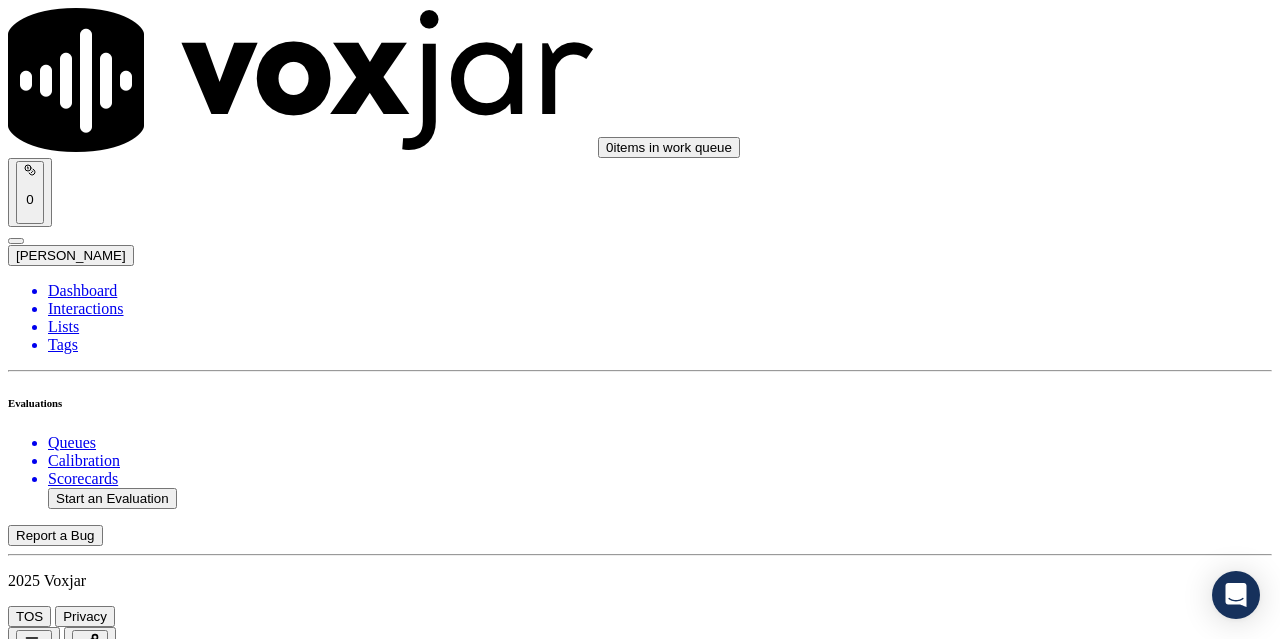 scroll, scrollTop: 900, scrollLeft: 0, axis: vertical 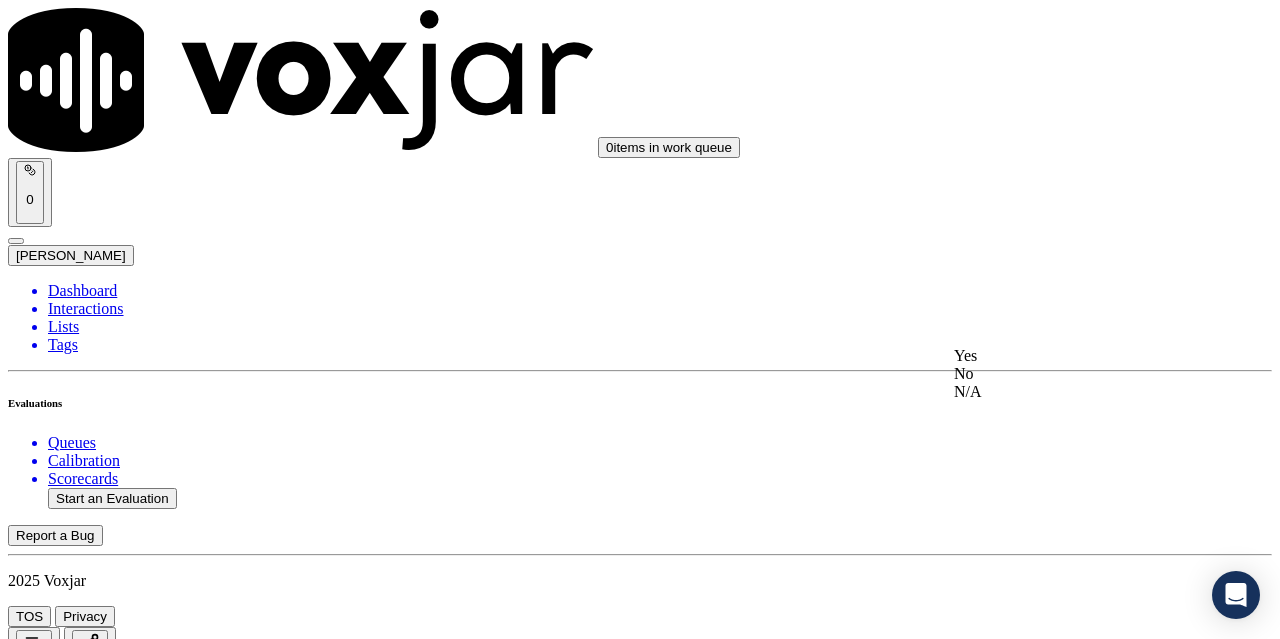 click on "N/A" 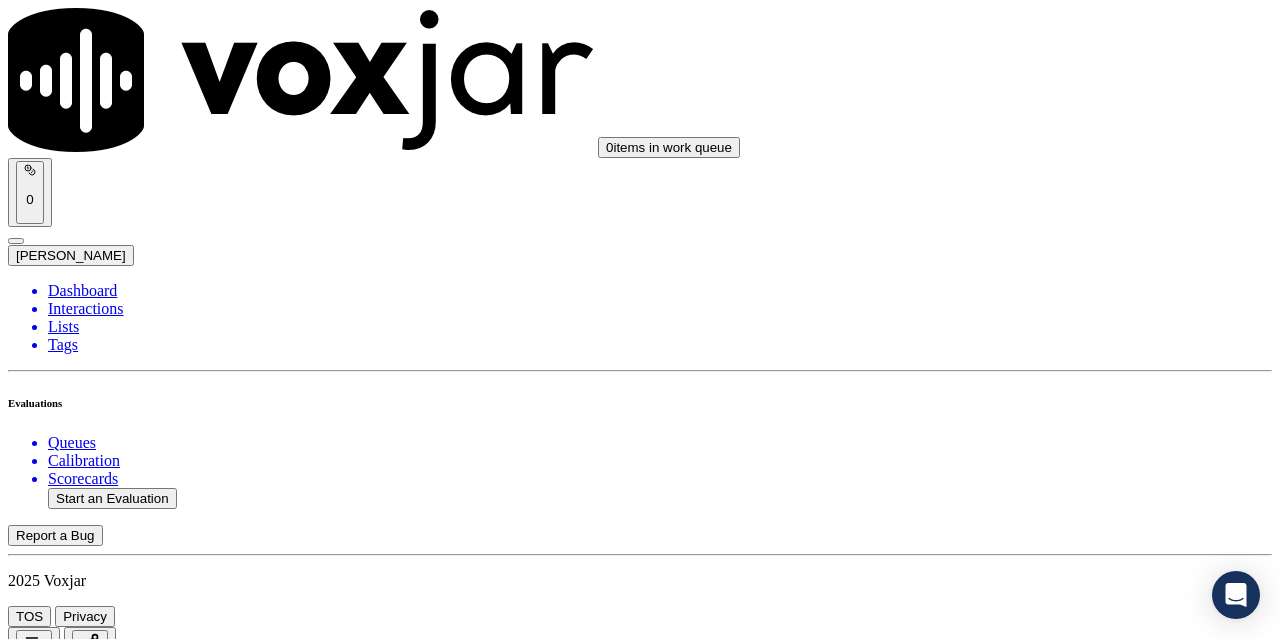 scroll, scrollTop: 1300, scrollLeft: 0, axis: vertical 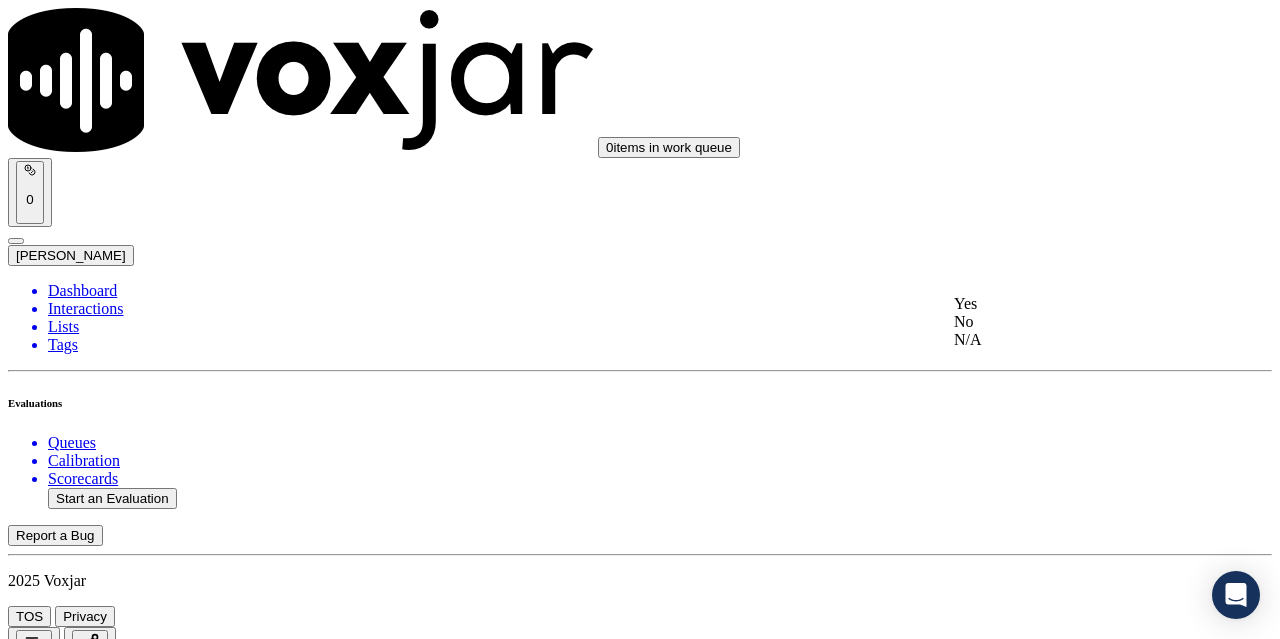click on "N/A" 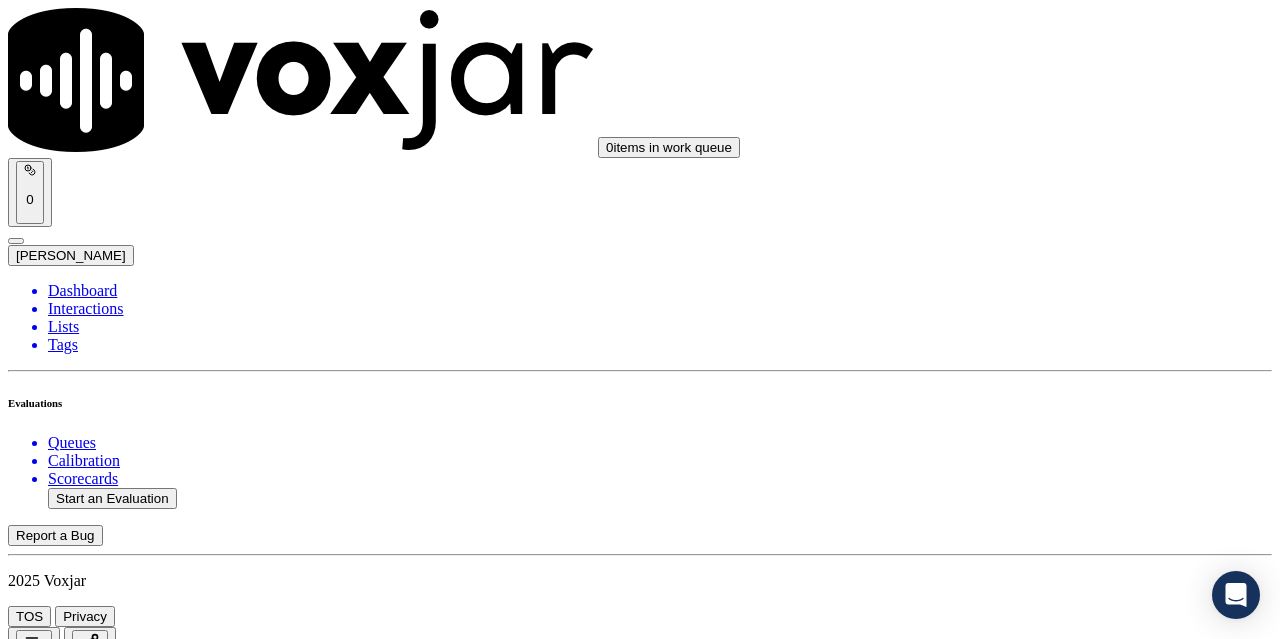 scroll, scrollTop: 1600, scrollLeft: 0, axis: vertical 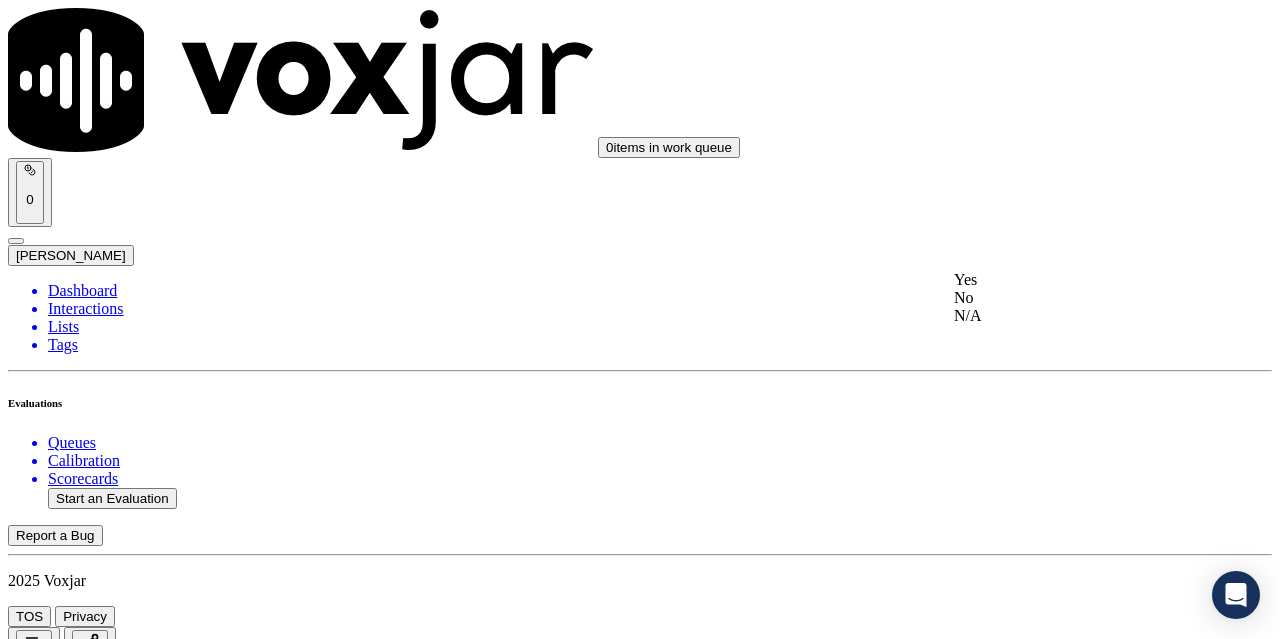 click on "Yes" at bounding box center [1067, 280] 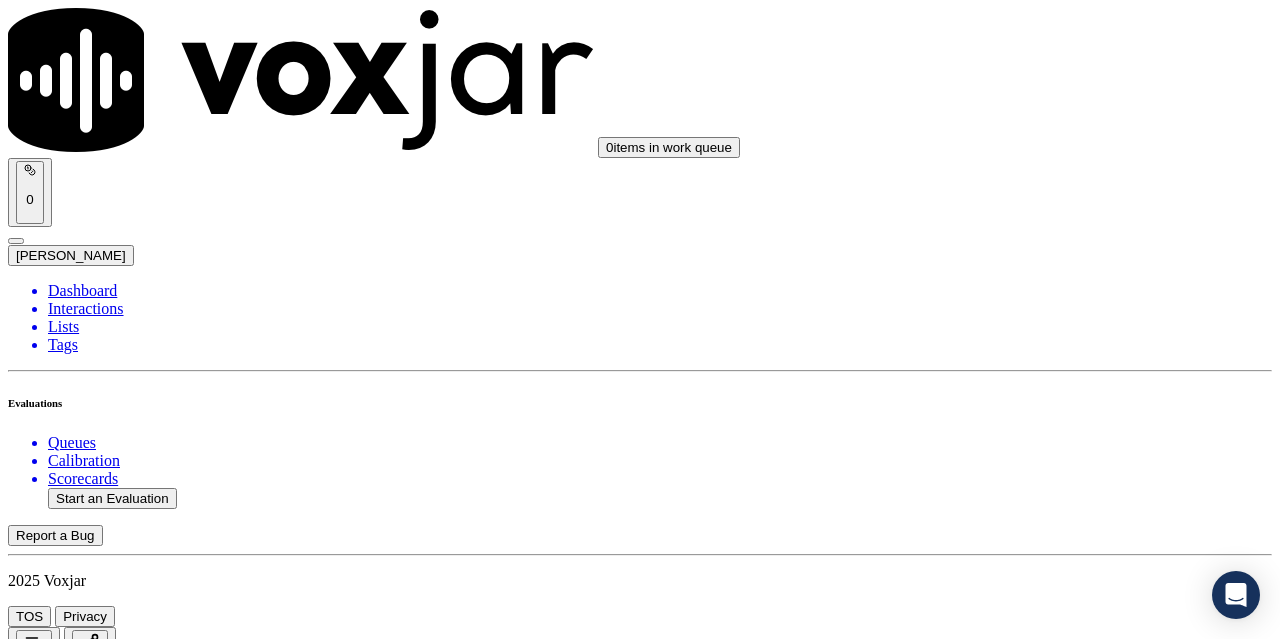 scroll, scrollTop: 2000, scrollLeft: 0, axis: vertical 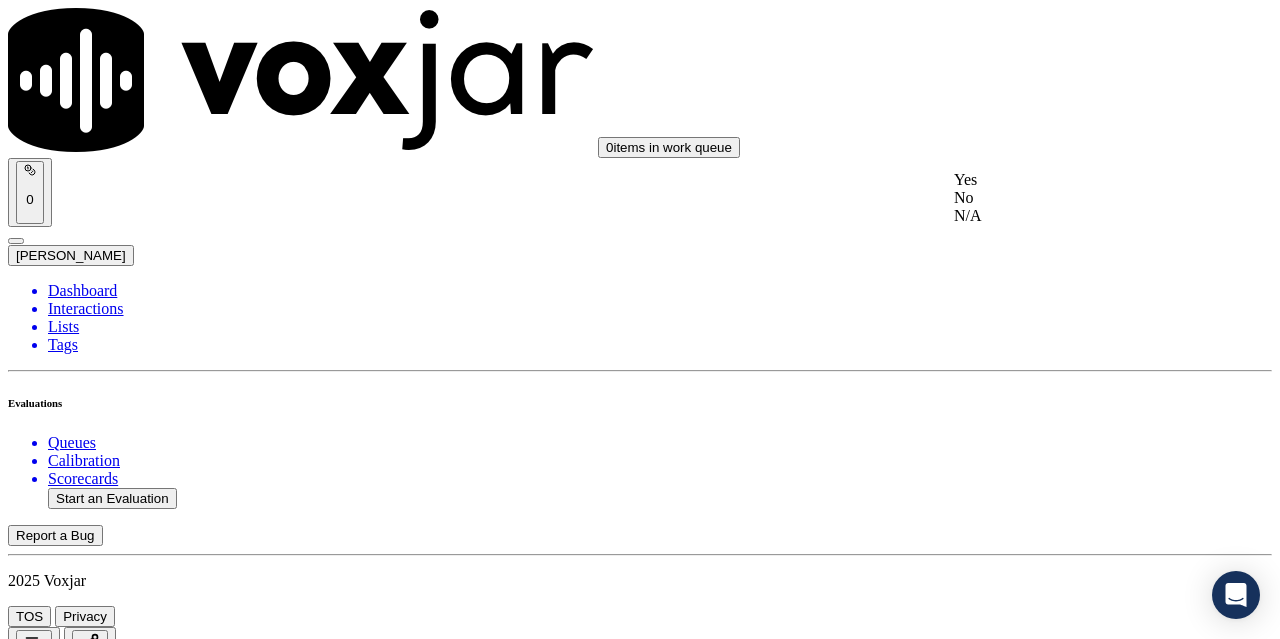 click on "Yes" at bounding box center (1067, 180) 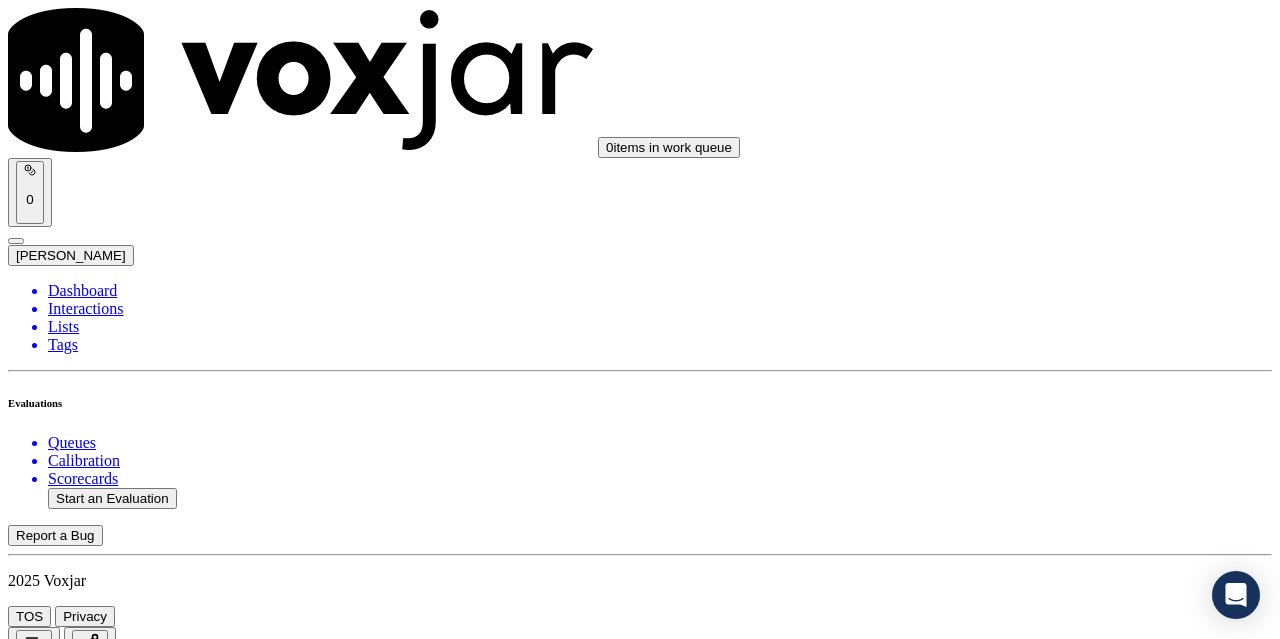 click on "Select an answer" at bounding box center (67, 4258) 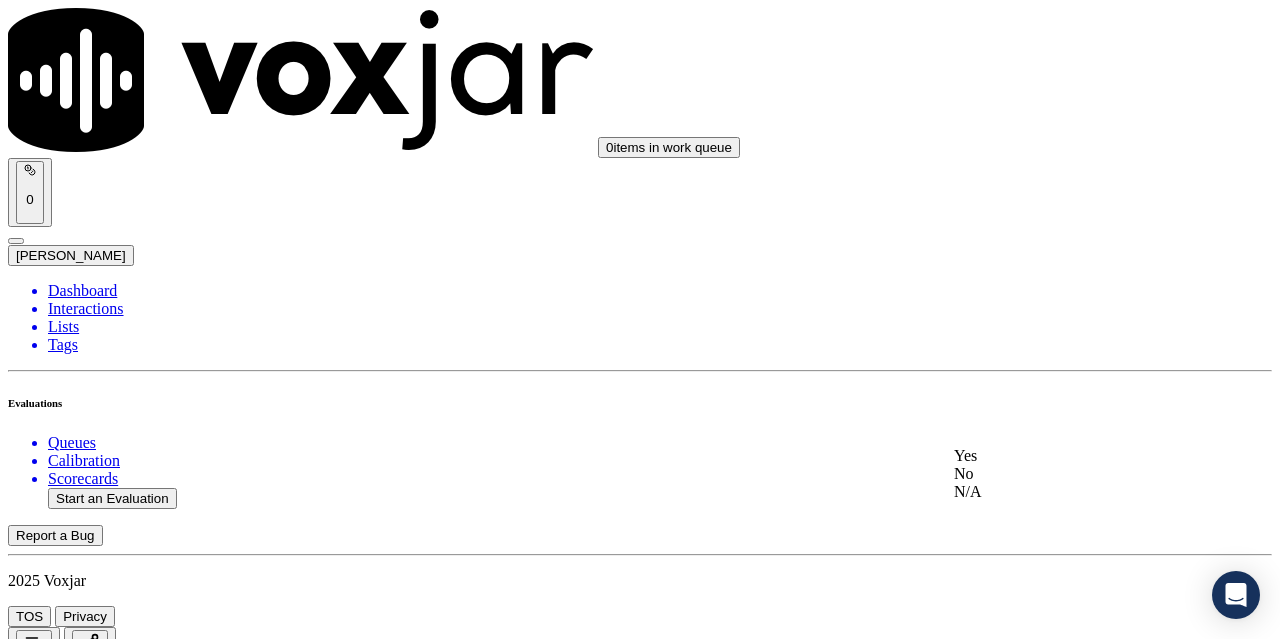 click on "Yes" at bounding box center (1067, 456) 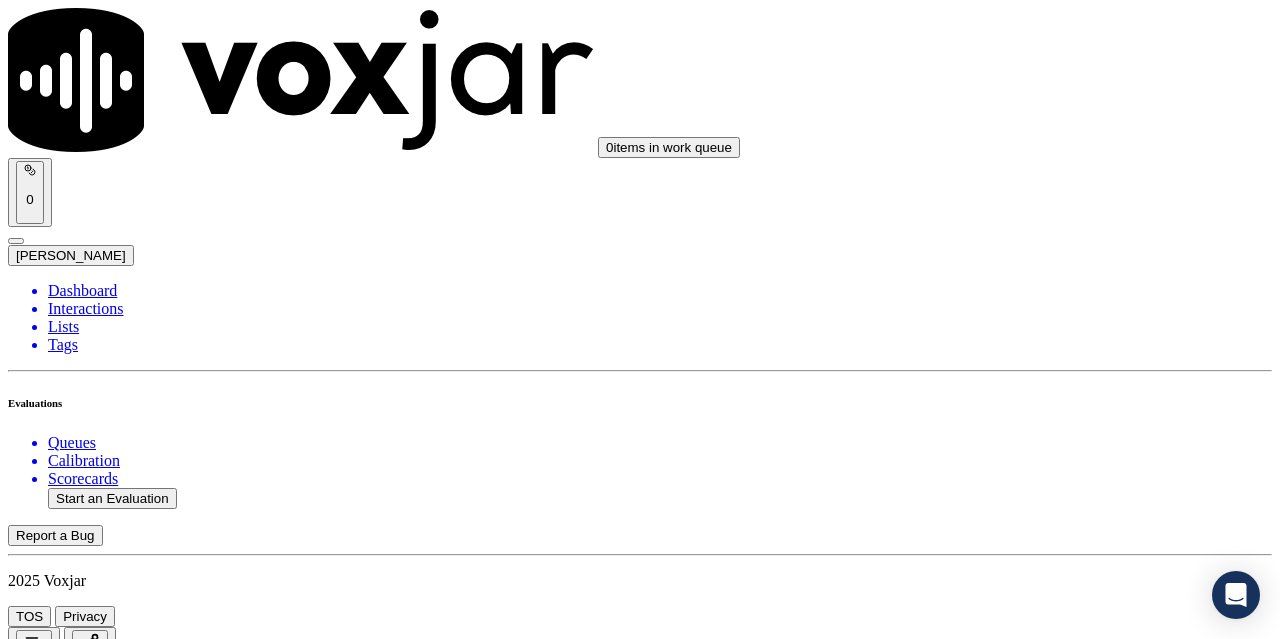 scroll, scrollTop: 2400, scrollLeft: 0, axis: vertical 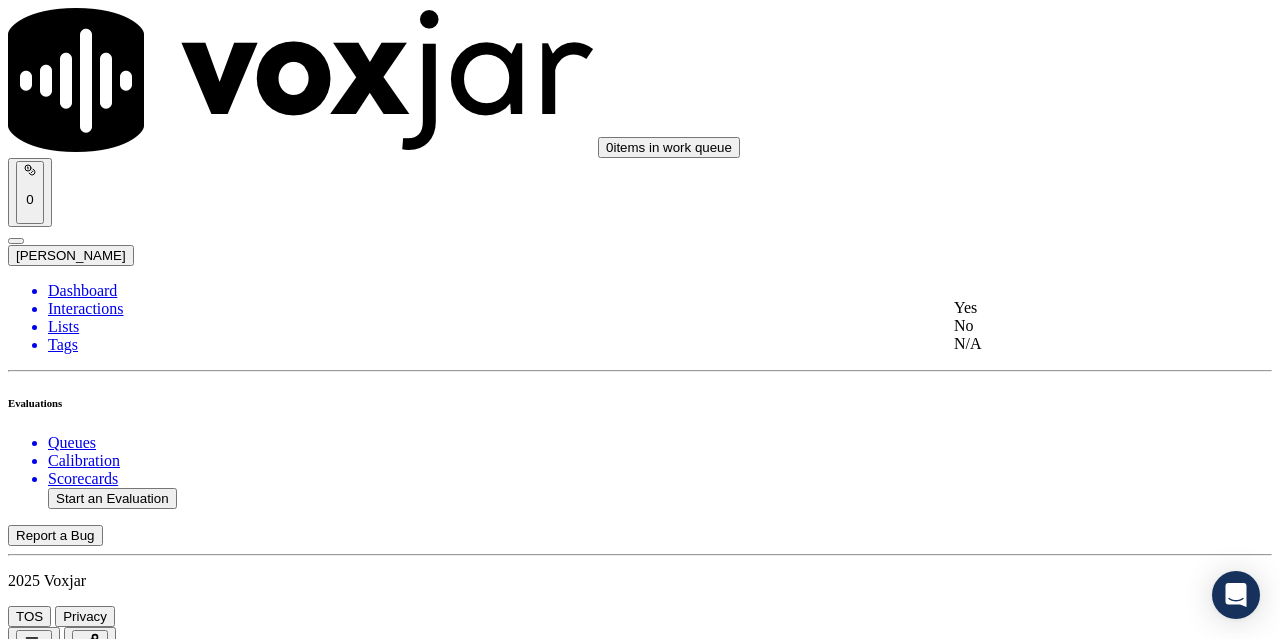 click on "Yes" at bounding box center [1067, 308] 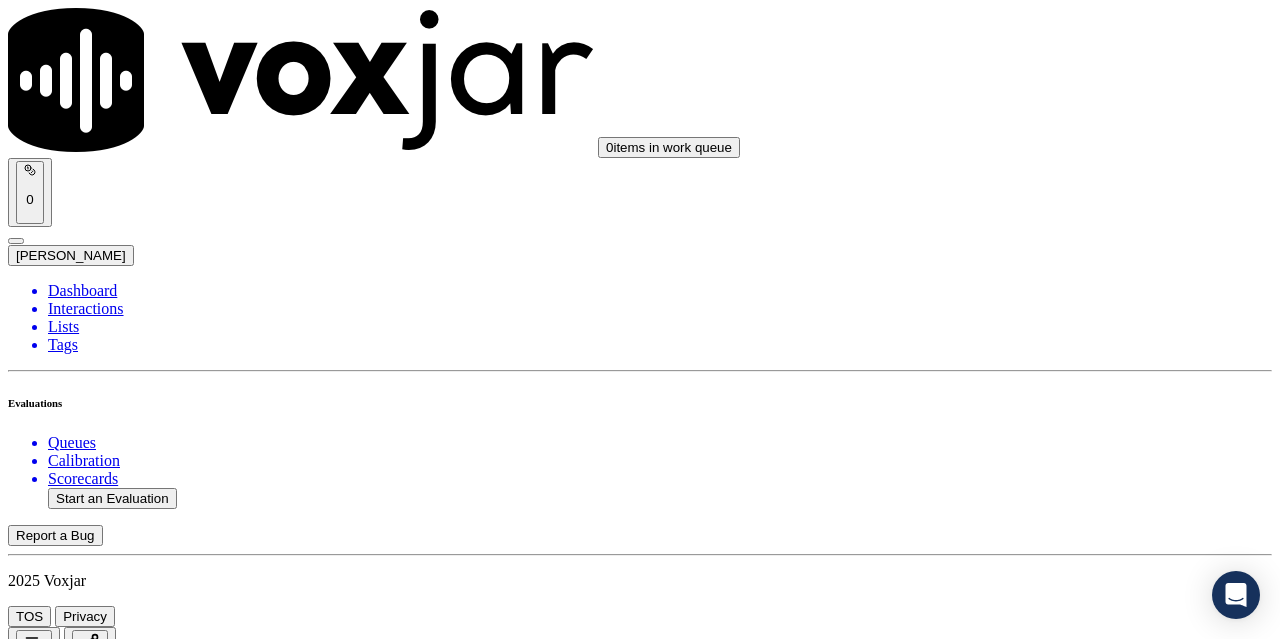 scroll, scrollTop: 2600, scrollLeft: 0, axis: vertical 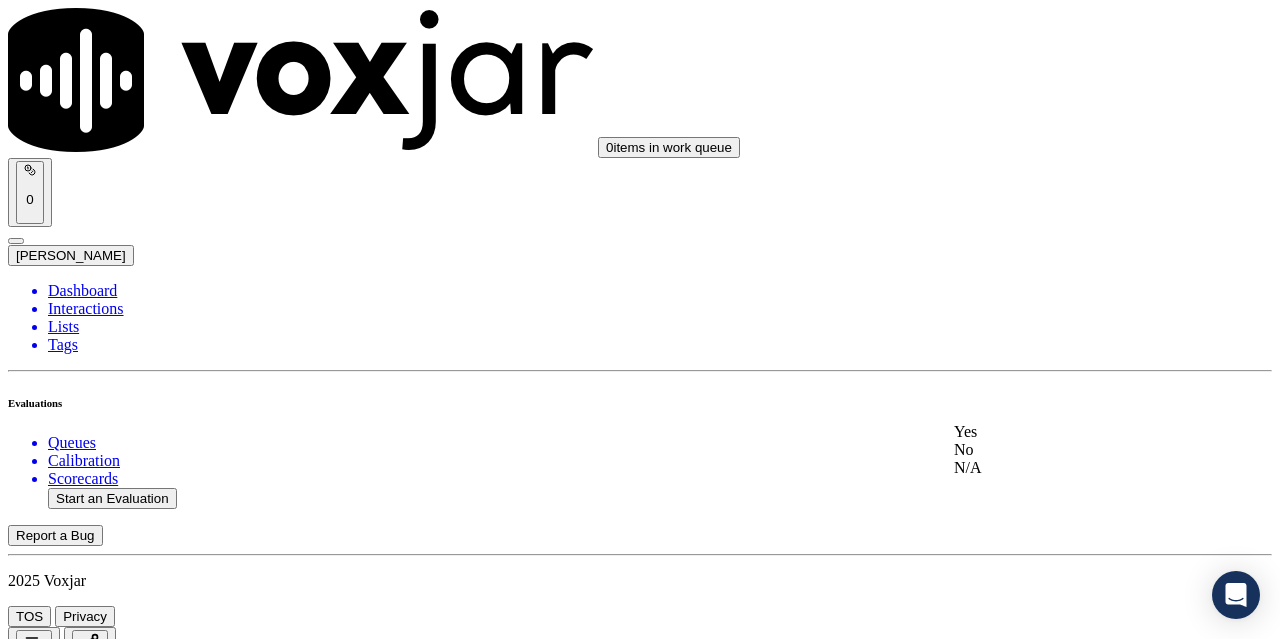 click on "Yes" at bounding box center (1067, 432) 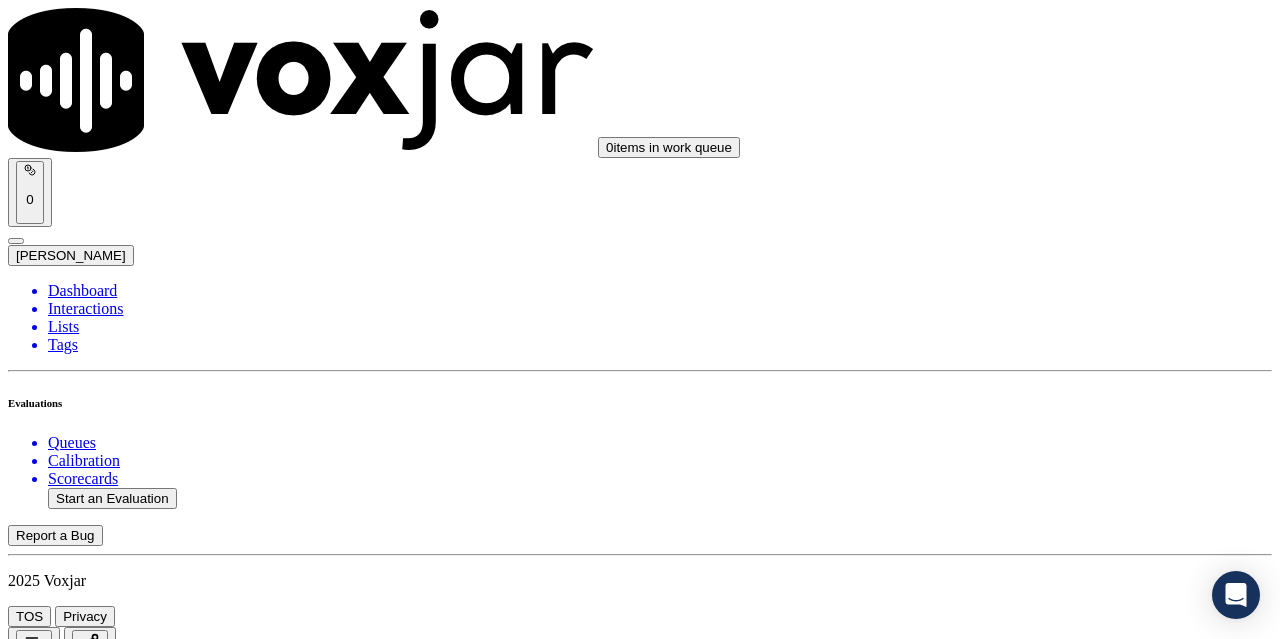 scroll, scrollTop: 3000, scrollLeft: 0, axis: vertical 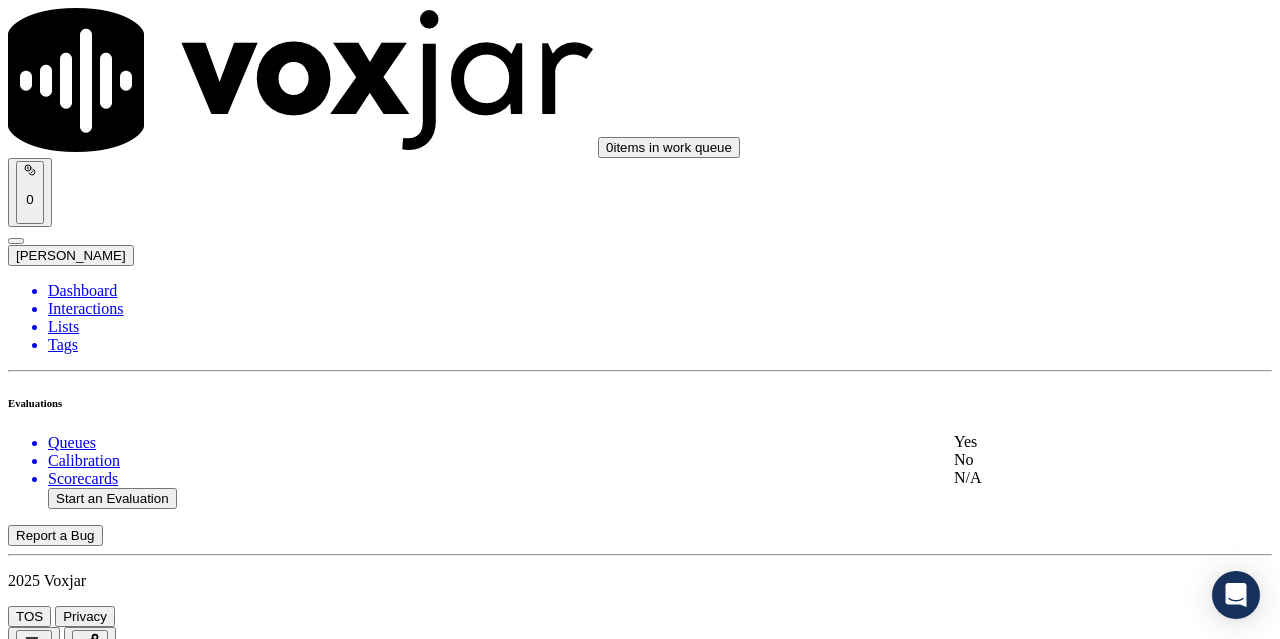 click on "Yes" at bounding box center (1067, 442) 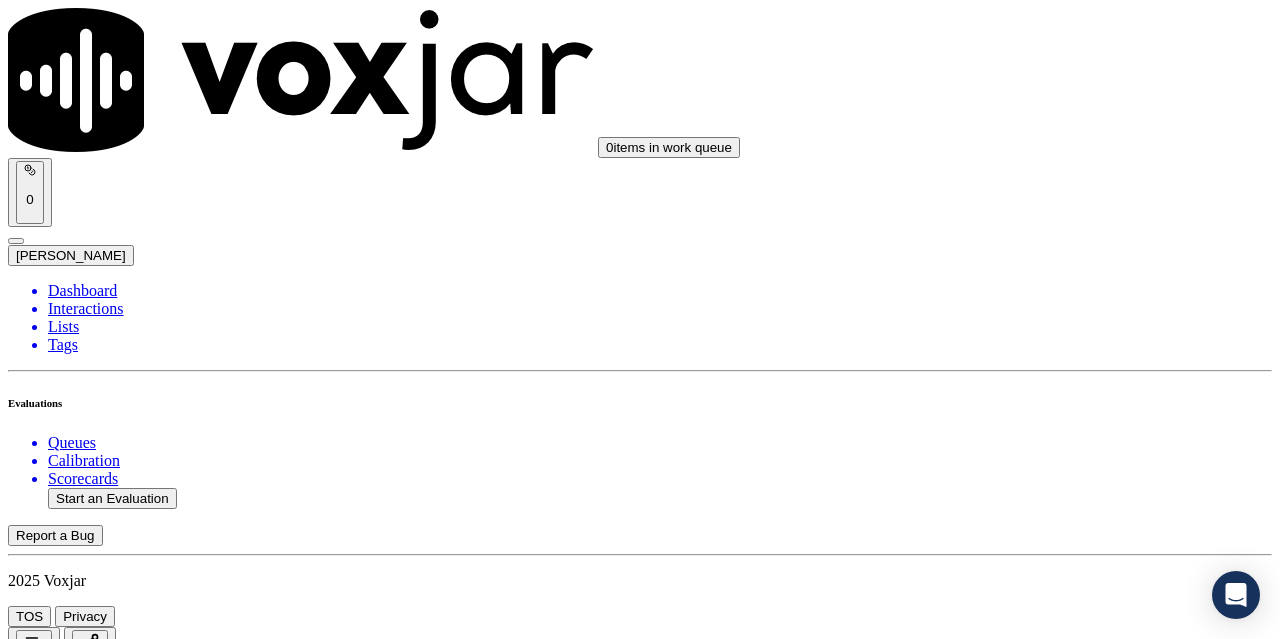 scroll, scrollTop: 3300, scrollLeft: 0, axis: vertical 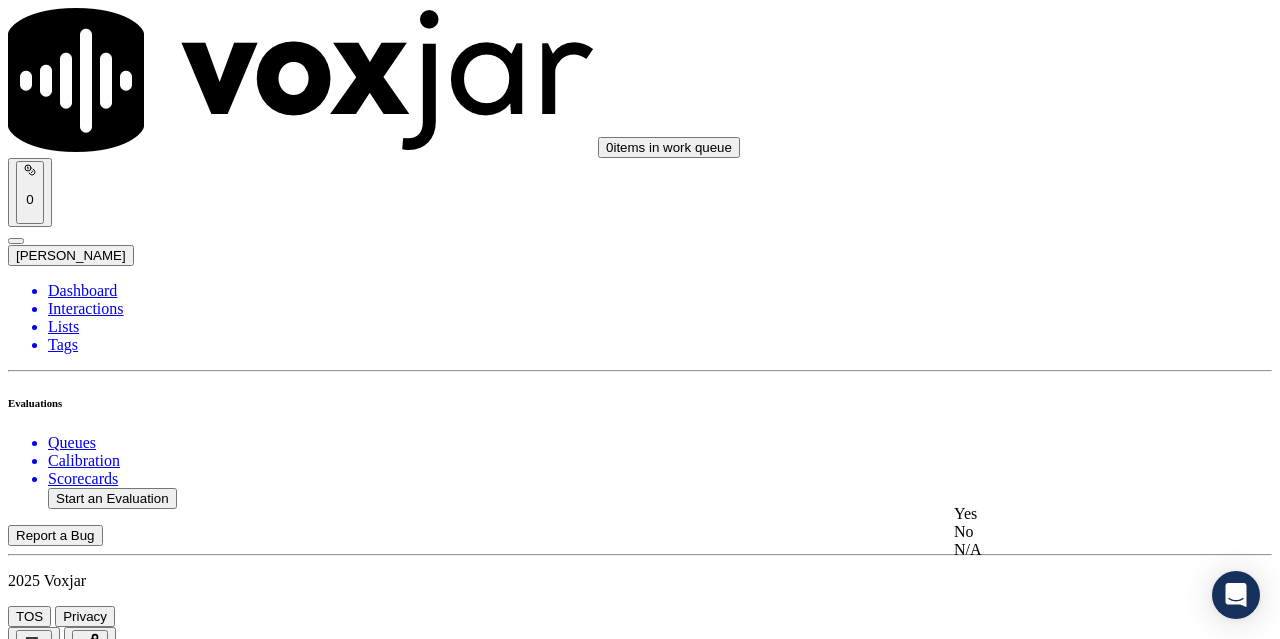 drag, startPoint x: 1013, startPoint y: 526, endPoint x: 1012, endPoint y: 555, distance: 29.017237 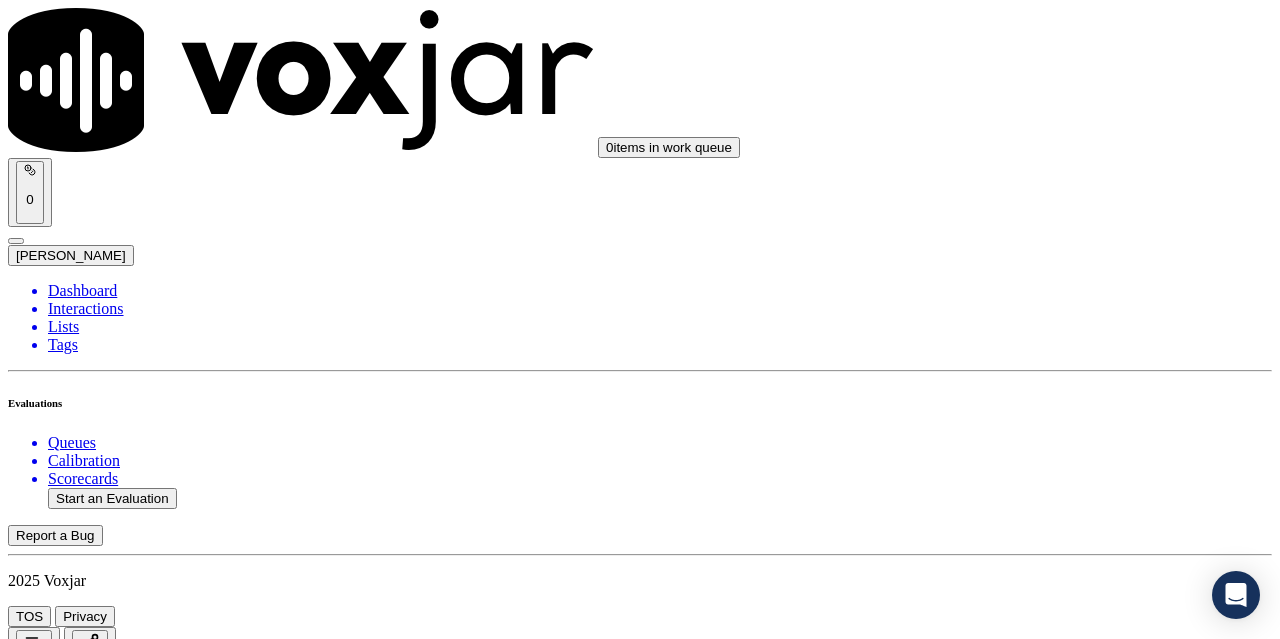 scroll, scrollTop: 3700, scrollLeft: 0, axis: vertical 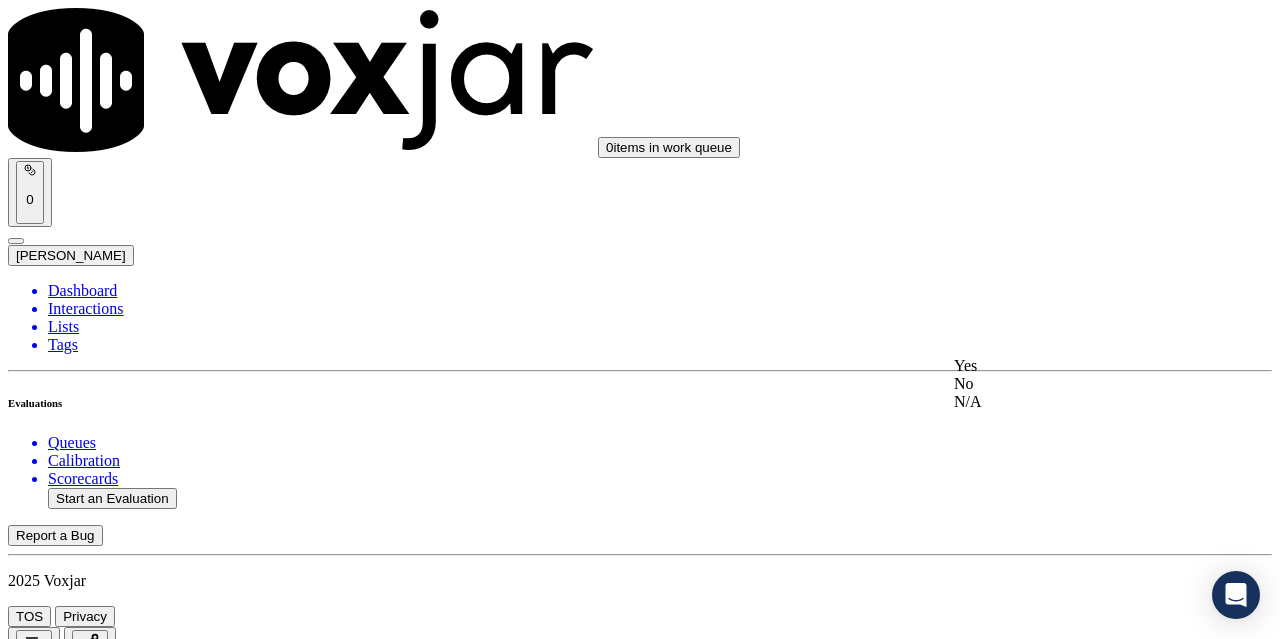 click on "Yes" at bounding box center [1067, 366] 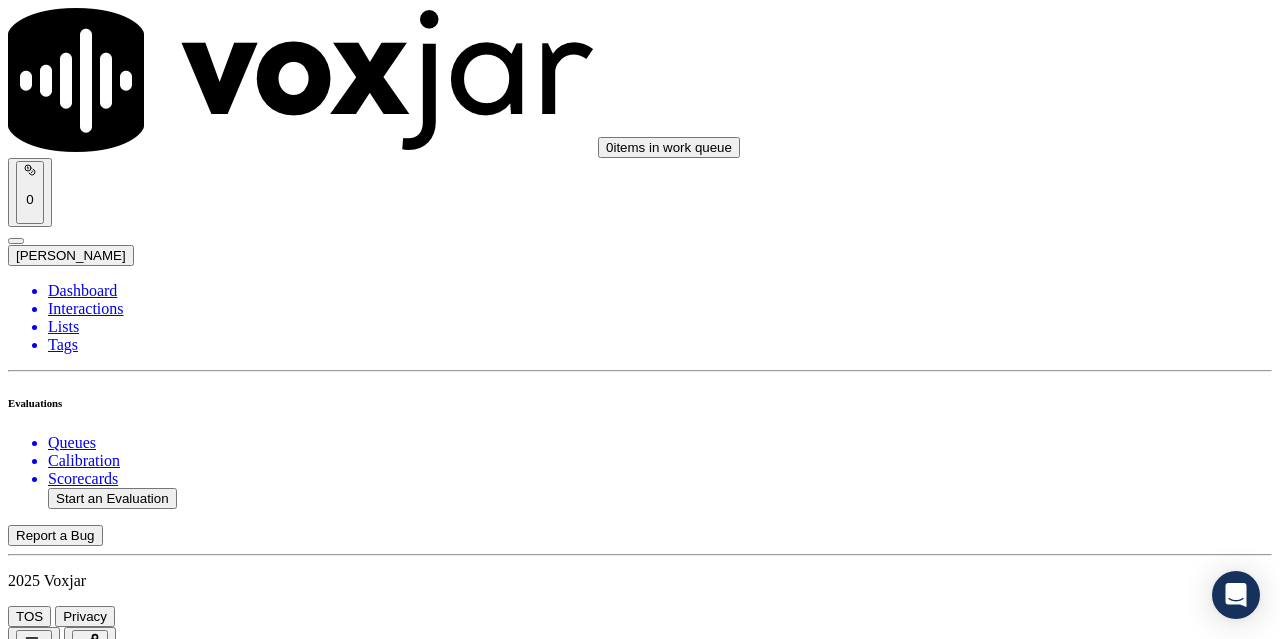 scroll, scrollTop: 4000, scrollLeft: 0, axis: vertical 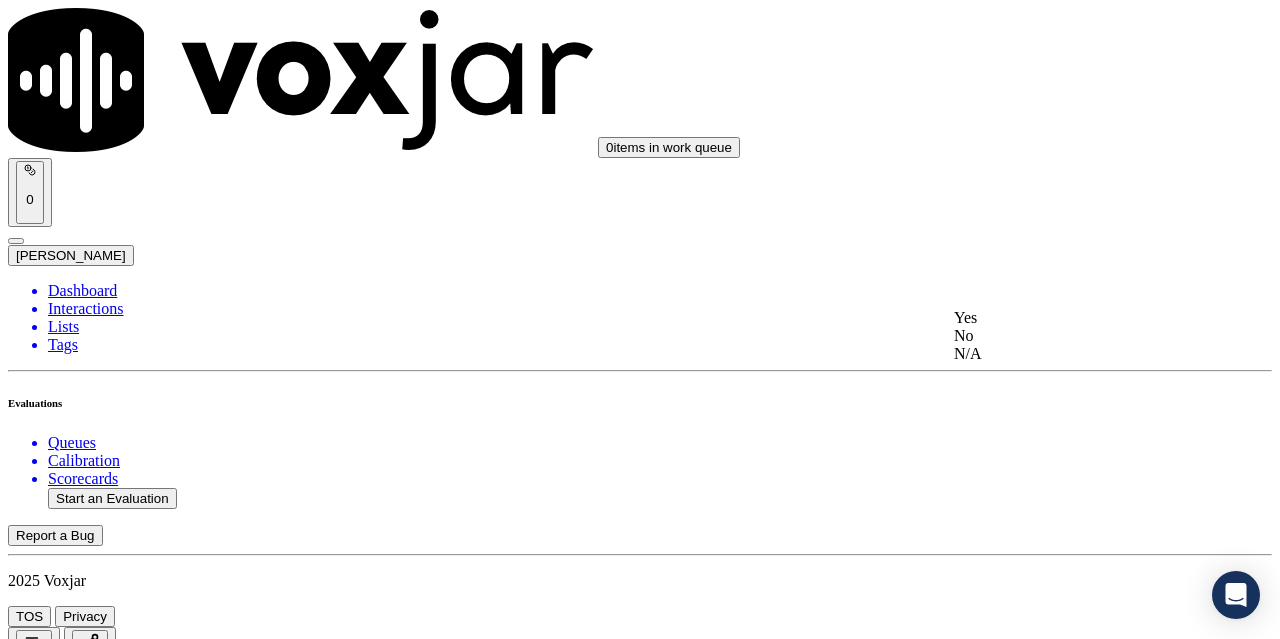 click on "Yes" at bounding box center (1067, 318) 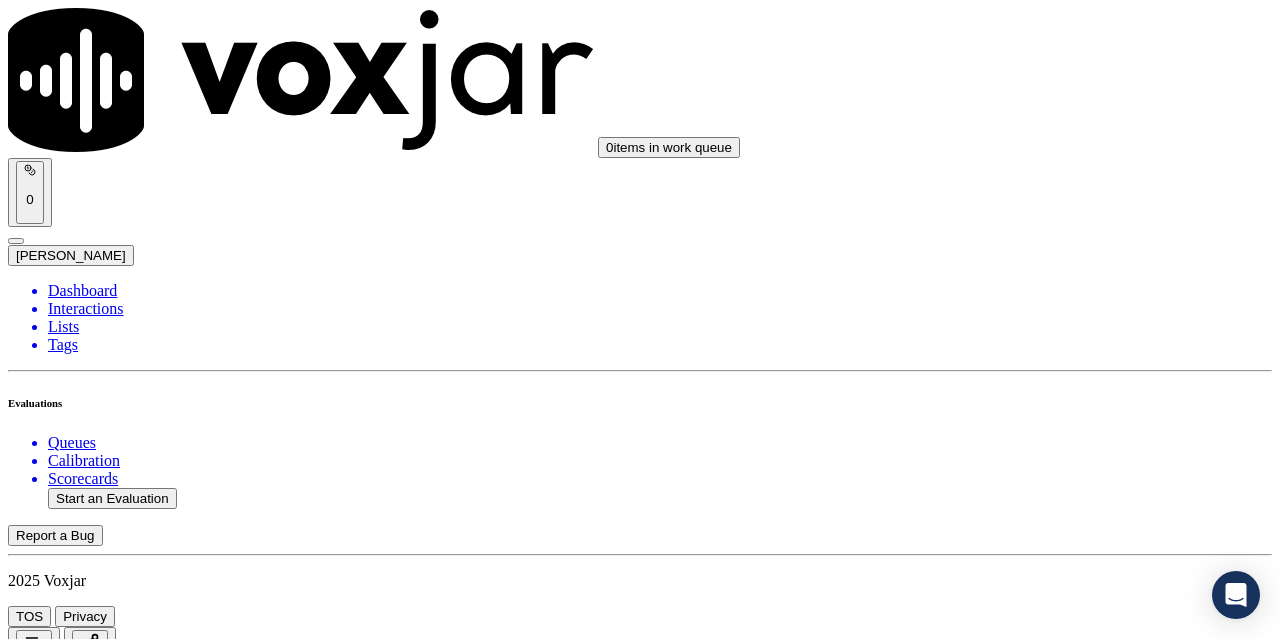 scroll, scrollTop: 4400, scrollLeft: 0, axis: vertical 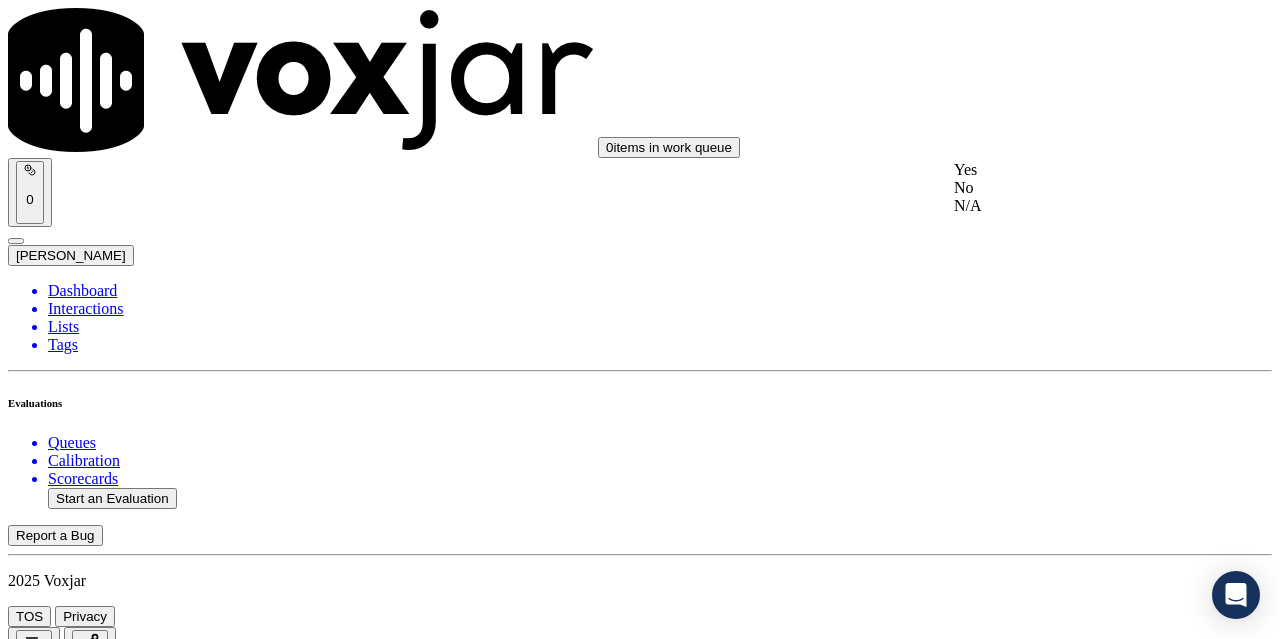 click on "Yes" at bounding box center (1067, 170) 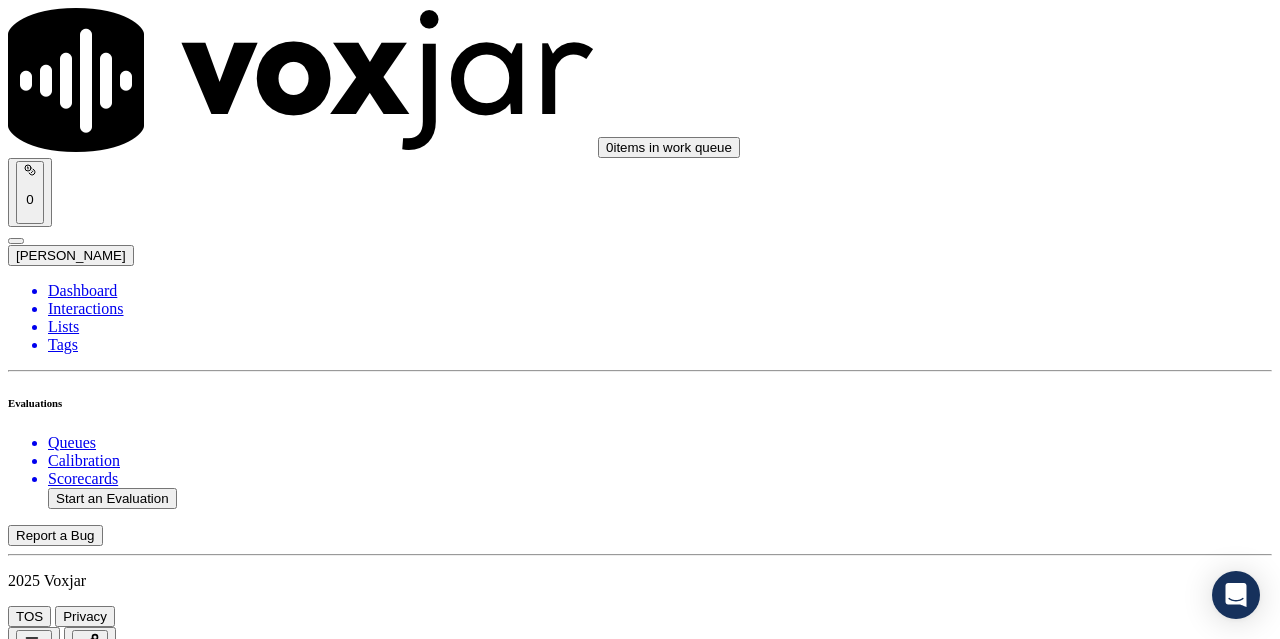click on "Select an answer" at bounding box center [67, 6213] 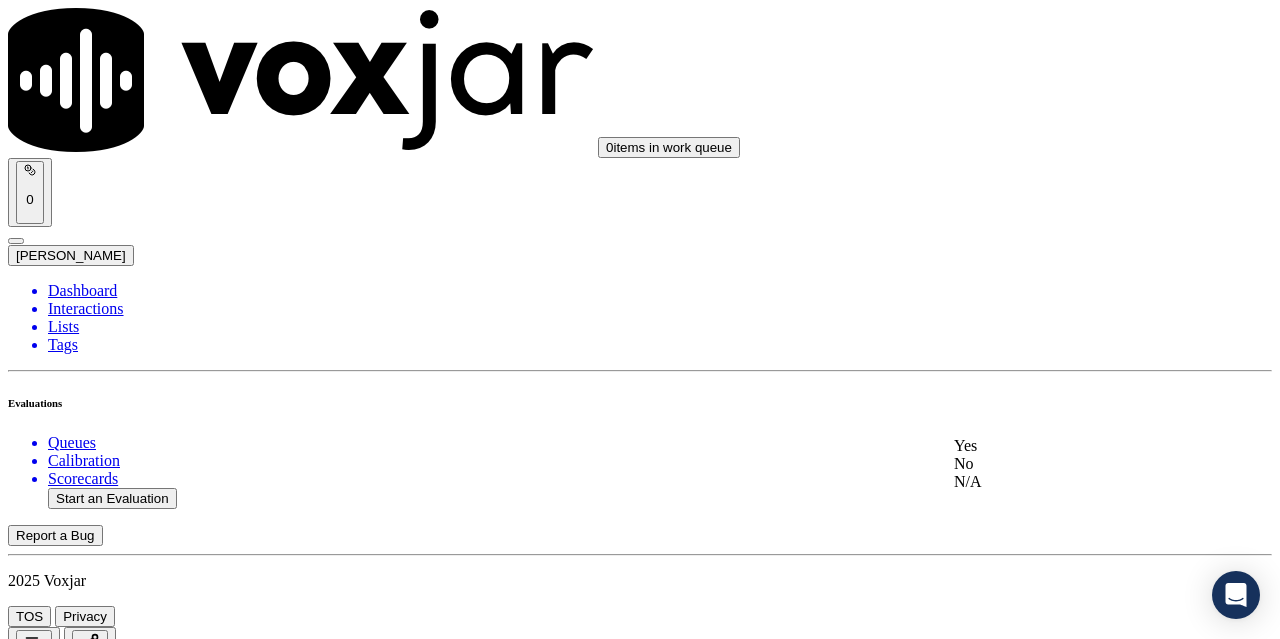 drag, startPoint x: 1024, startPoint y: 462, endPoint x: 1017, endPoint y: 505, distance: 43.56604 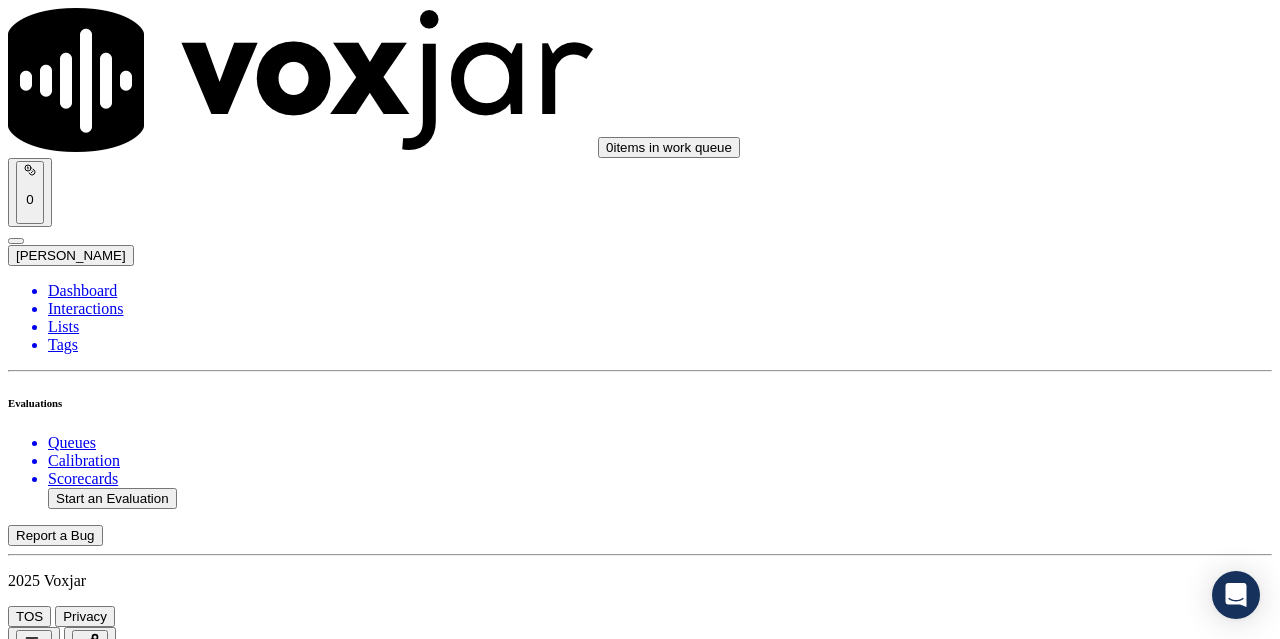 scroll, scrollTop: 4800, scrollLeft: 0, axis: vertical 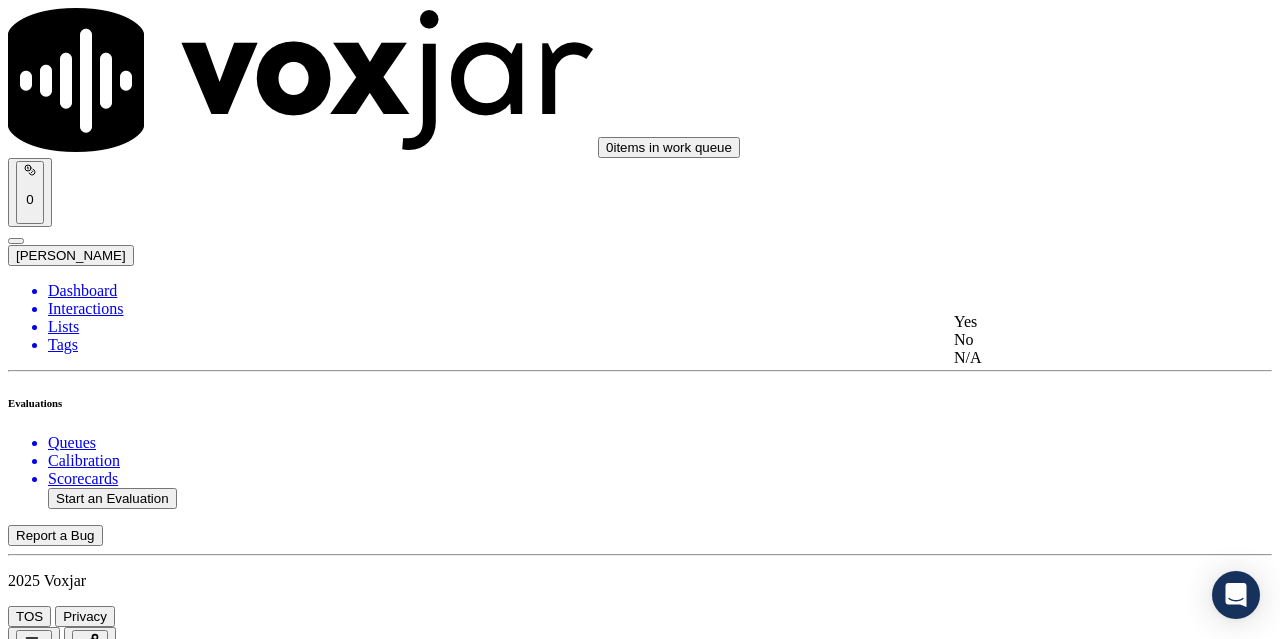 click on "Yes" at bounding box center (1067, 322) 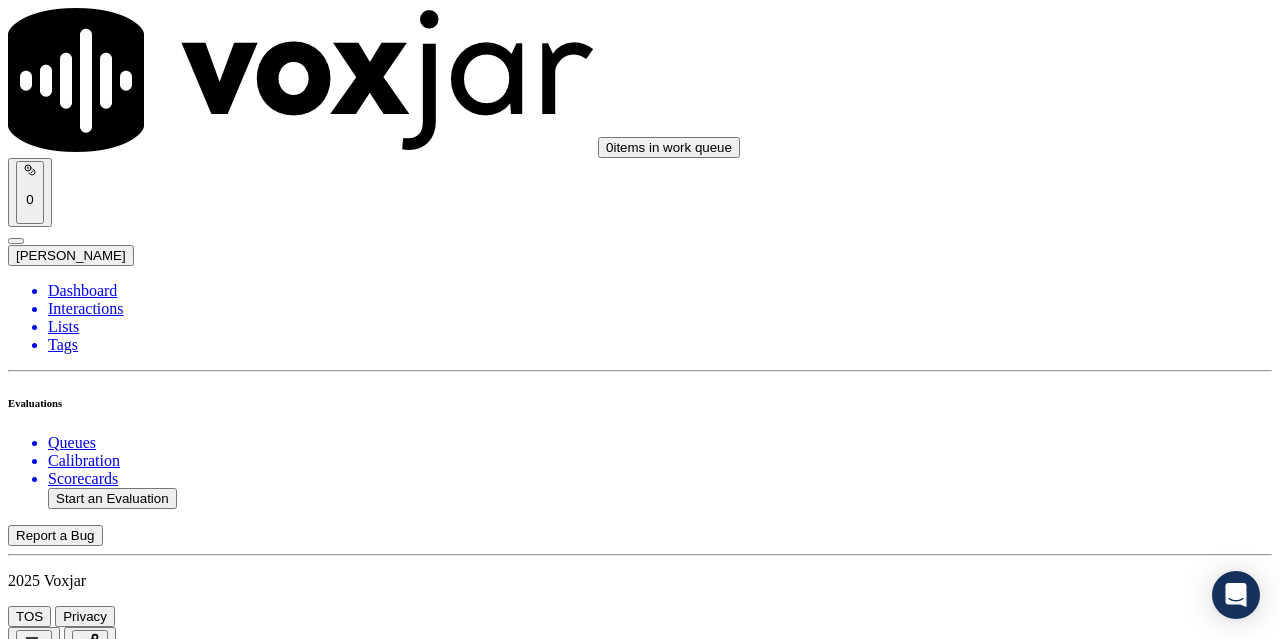 scroll, scrollTop: 5100, scrollLeft: 0, axis: vertical 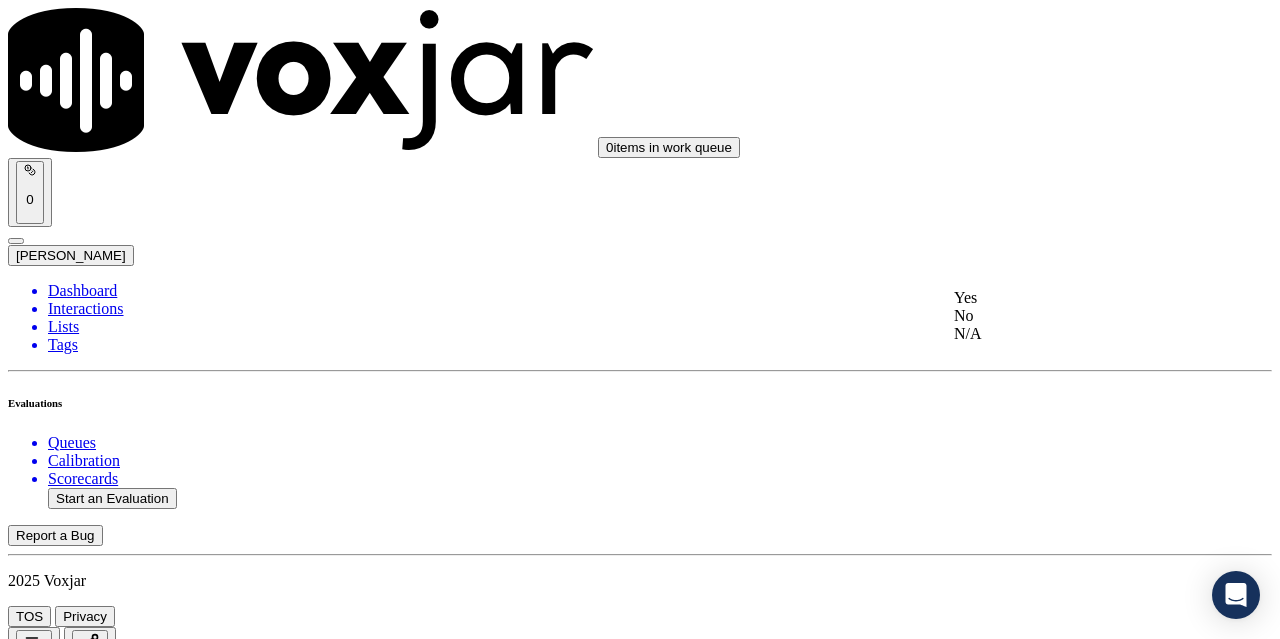 click on "Yes" at bounding box center (1067, 298) 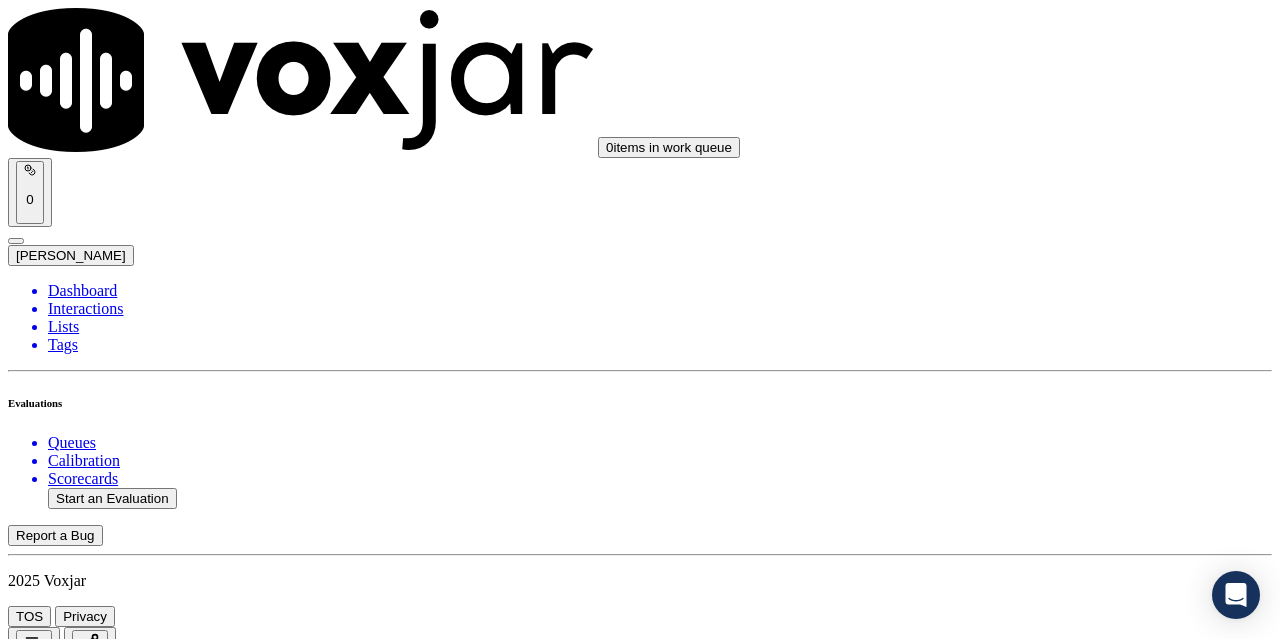 scroll, scrollTop: 5400, scrollLeft: 0, axis: vertical 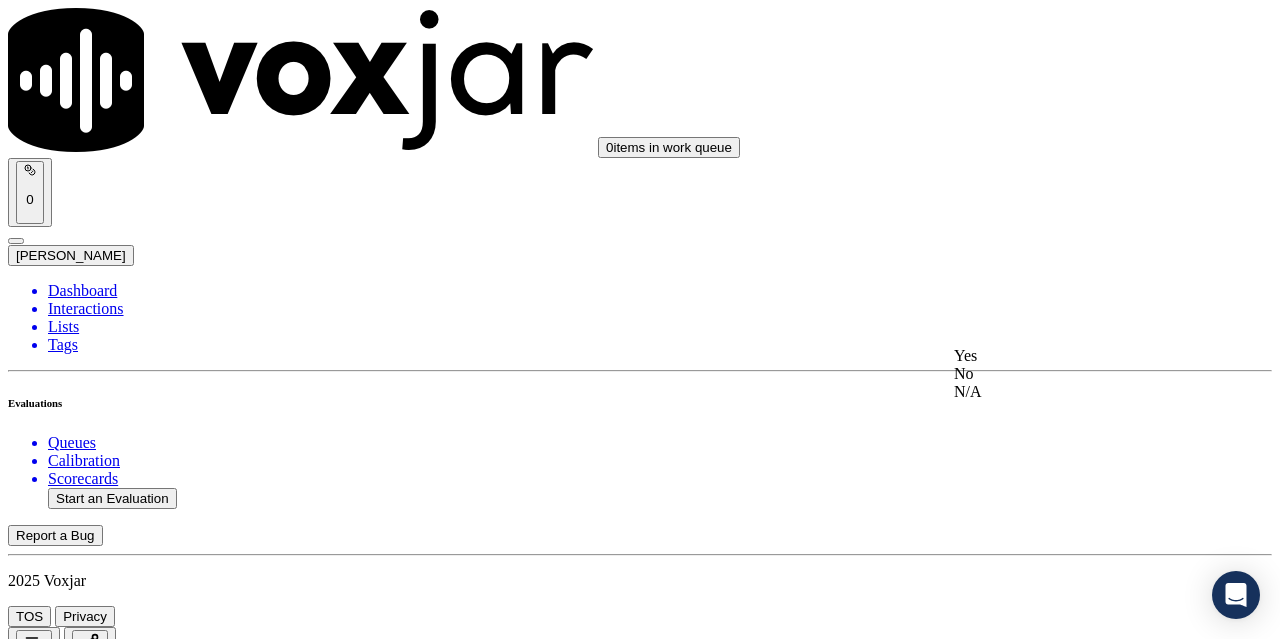 click on "Yes" at bounding box center (1067, 356) 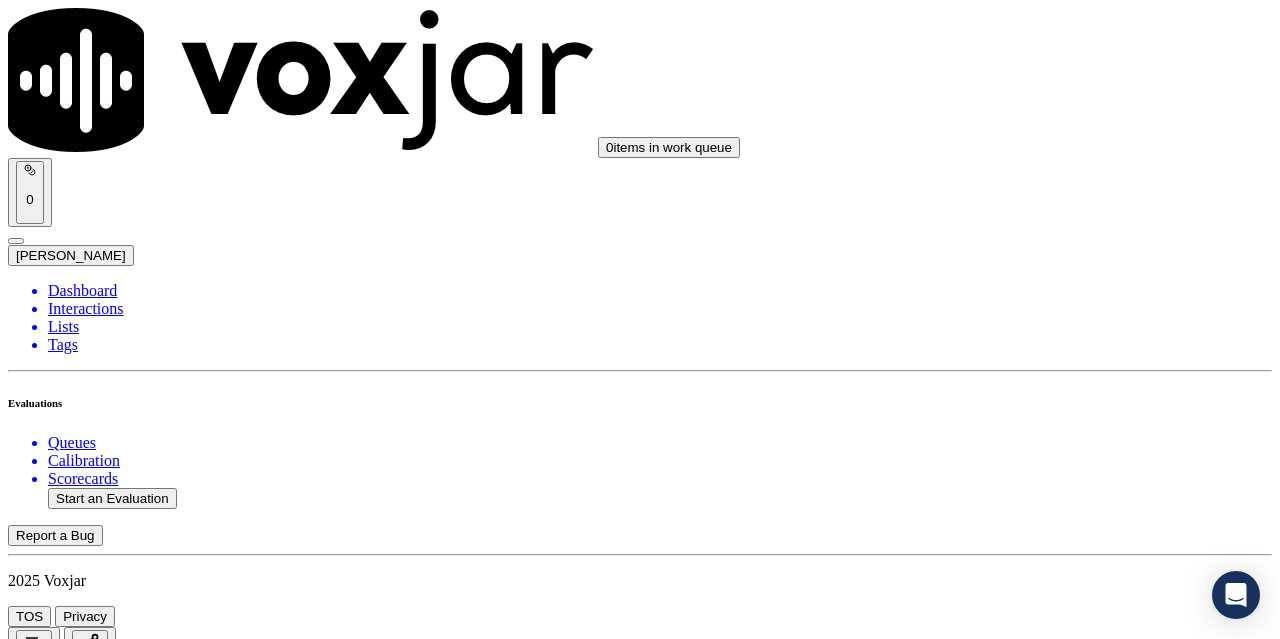 scroll, scrollTop: 5700, scrollLeft: 0, axis: vertical 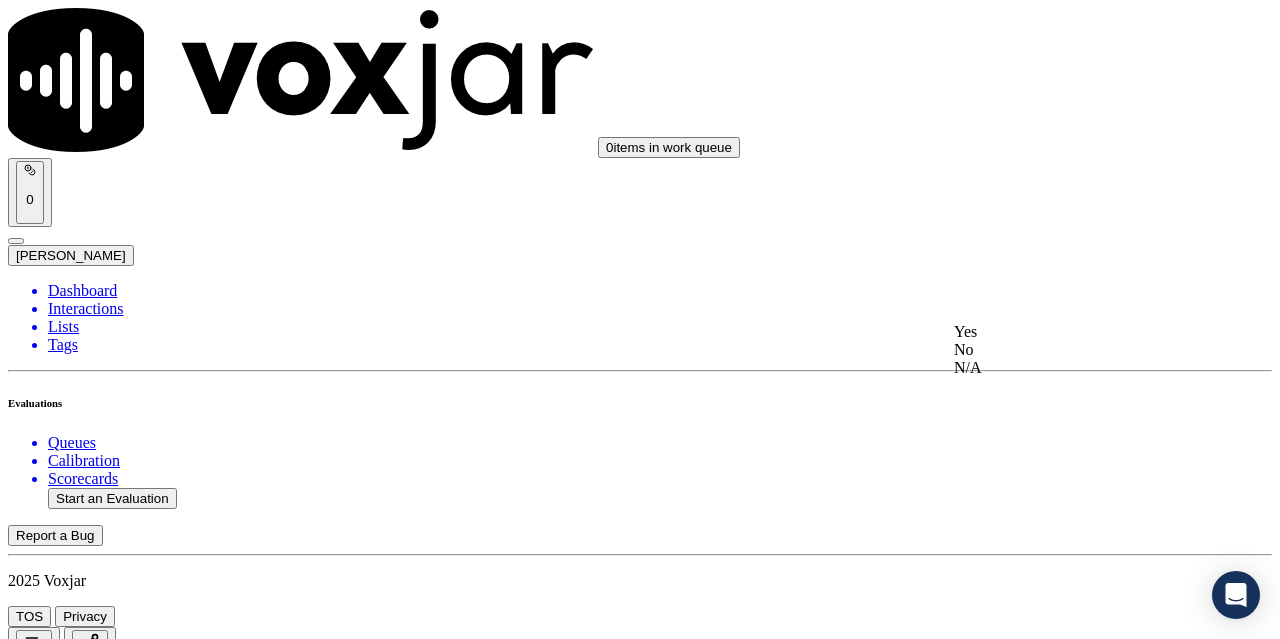 click on "Yes" at bounding box center (1067, 332) 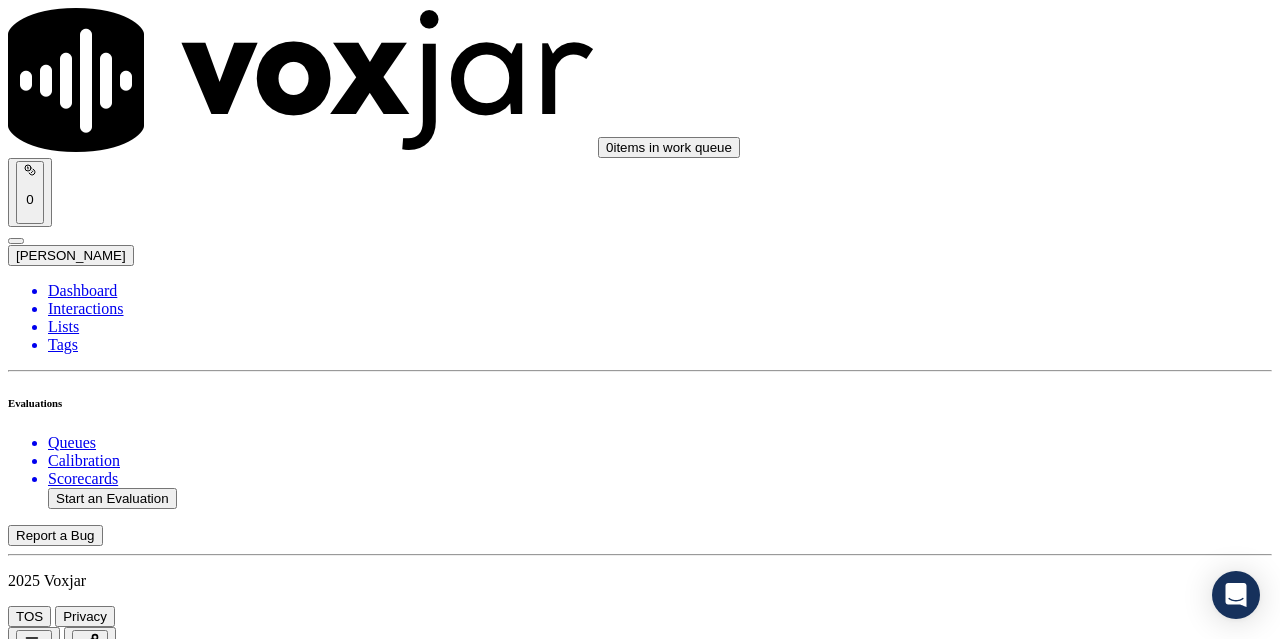scroll, scrollTop: 5896, scrollLeft: 0, axis: vertical 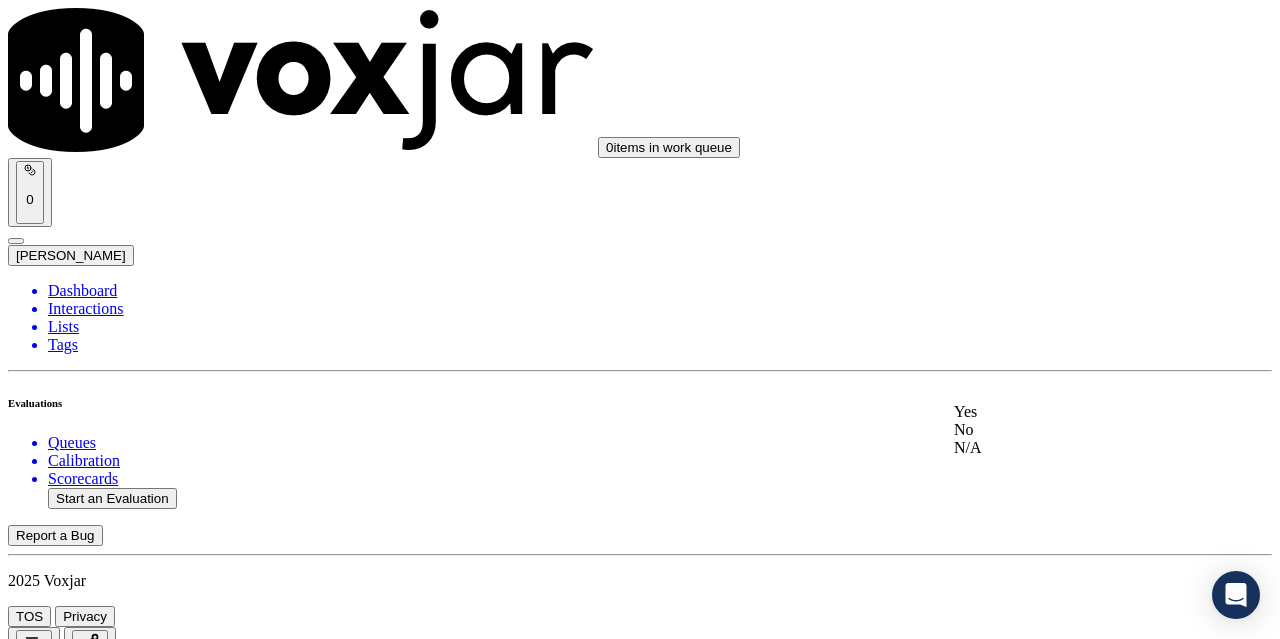 click on "Yes" at bounding box center [1067, 412] 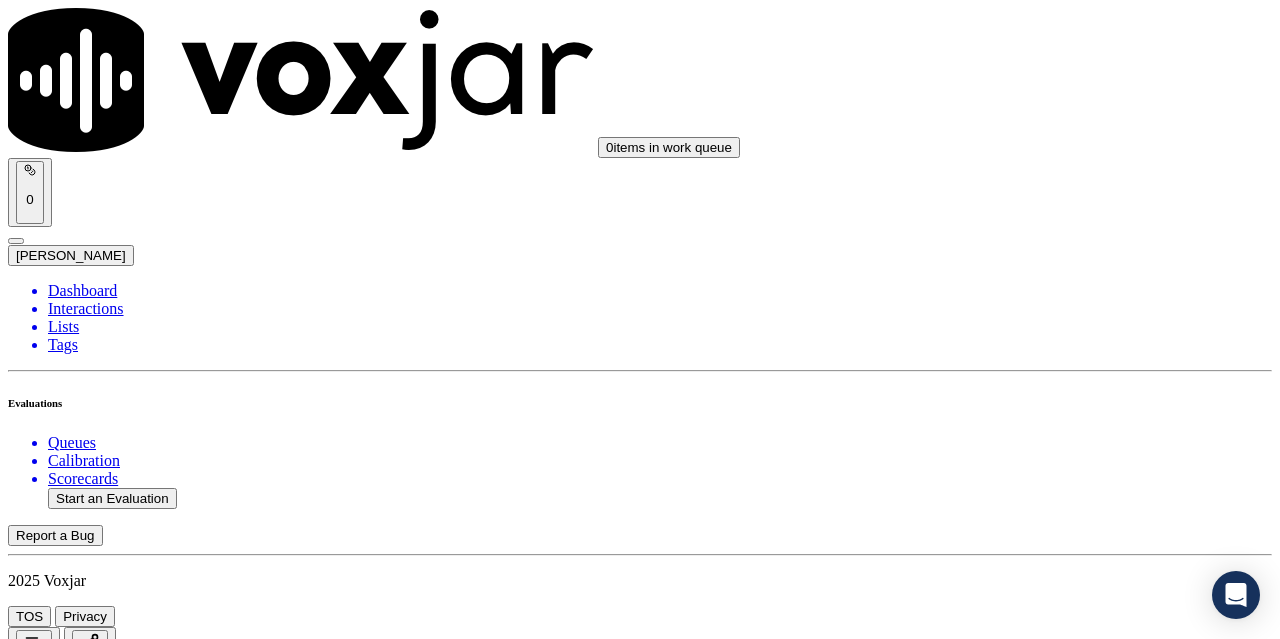 click on "Submit Scores" at bounding box center [59, 7546] 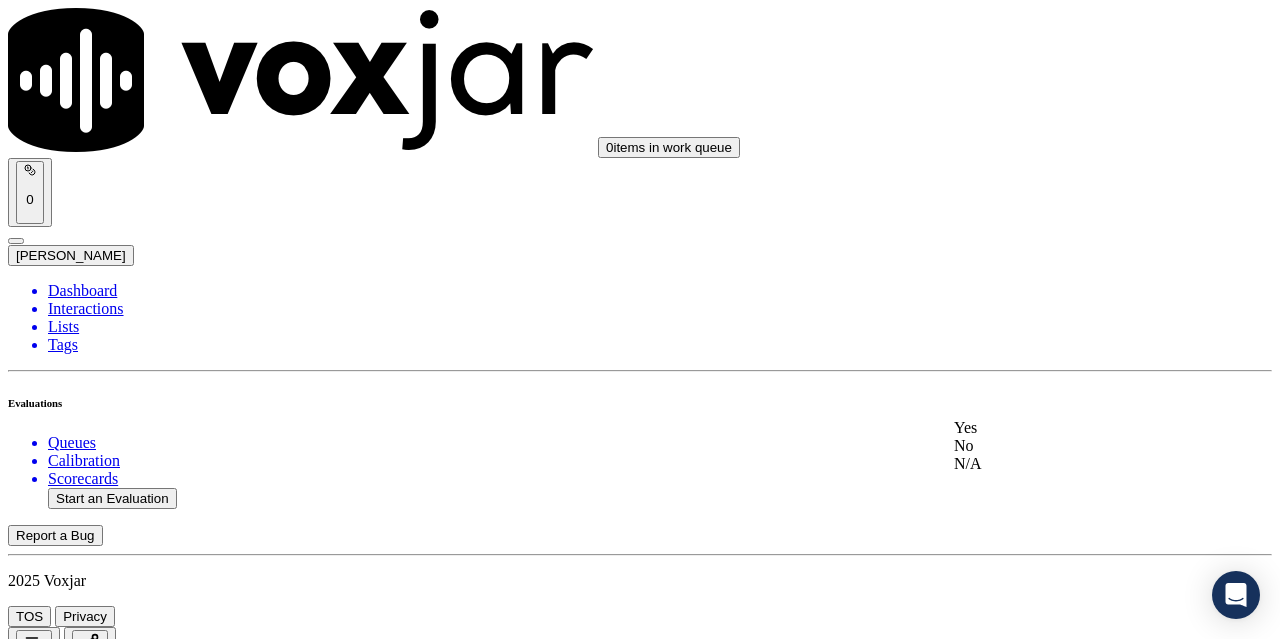 click on "Yes" at bounding box center (1067, 428) 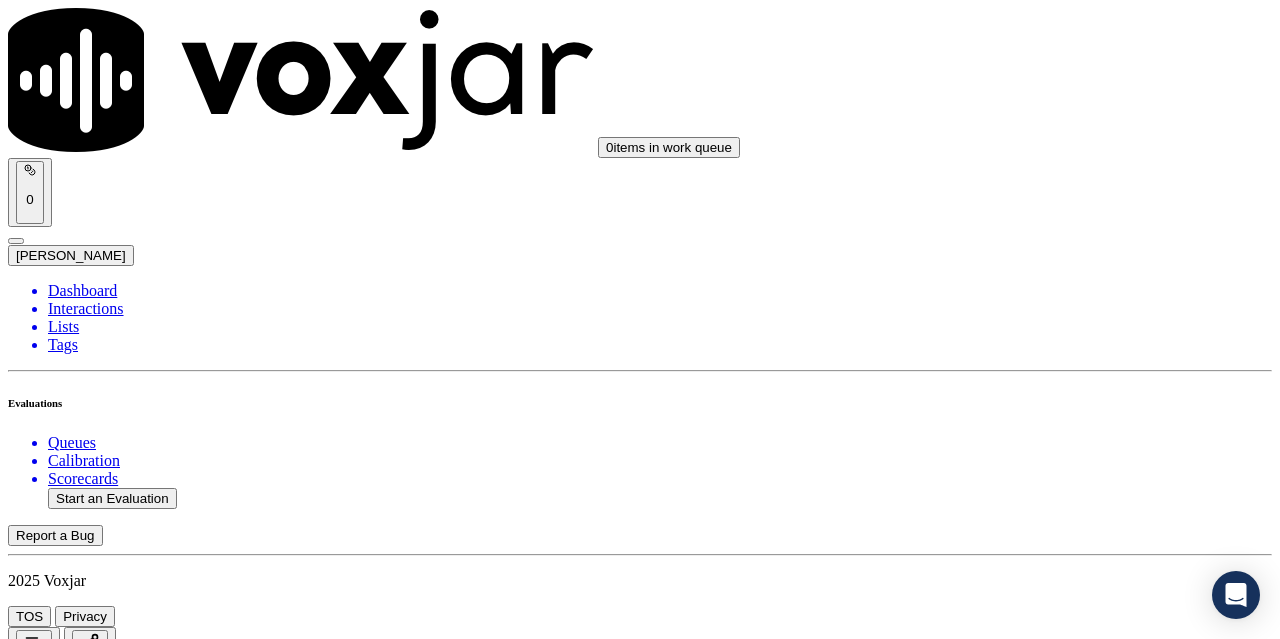 scroll, scrollTop: 300, scrollLeft: 0, axis: vertical 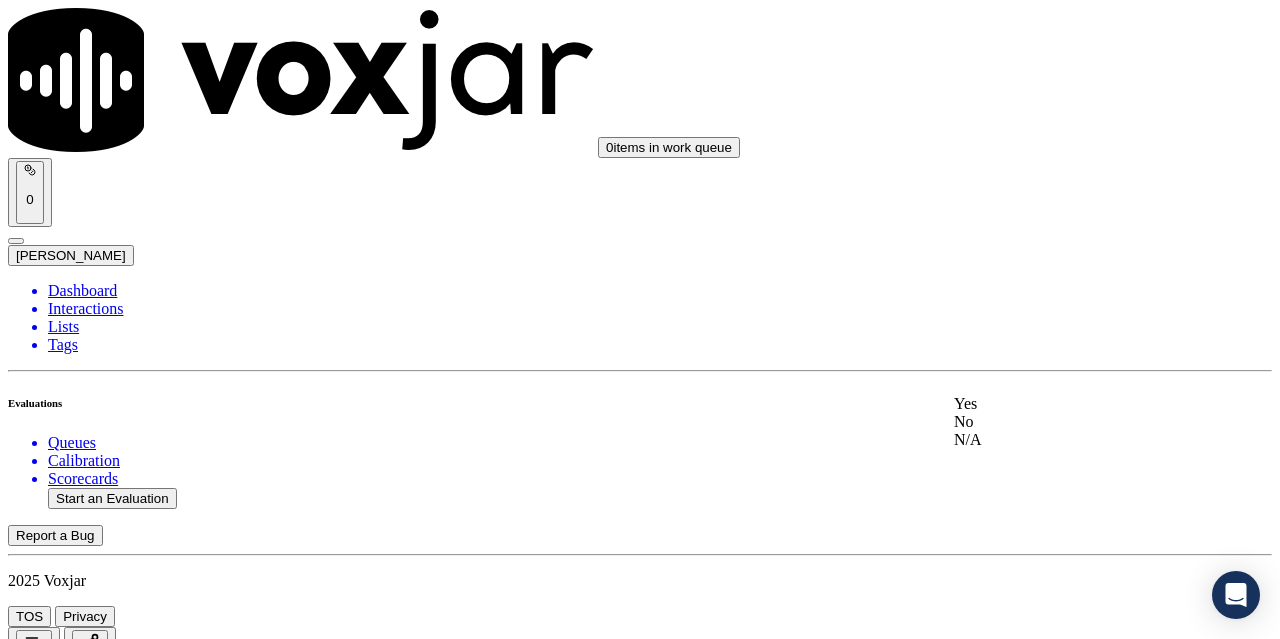 click on "Yes" at bounding box center [1067, 404] 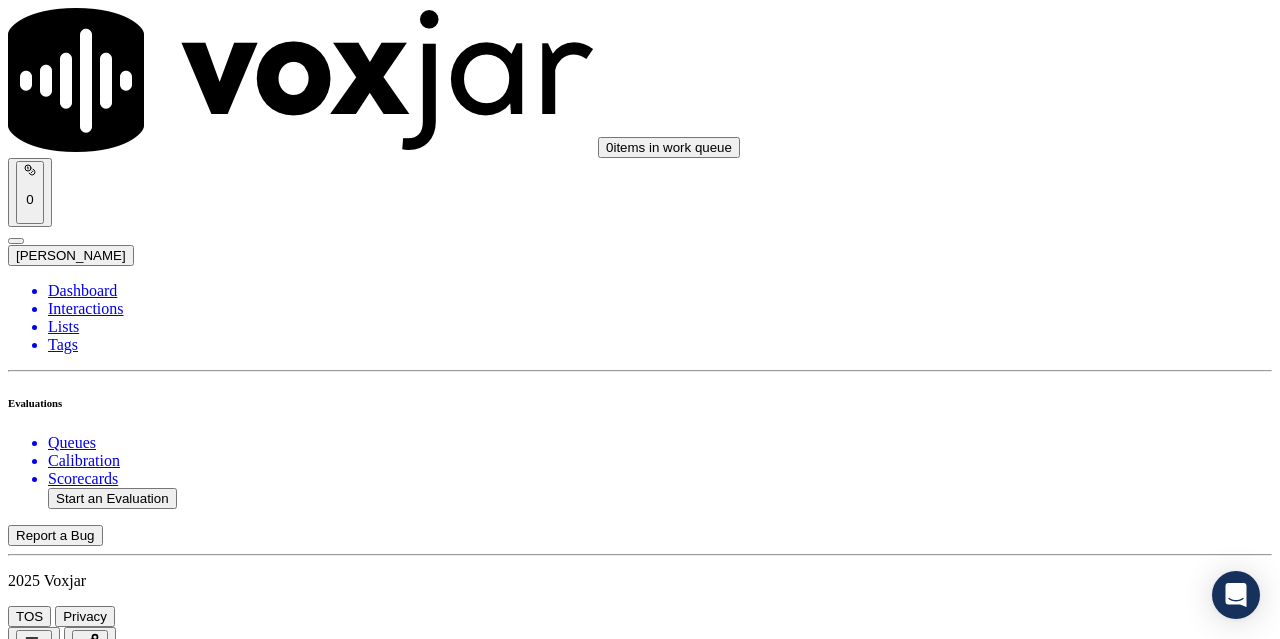 scroll, scrollTop: 700, scrollLeft: 0, axis: vertical 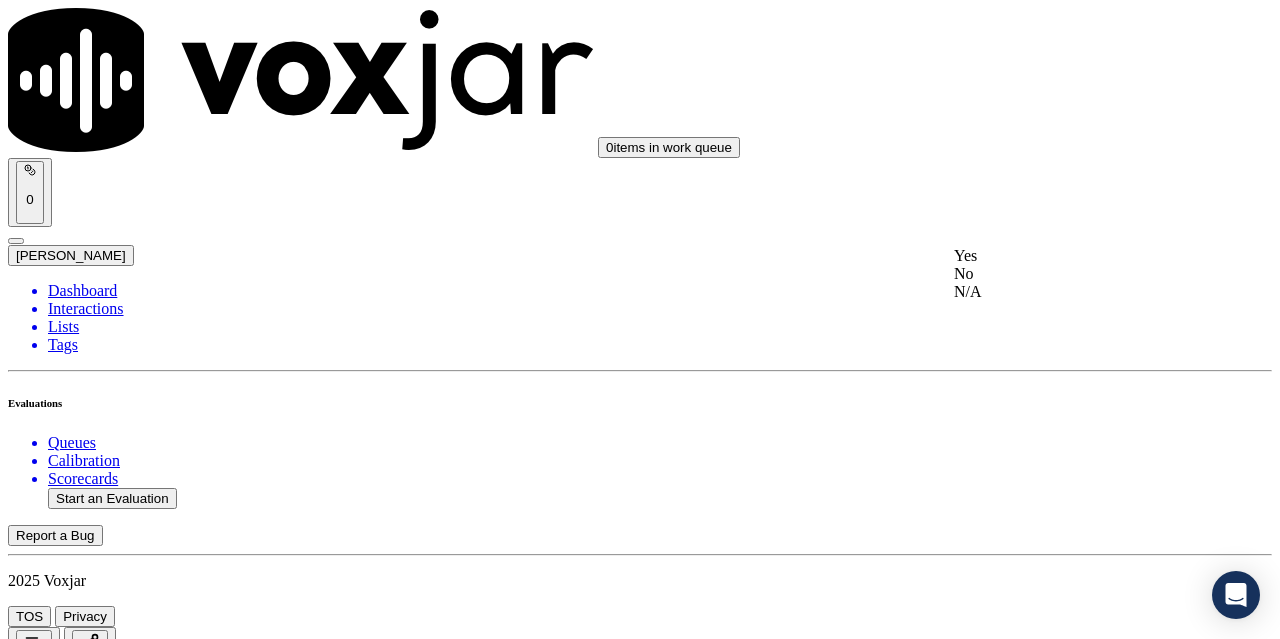click on "Yes" at bounding box center (1067, 256) 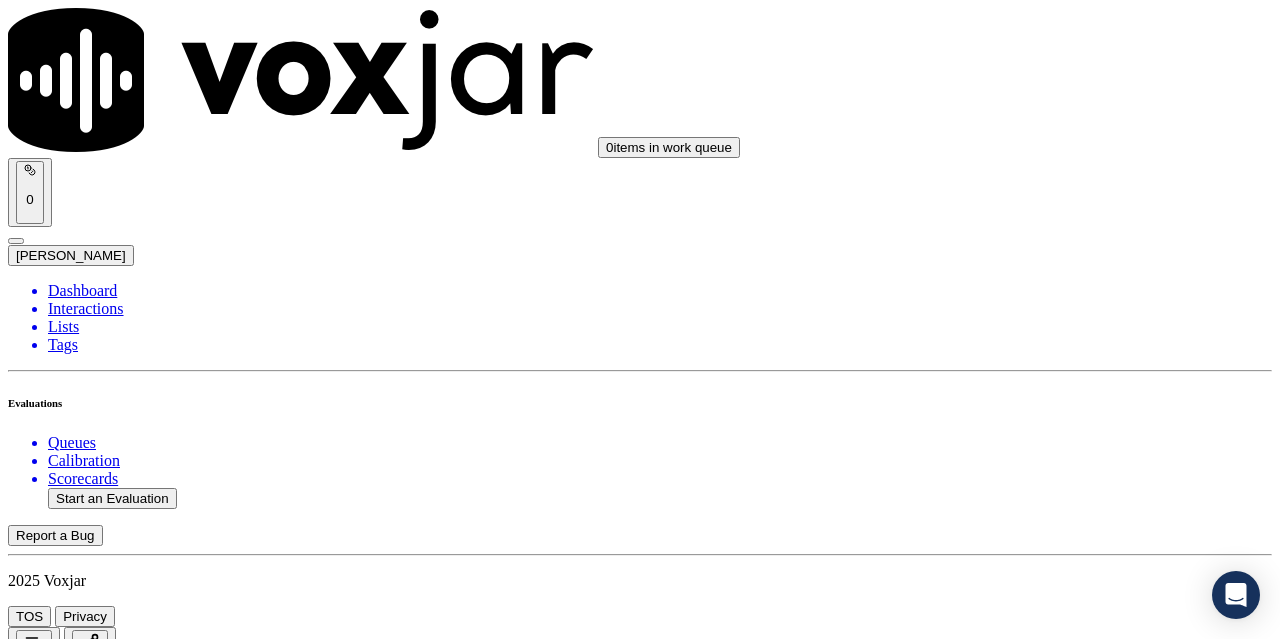 scroll, scrollTop: 1000, scrollLeft: 0, axis: vertical 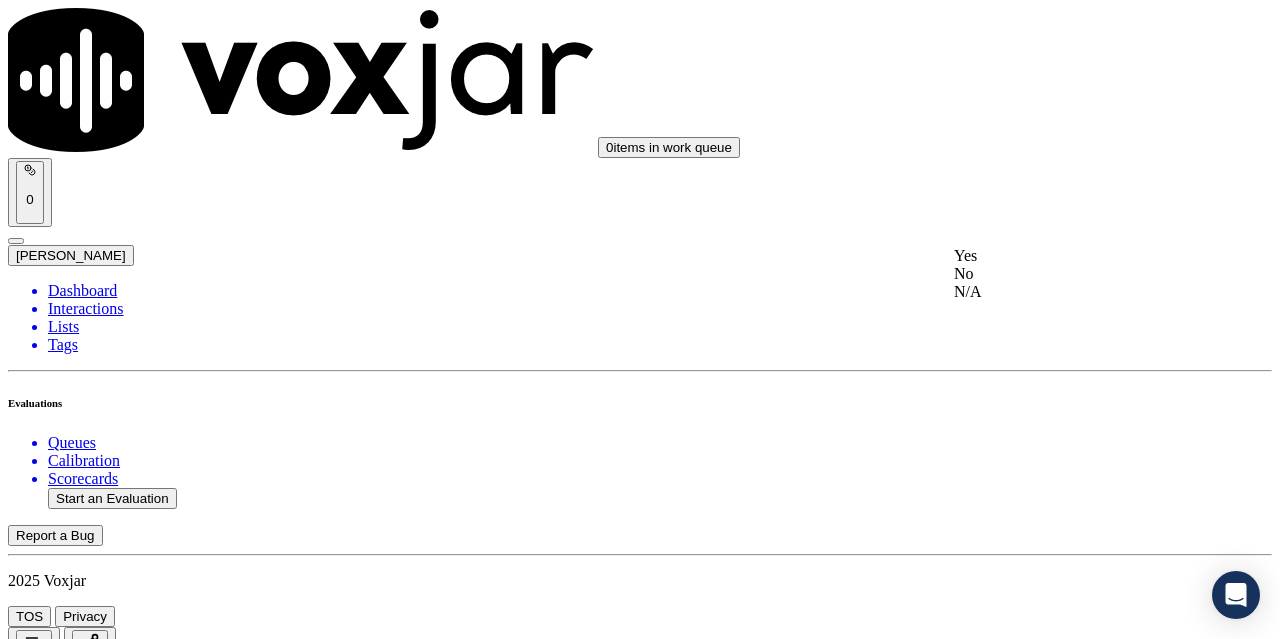 click on "N/A" 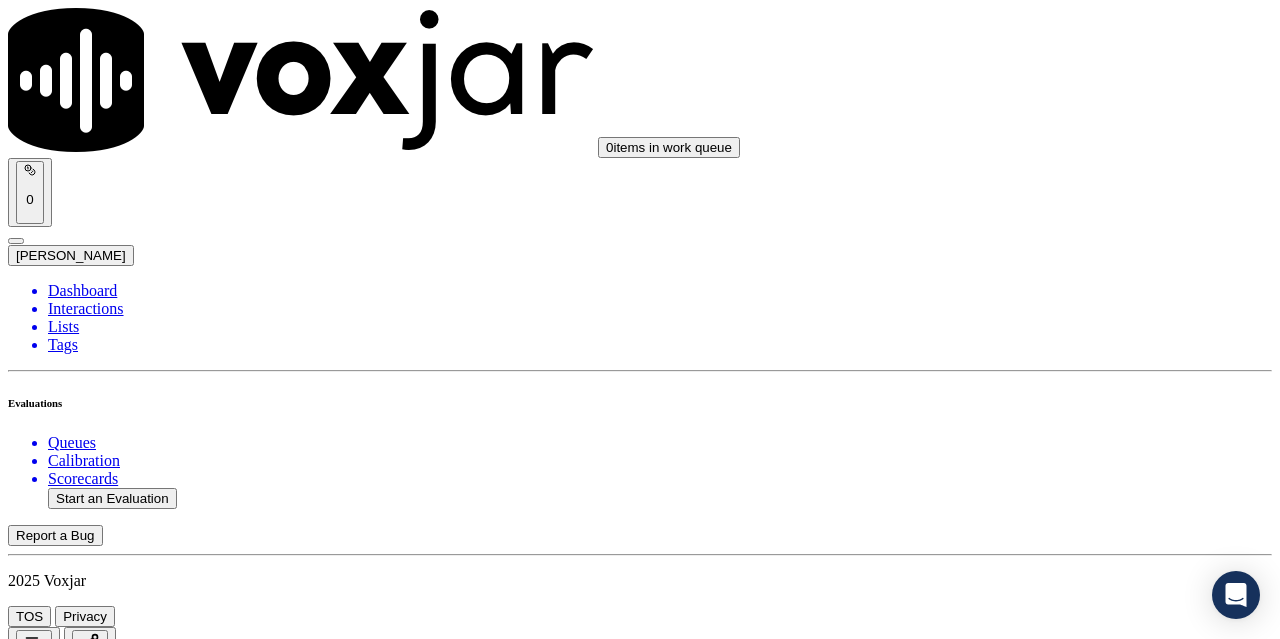 click on "Select an answer" at bounding box center (67, 3334) 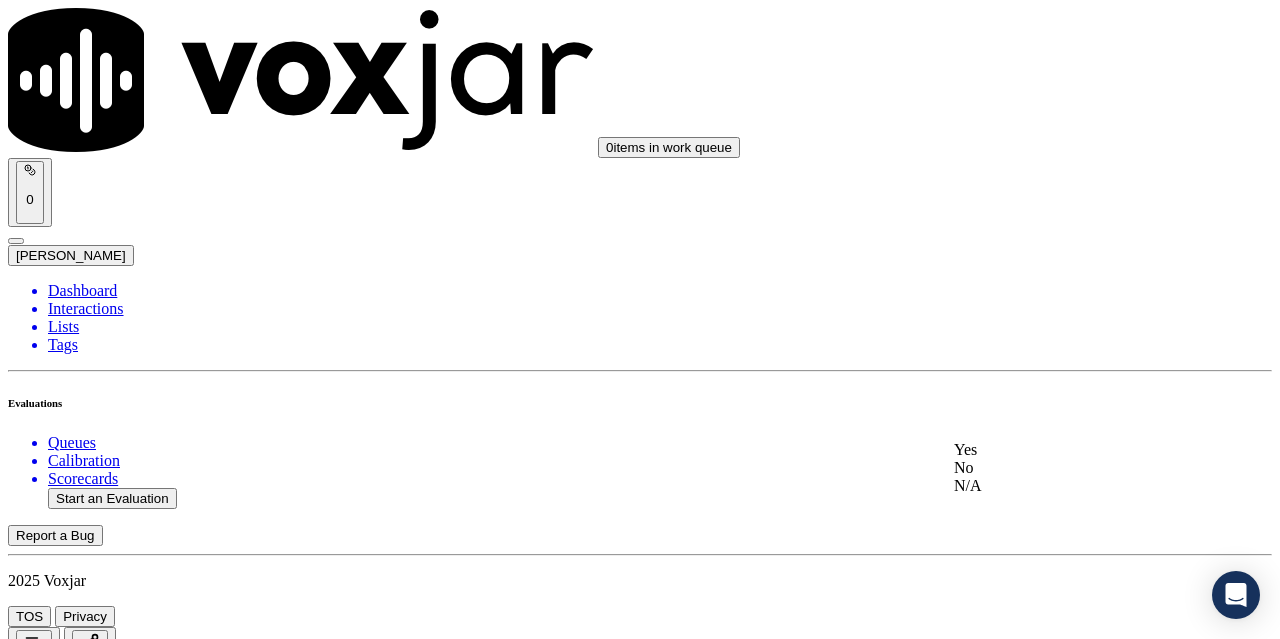 click on "N/A" 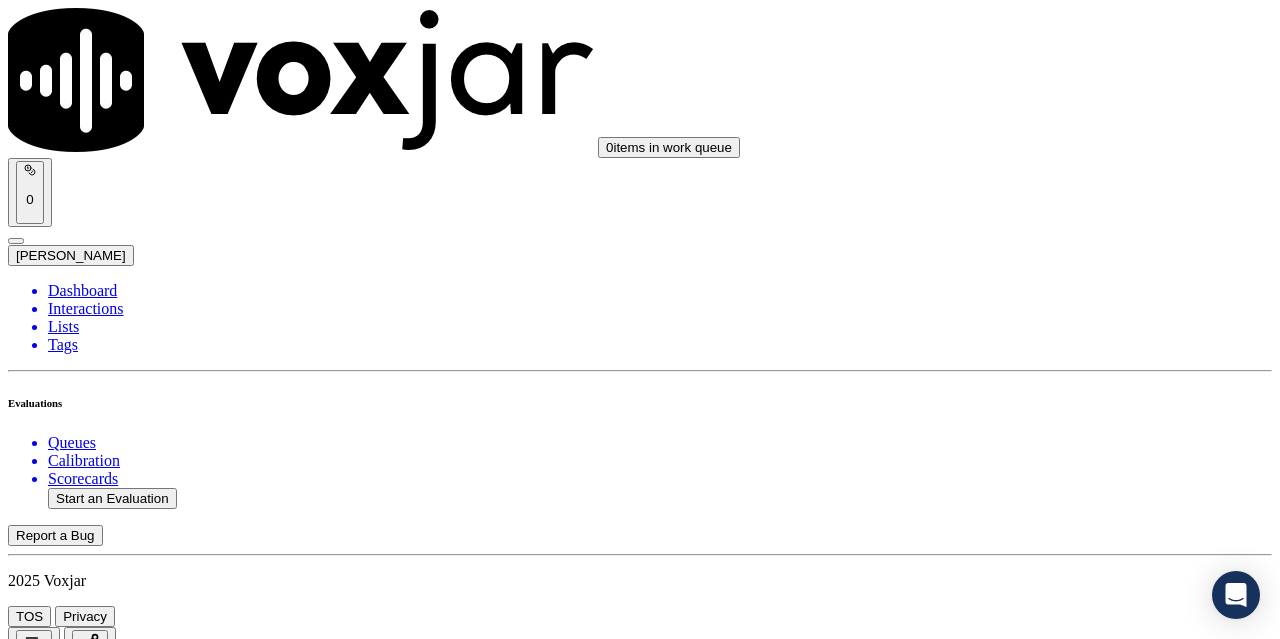 scroll, scrollTop: 1300, scrollLeft: 0, axis: vertical 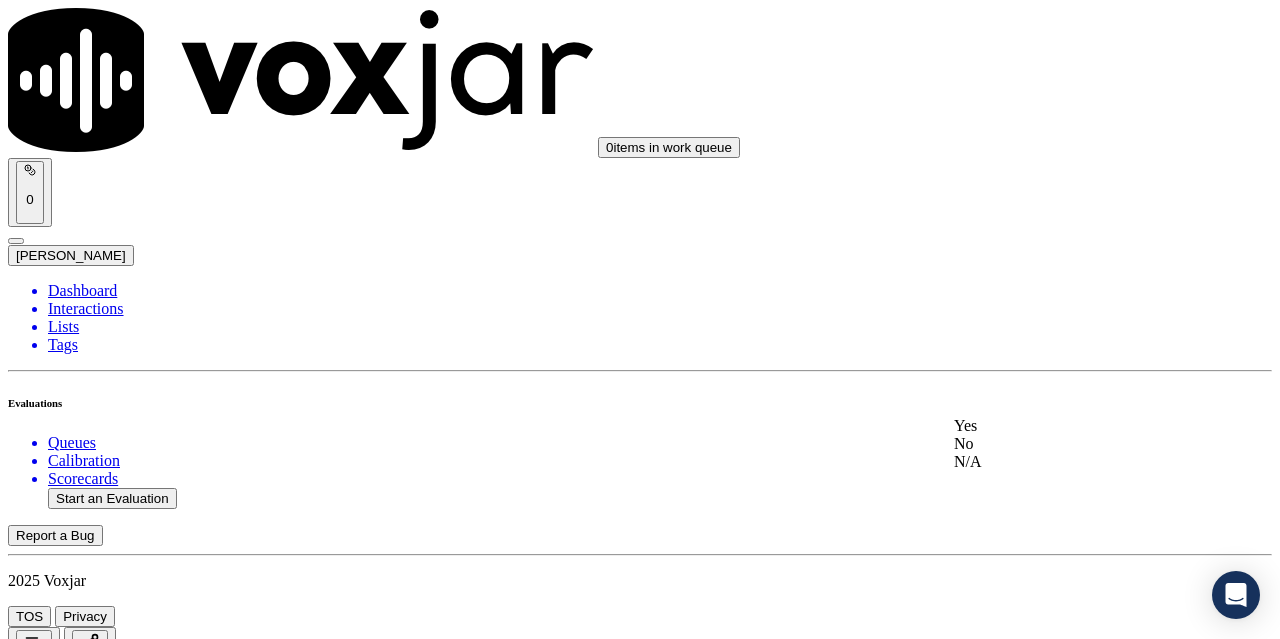 click on "Yes" at bounding box center (1067, 426) 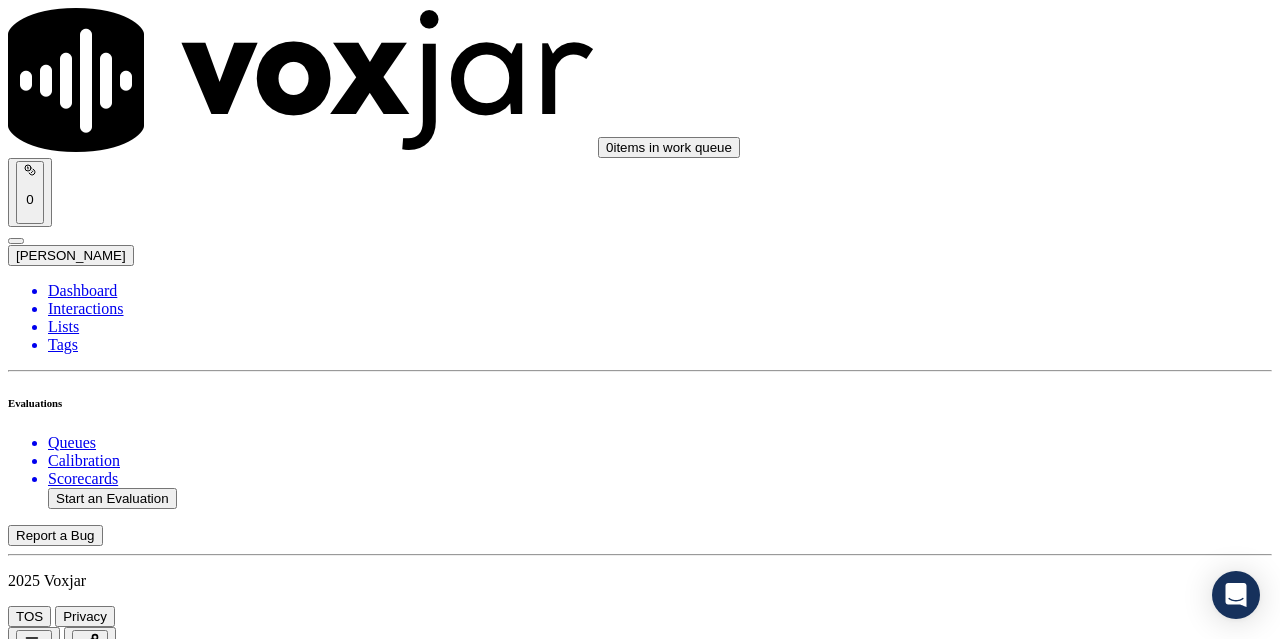 scroll, scrollTop: 1700, scrollLeft: 0, axis: vertical 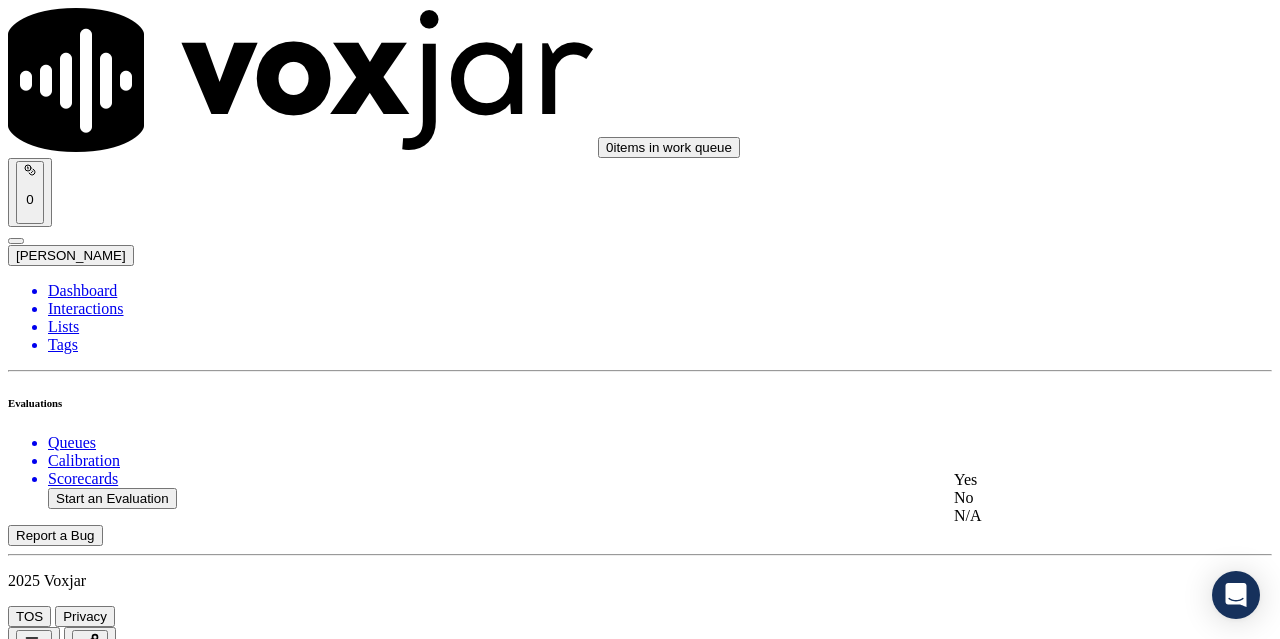 click on "Yes" at bounding box center (1067, 480) 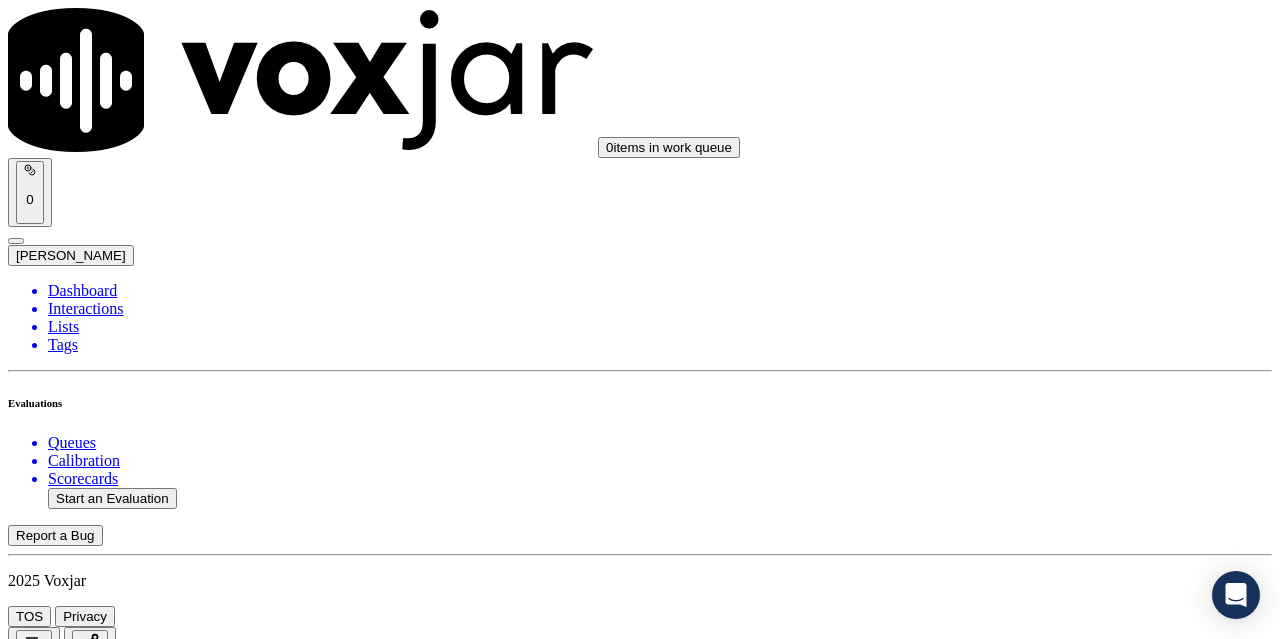 scroll, scrollTop: 1900, scrollLeft: 0, axis: vertical 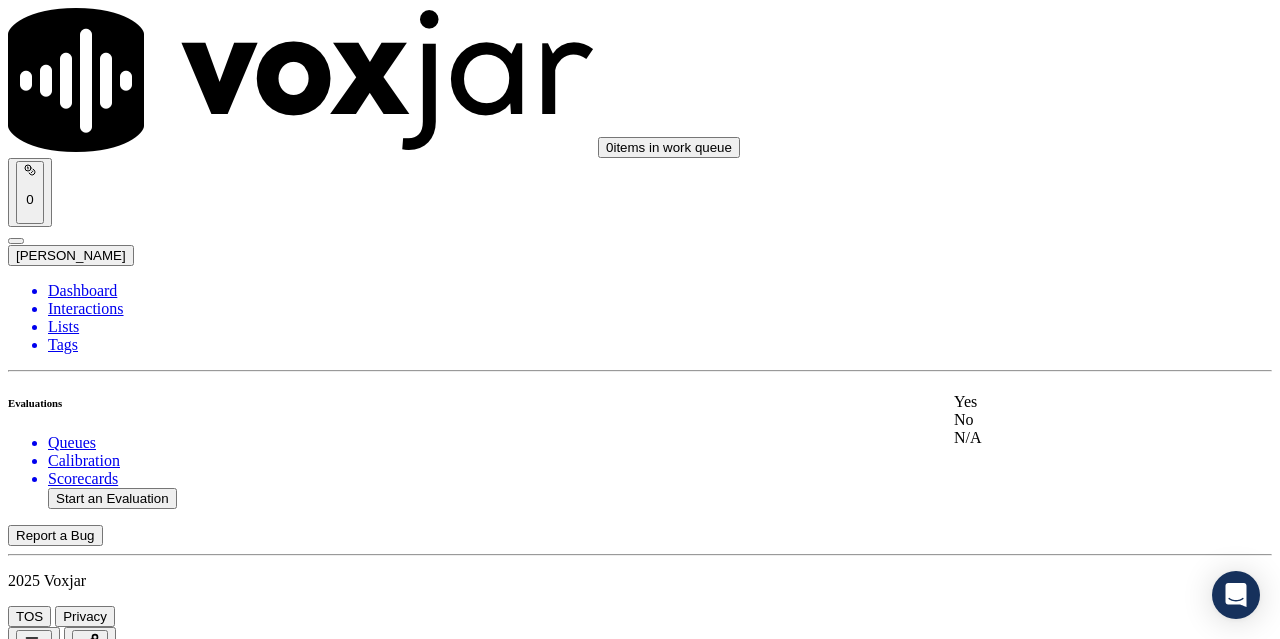 click on "Yes" at bounding box center [1067, 402] 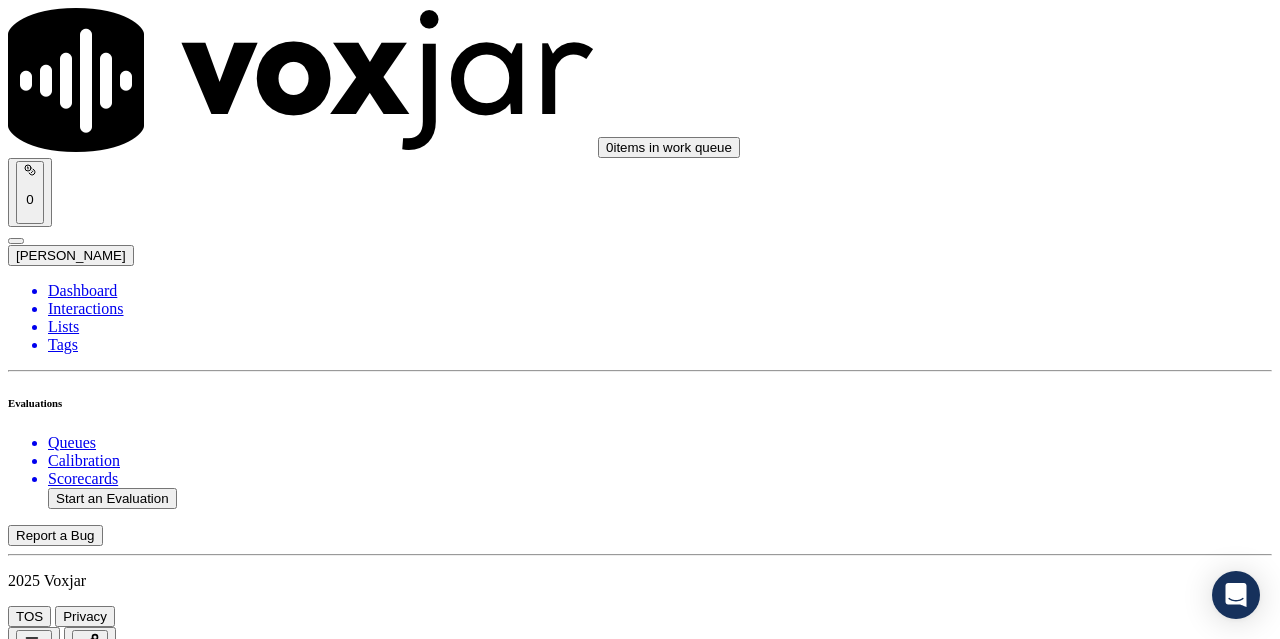 scroll, scrollTop: 2200, scrollLeft: 0, axis: vertical 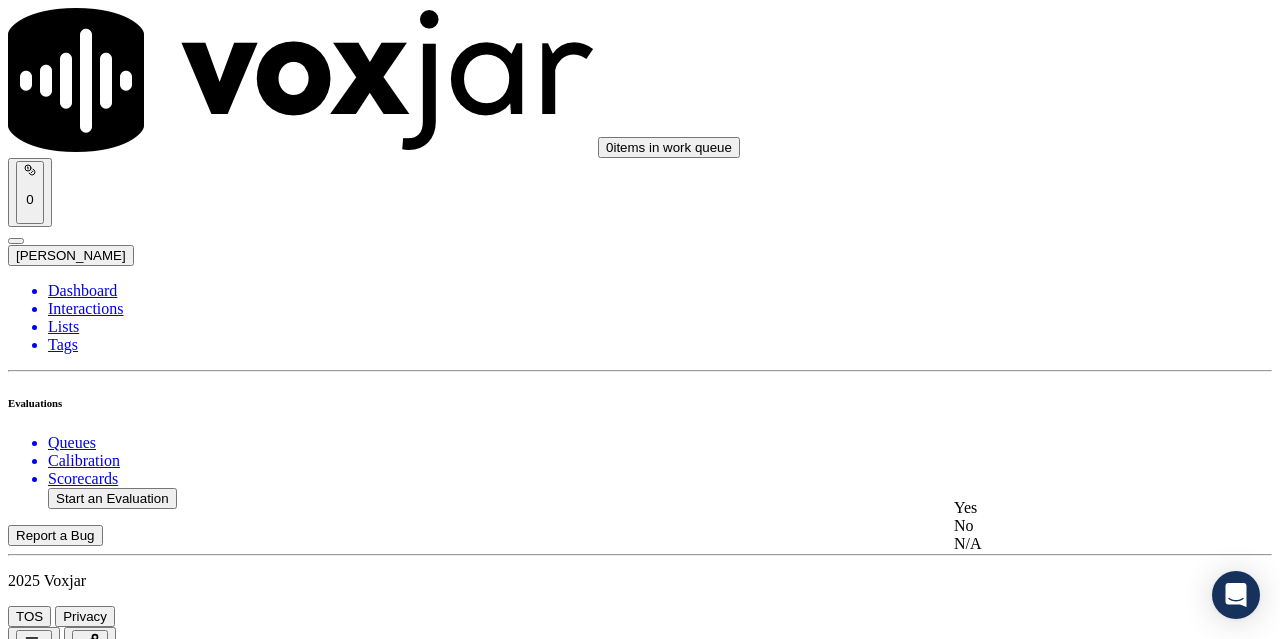 click on "Yes" at bounding box center (1067, 508) 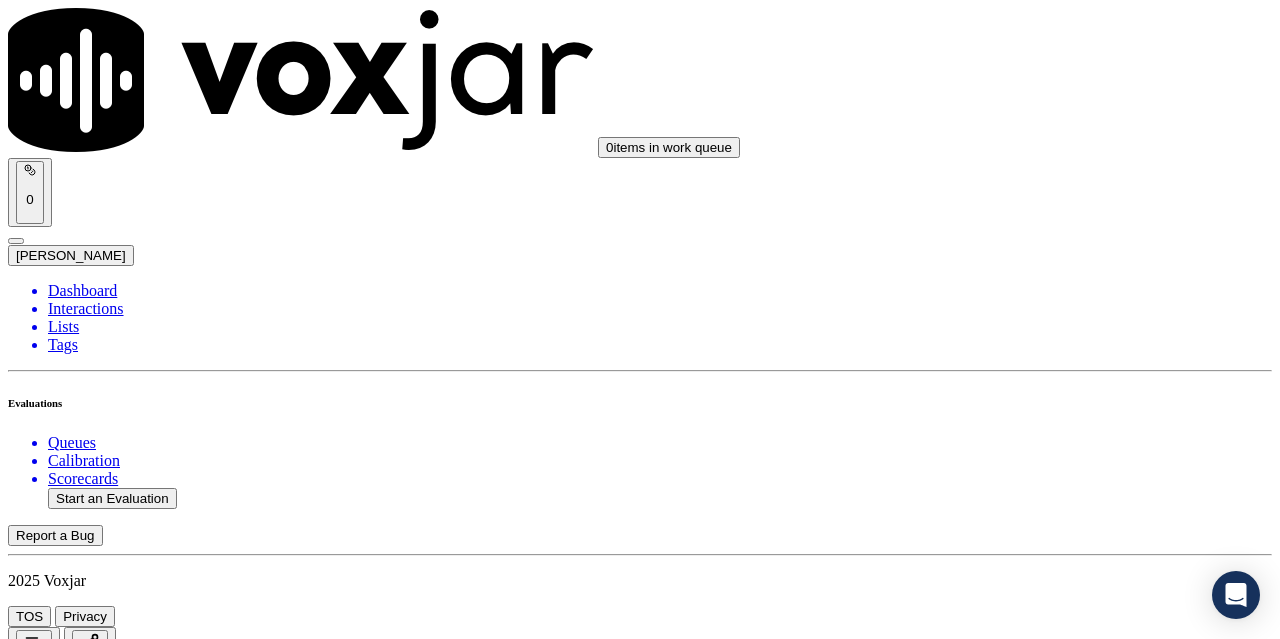 scroll, scrollTop: 2600, scrollLeft: 0, axis: vertical 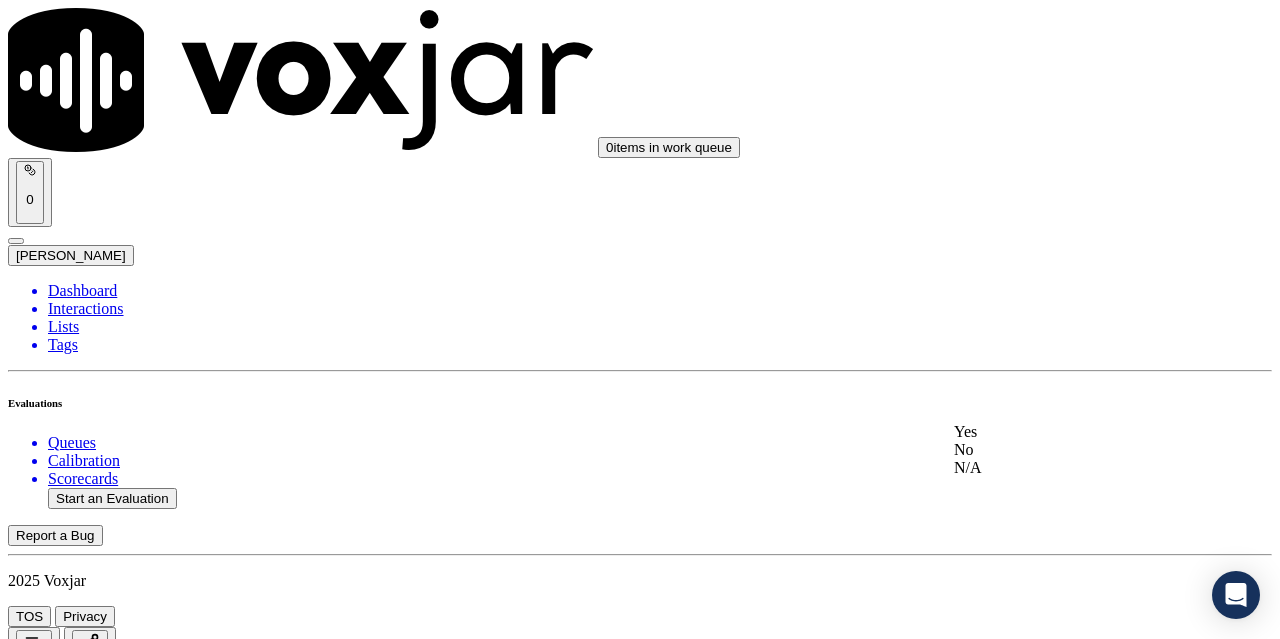 click on "Yes" at bounding box center (1067, 432) 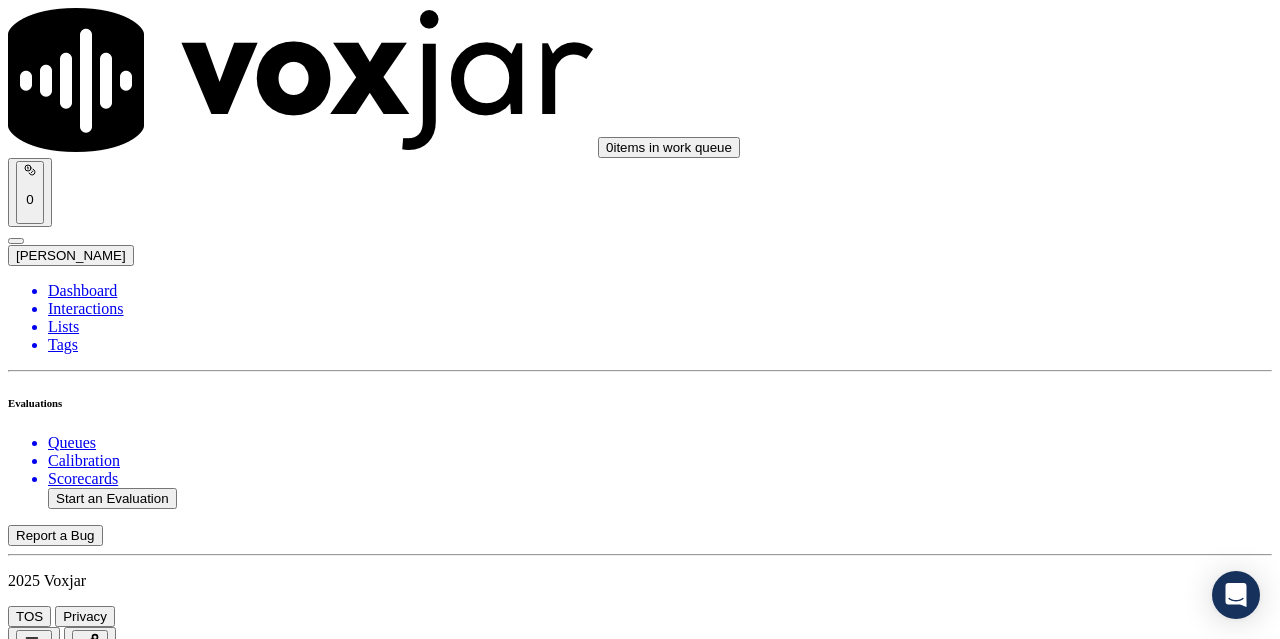 scroll, scrollTop: 2900, scrollLeft: 0, axis: vertical 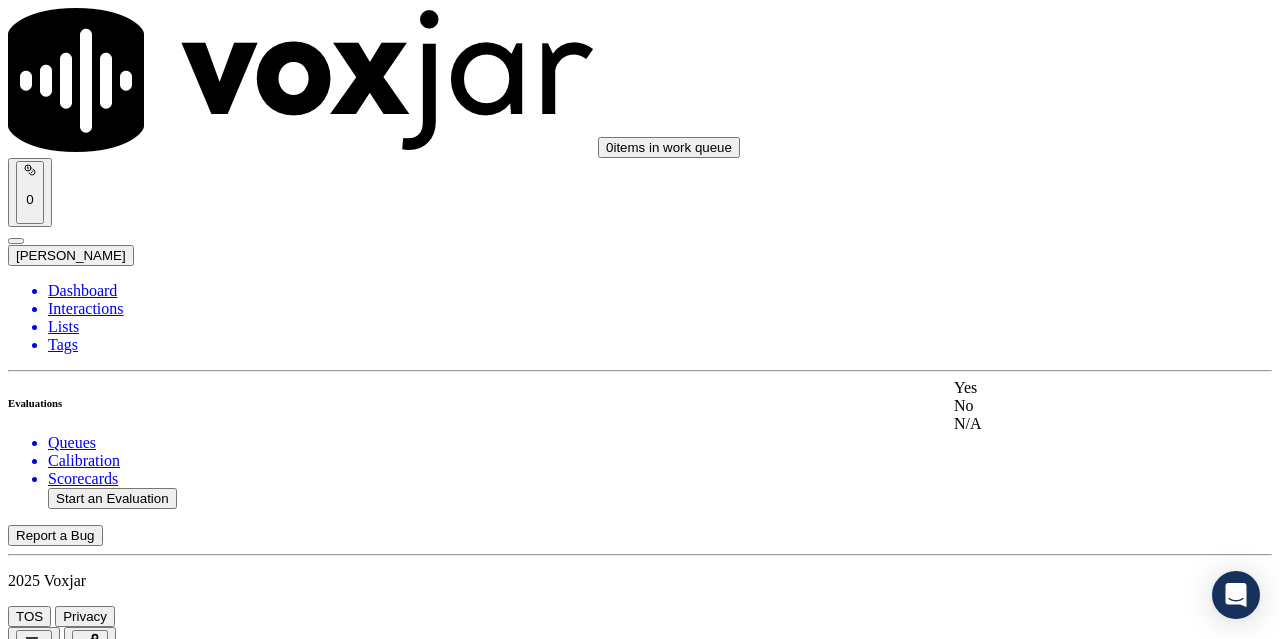 click on "Yes" at bounding box center (1067, 388) 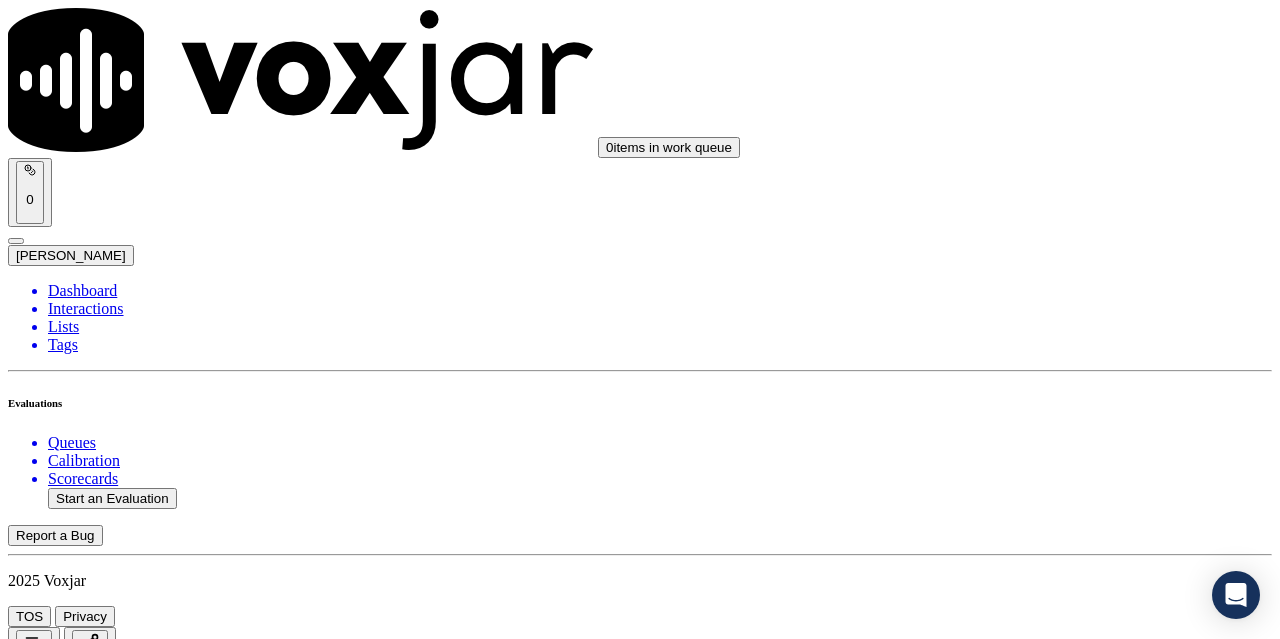 scroll, scrollTop: 3300, scrollLeft: 0, axis: vertical 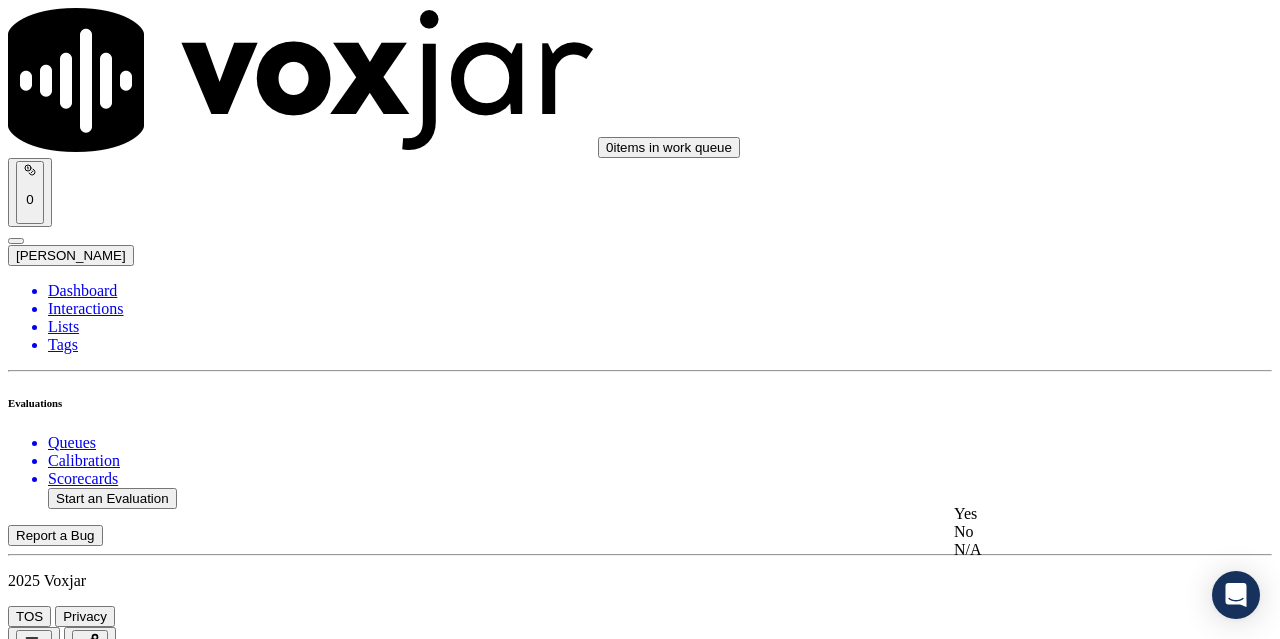 click on "Yes   No     N/A" at bounding box center (1067, 532) 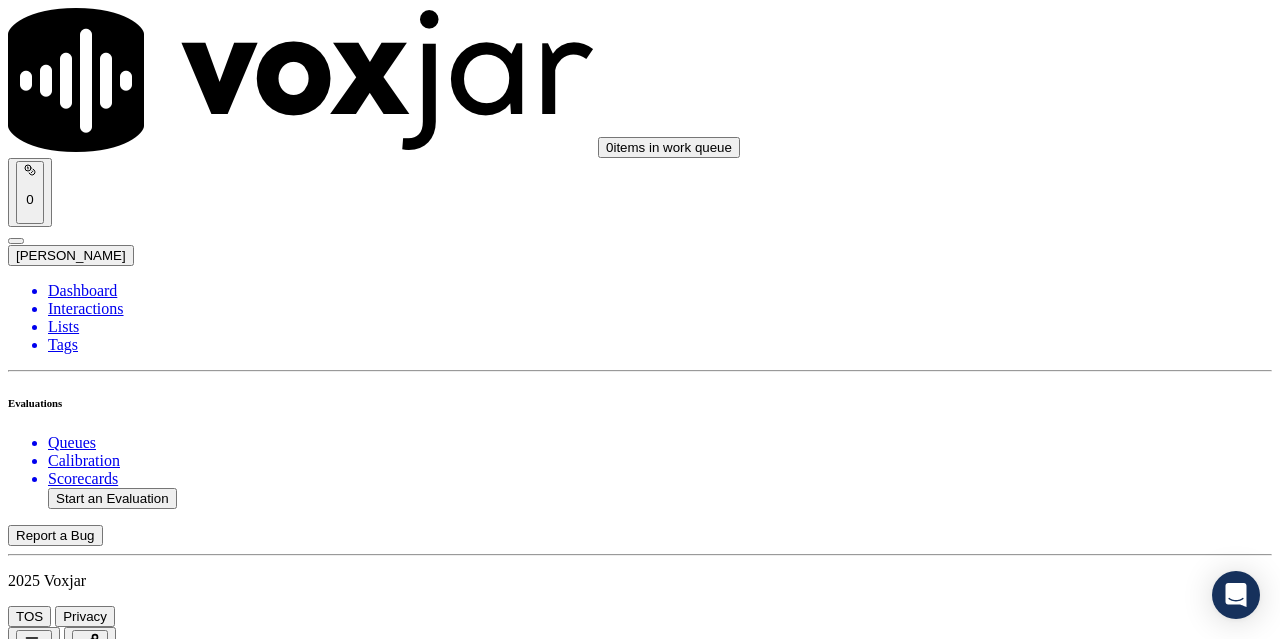 scroll, scrollTop: 3900, scrollLeft: 0, axis: vertical 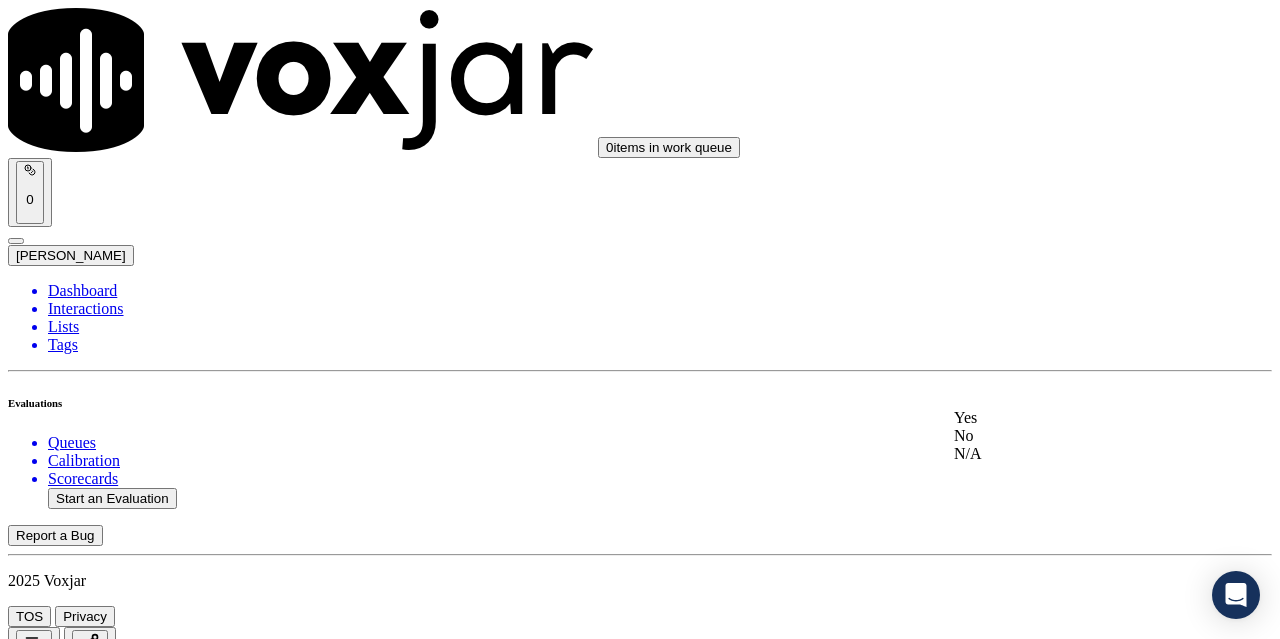 click on "Yes" at bounding box center [1067, 418] 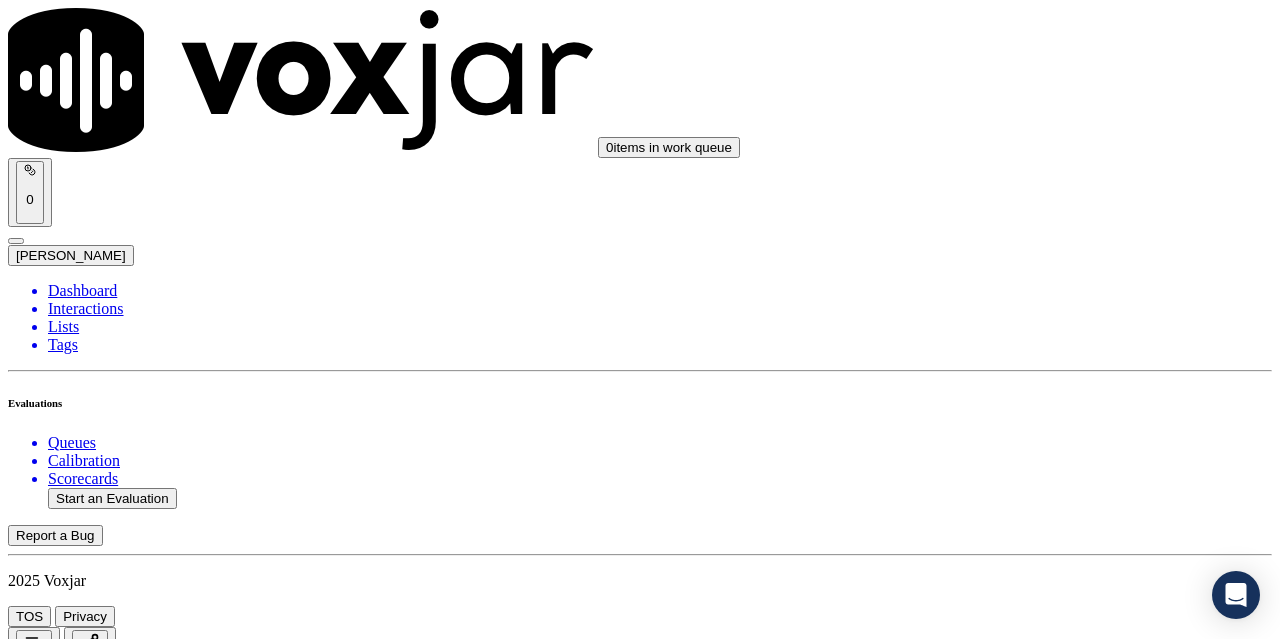 click on "Select an answer" at bounding box center [67, 5303] 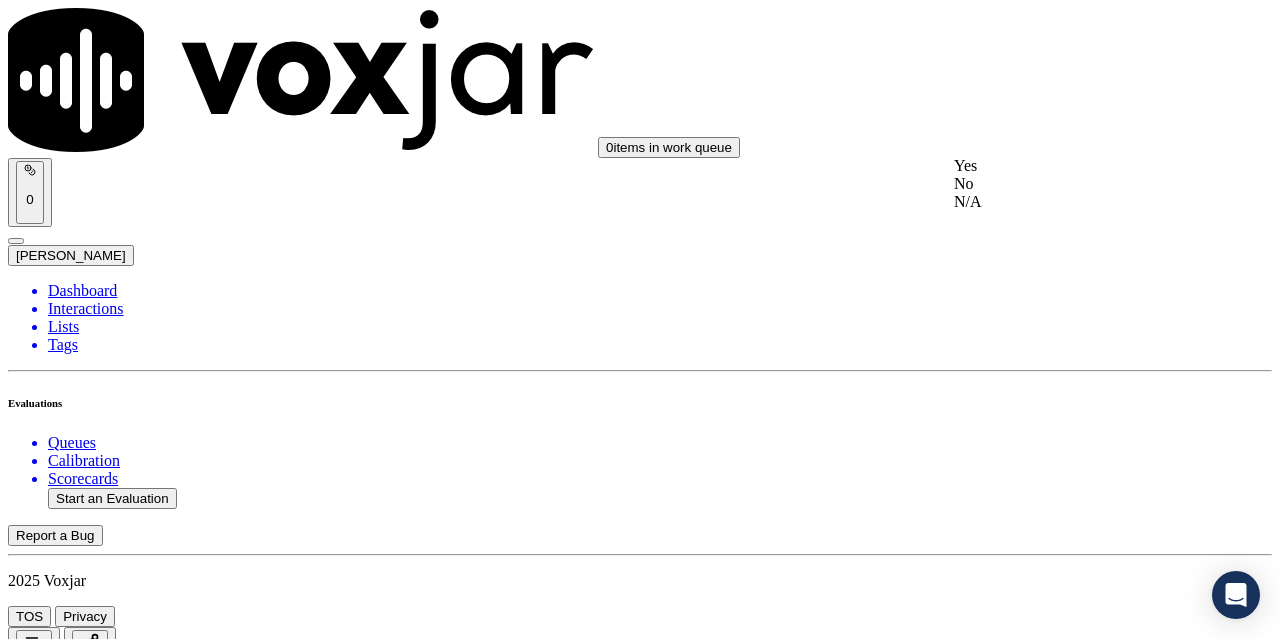 click on "Yes" at bounding box center (1067, 166) 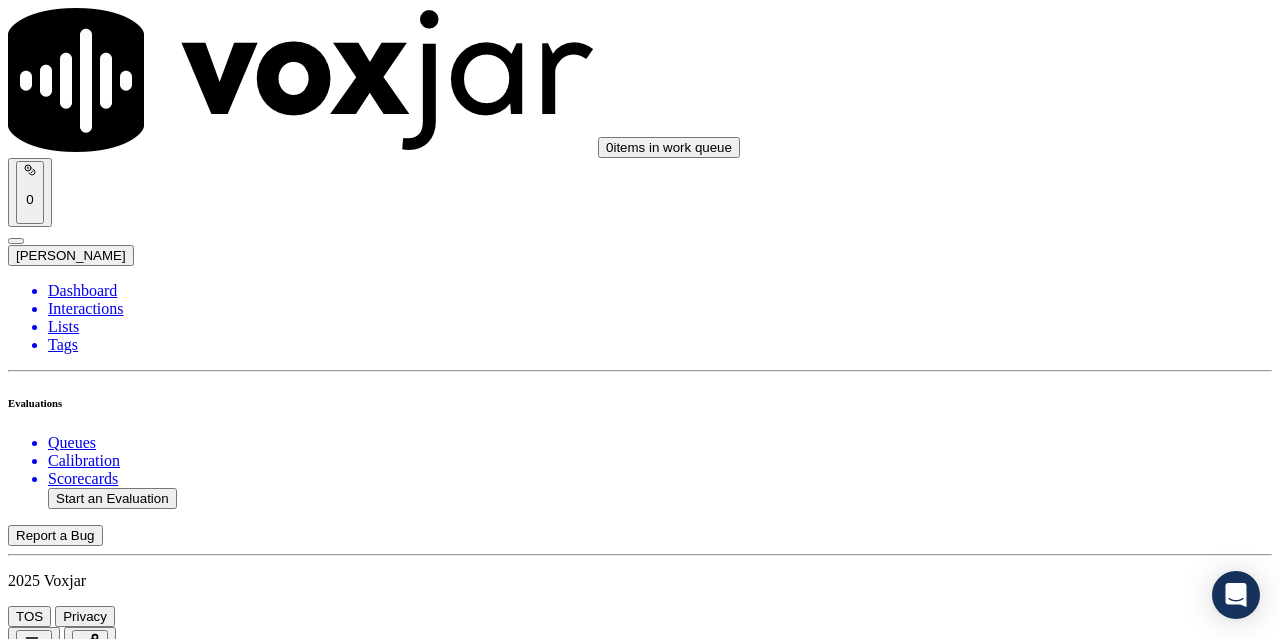 scroll, scrollTop: 4300, scrollLeft: 0, axis: vertical 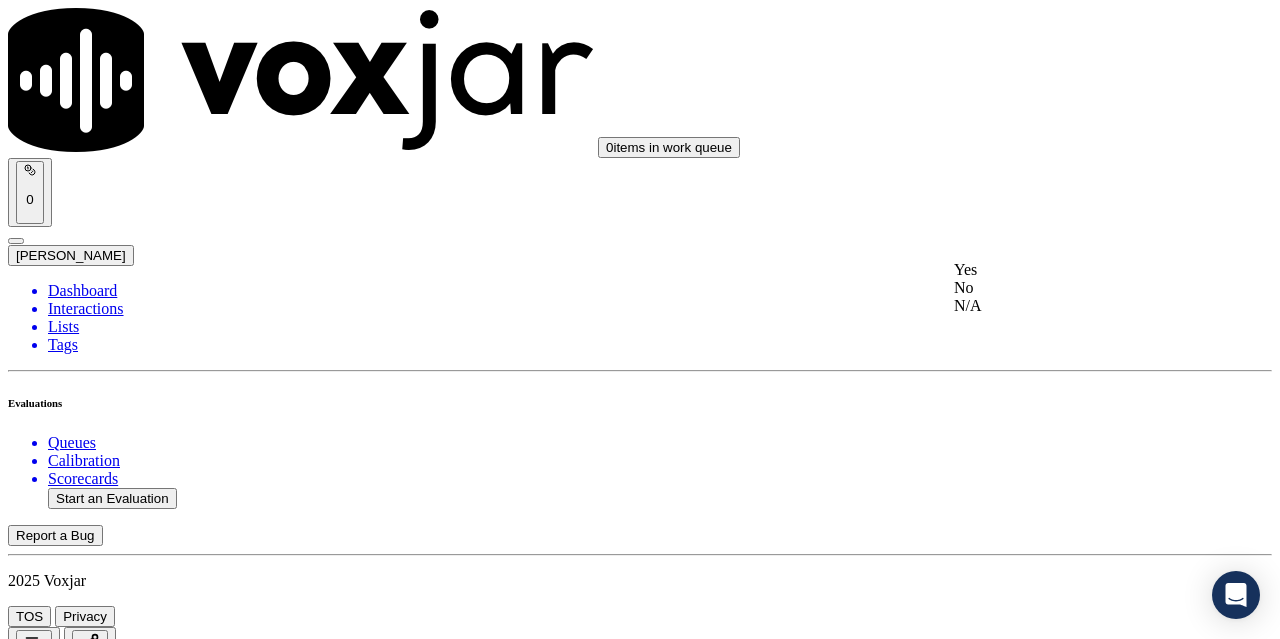 click on "Yes" at bounding box center [1067, 270] 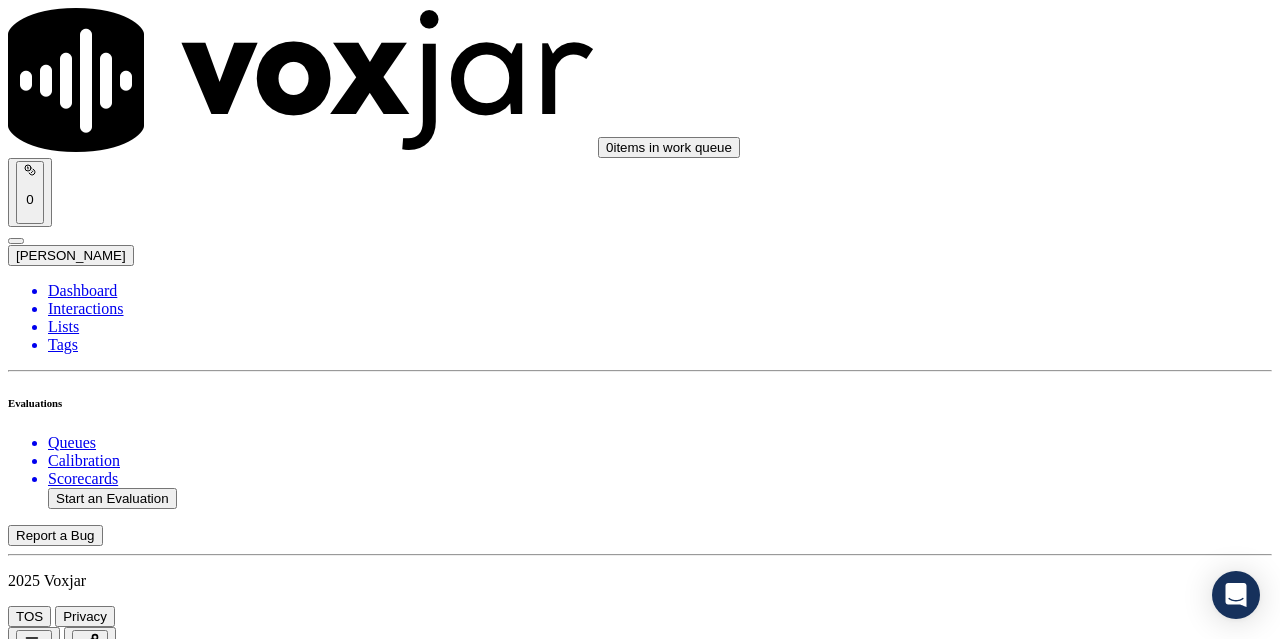 scroll, scrollTop: 4600, scrollLeft: 0, axis: vertical 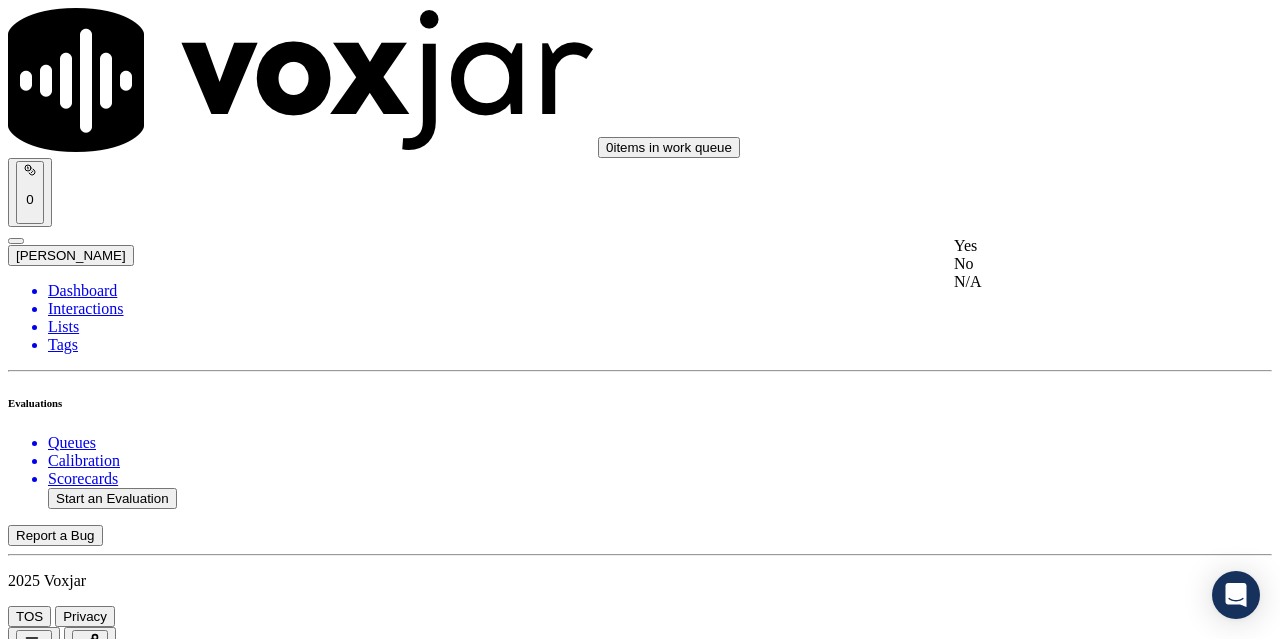 click on "Yes" at bounding box center (1067, 246) 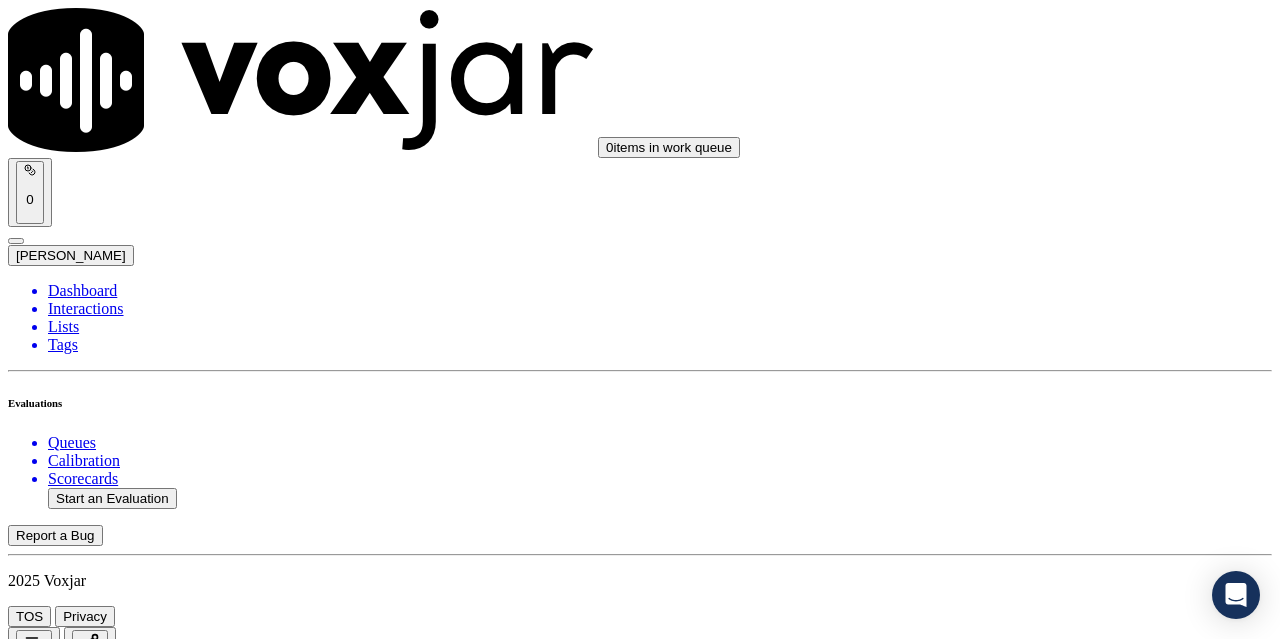 click on "Select an answer" at bounding box center (67, 6249) 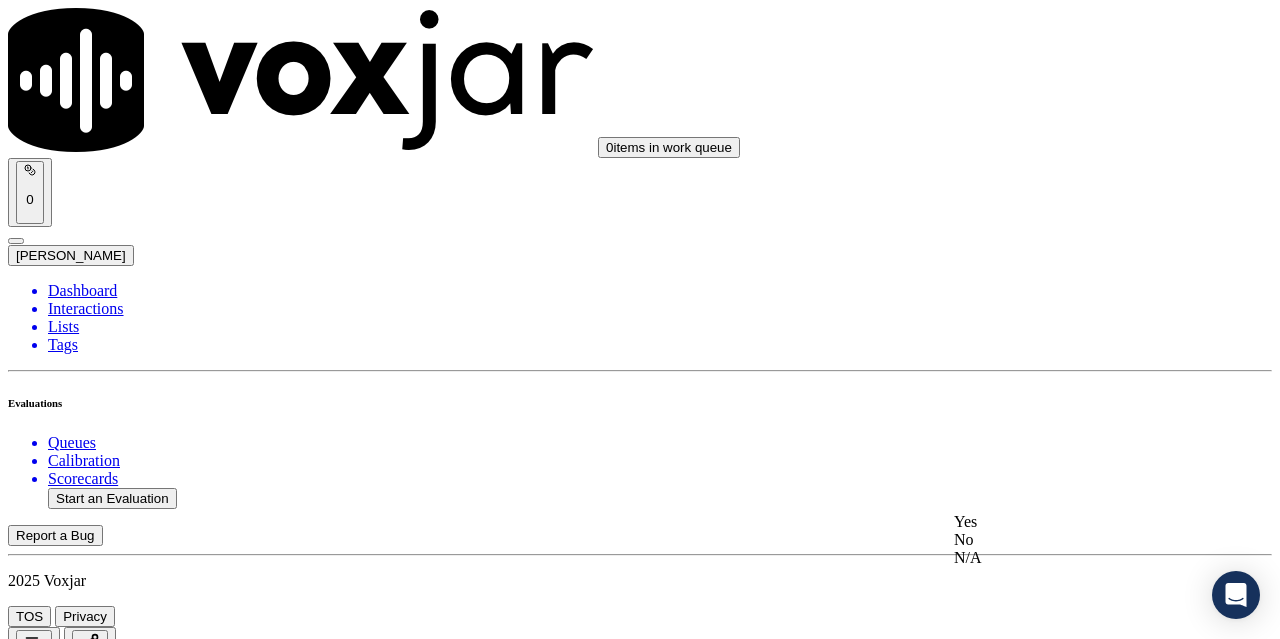 click on "Yes" at bounding box center [1067, 522] 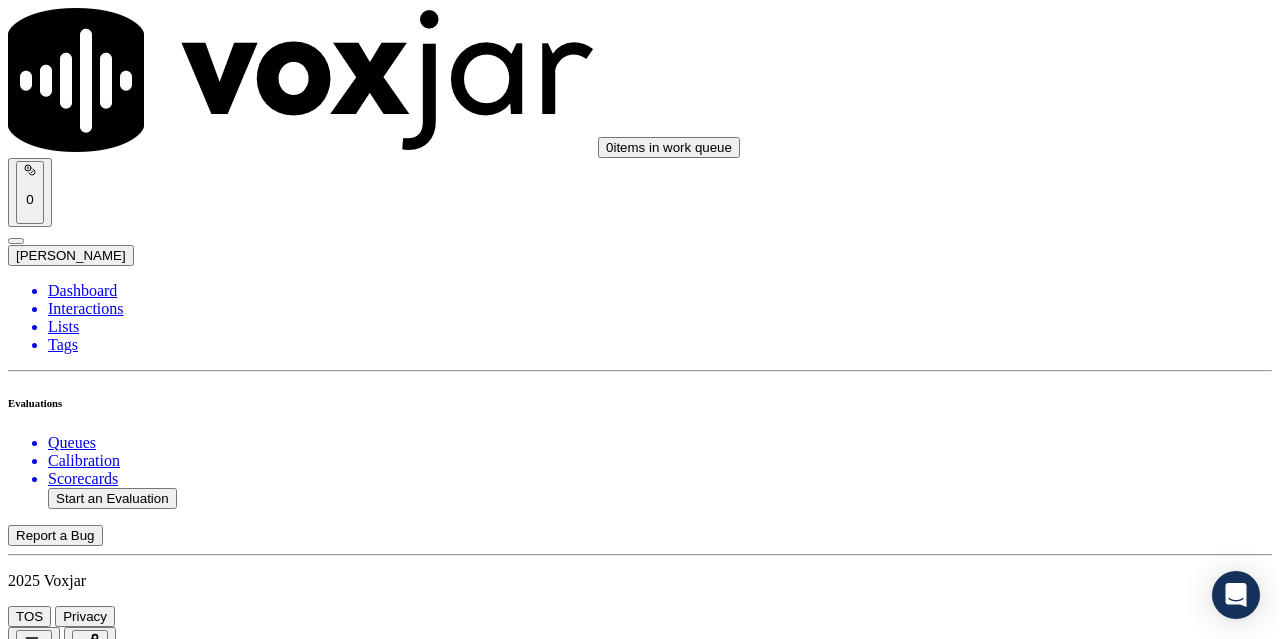scroll, scrollTop: 5000, scrollLeft: 0, axis: vertical 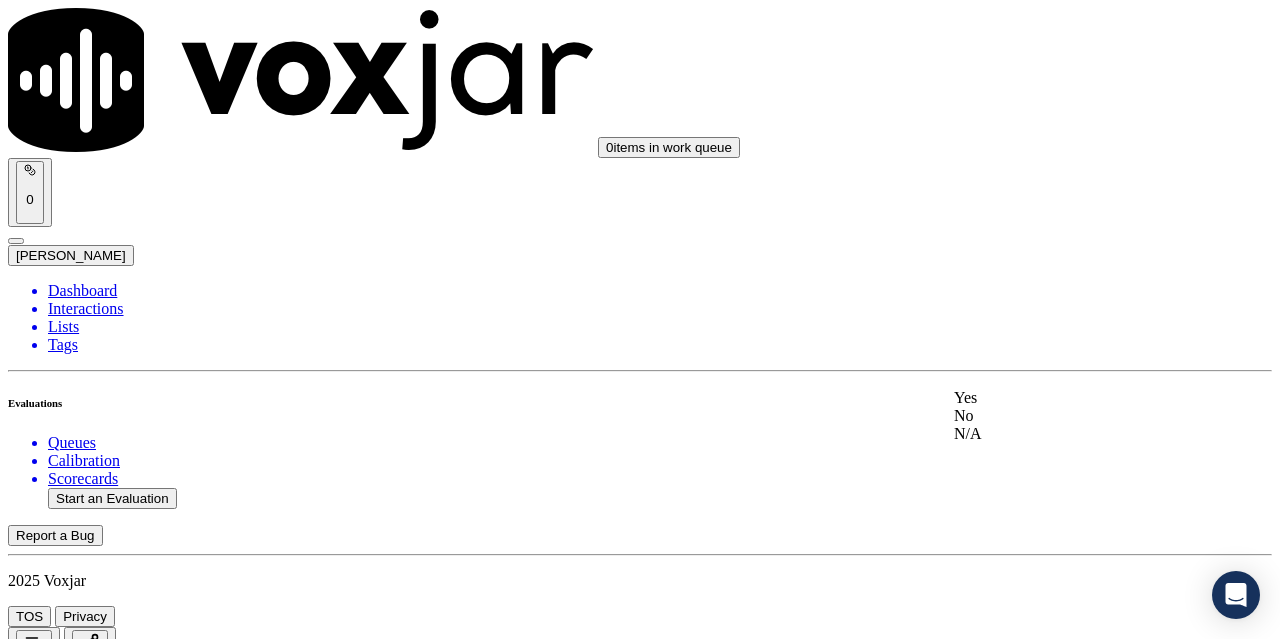 click on "Yes" at bounding box center (1067, 398) 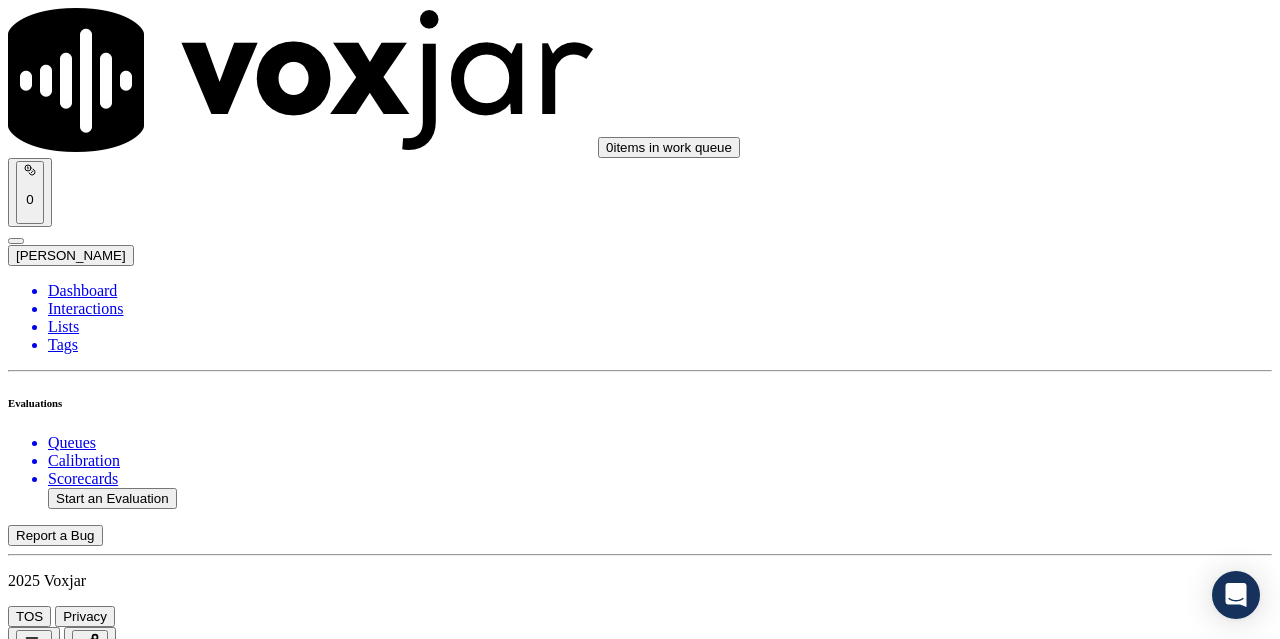 scroll, scrollTop: 5400, scrollLeft: 0, axis: vertical 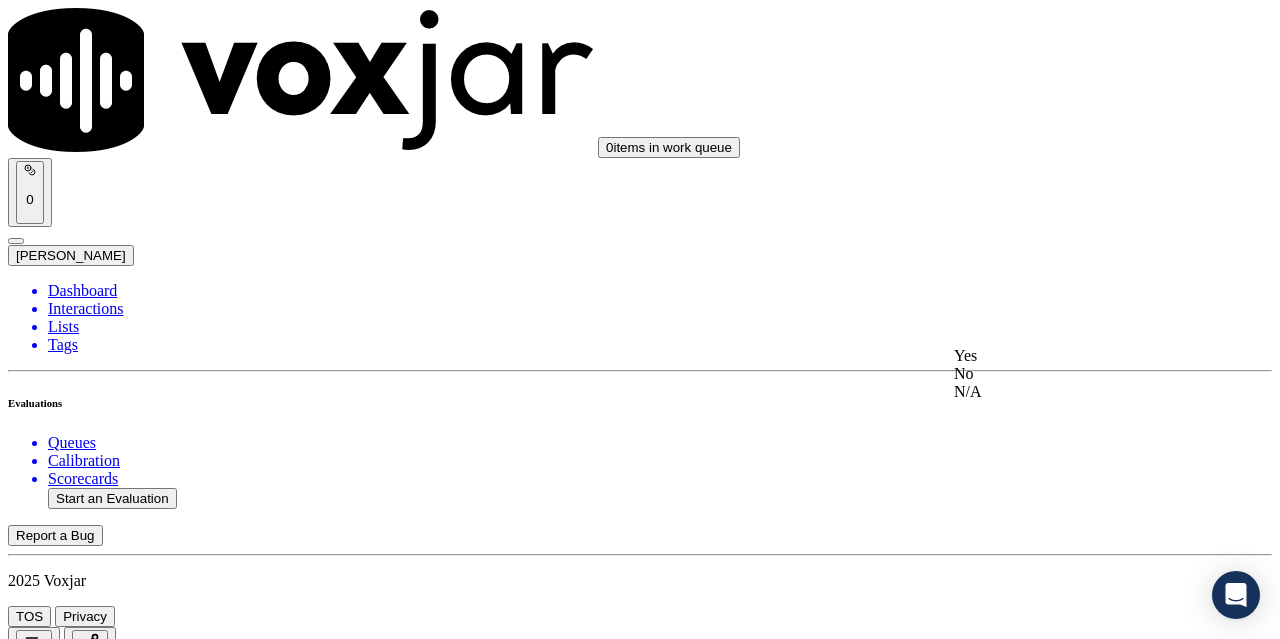click on "Yes" at bounding box center (1067, 356) 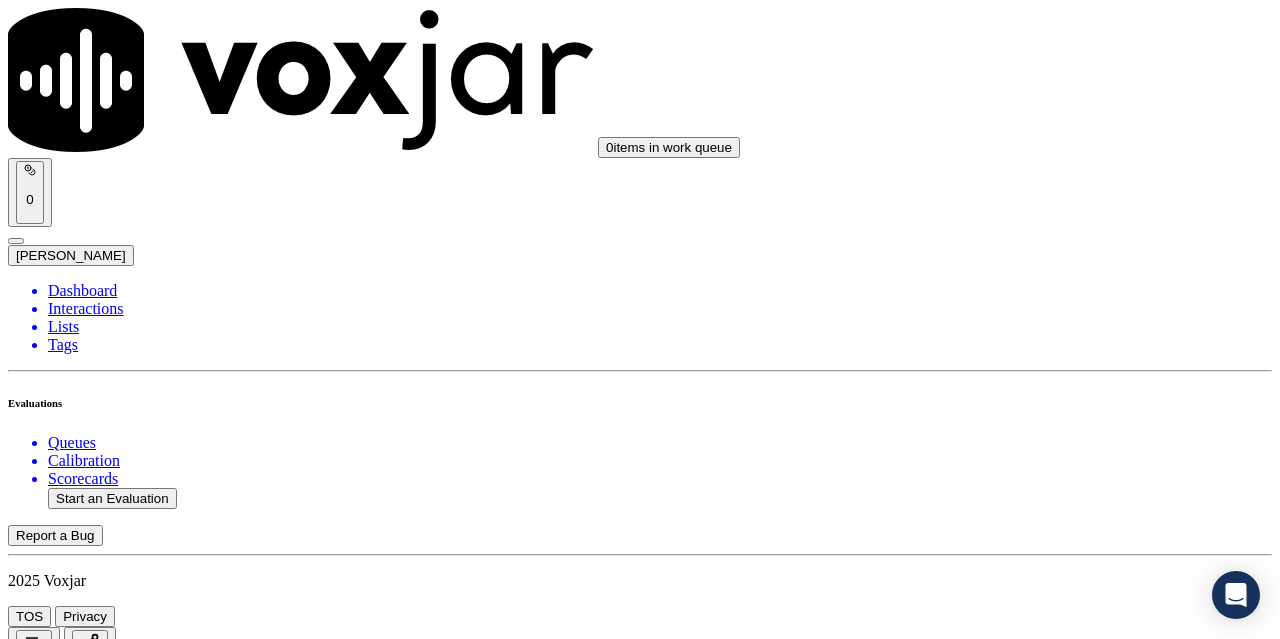 scroll, scrollTop: 5700, scrollLeft: 0, axis: vertical 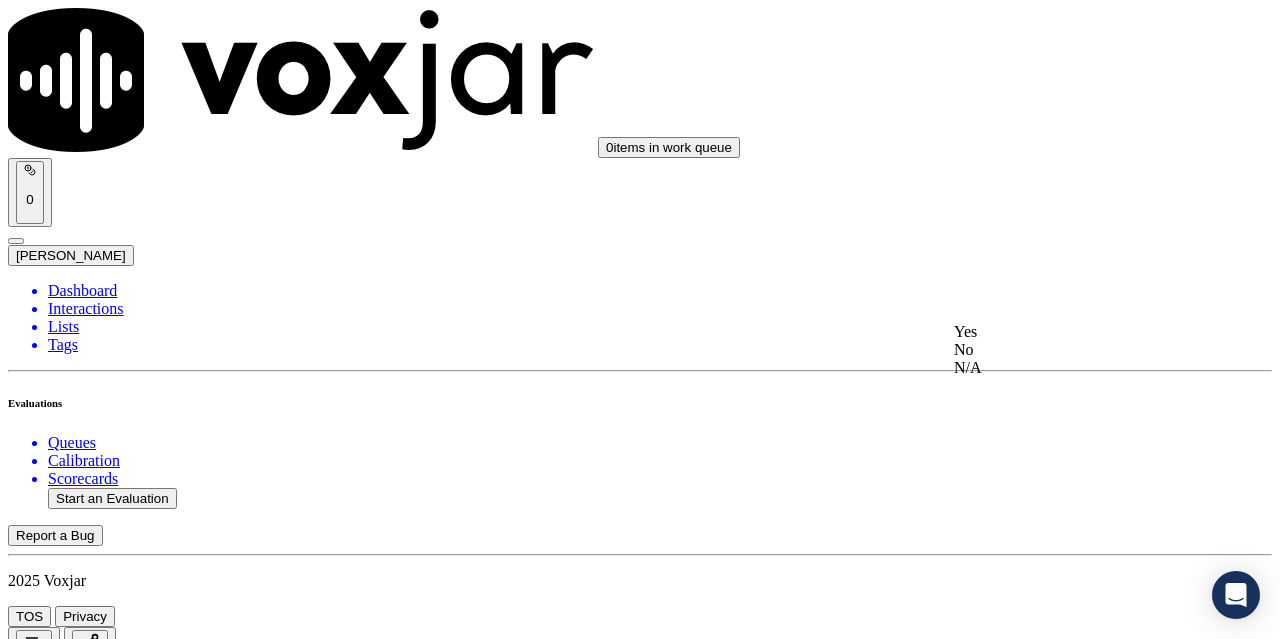 click on "Yes" at bounding box center (1067, 332) 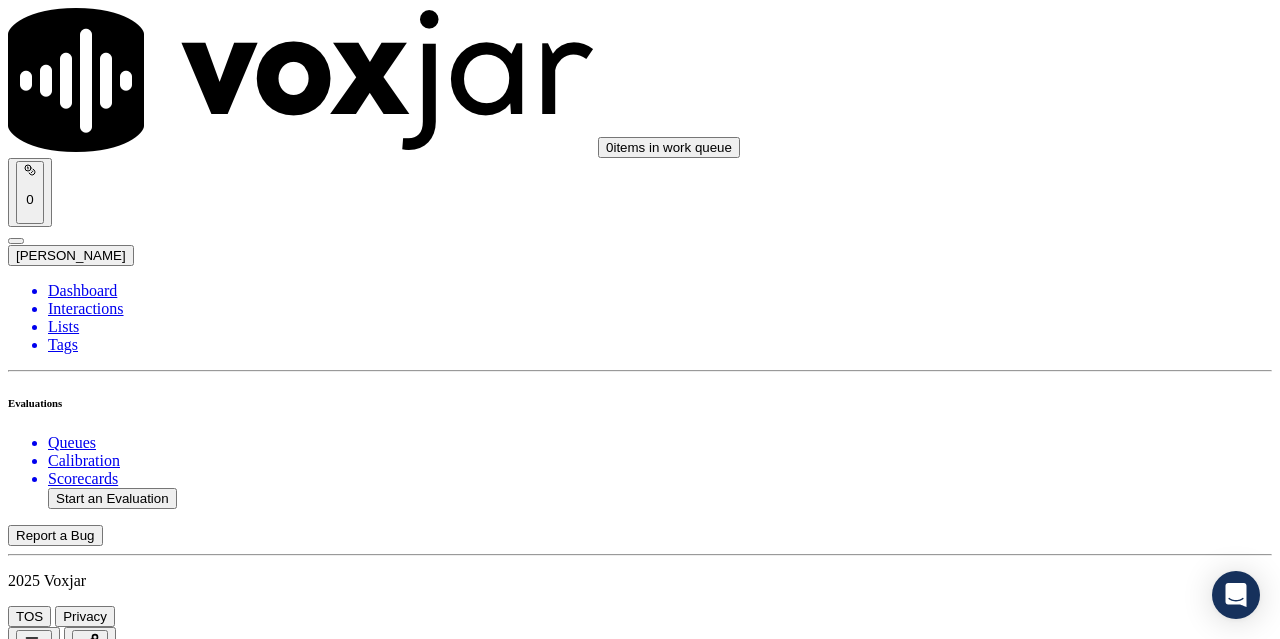 scroll, scrollTop: 5896, scrollLeft: 0, axis: vertical 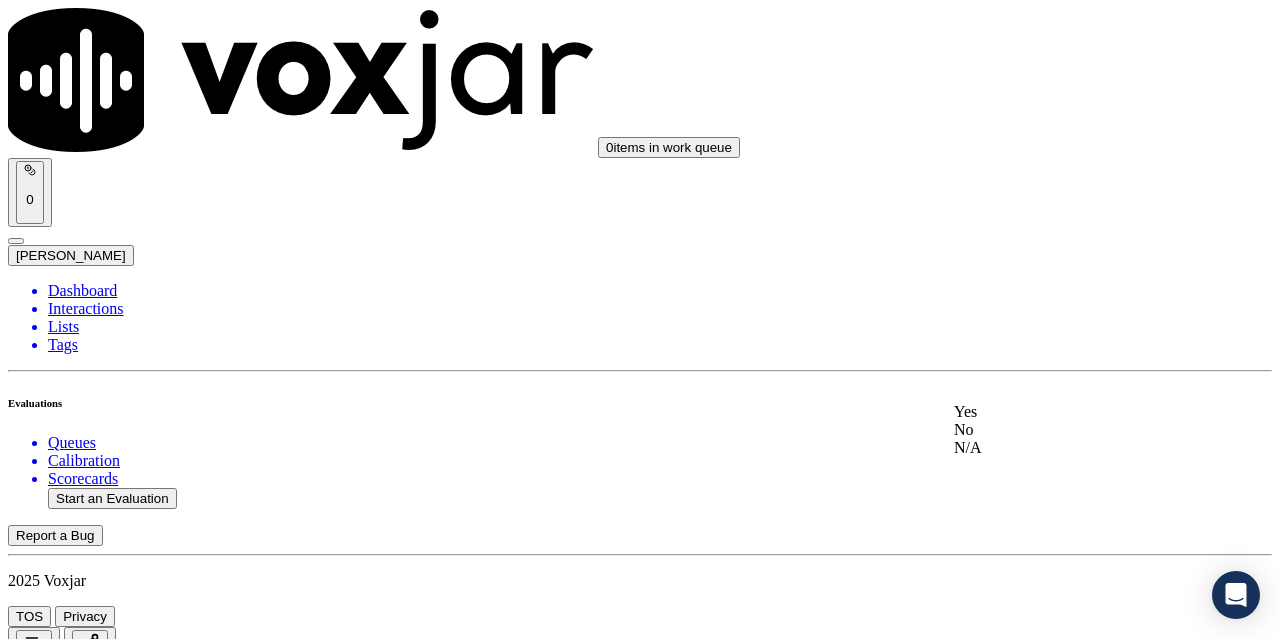 click on "Yes" at bounding box center (1067, 412) 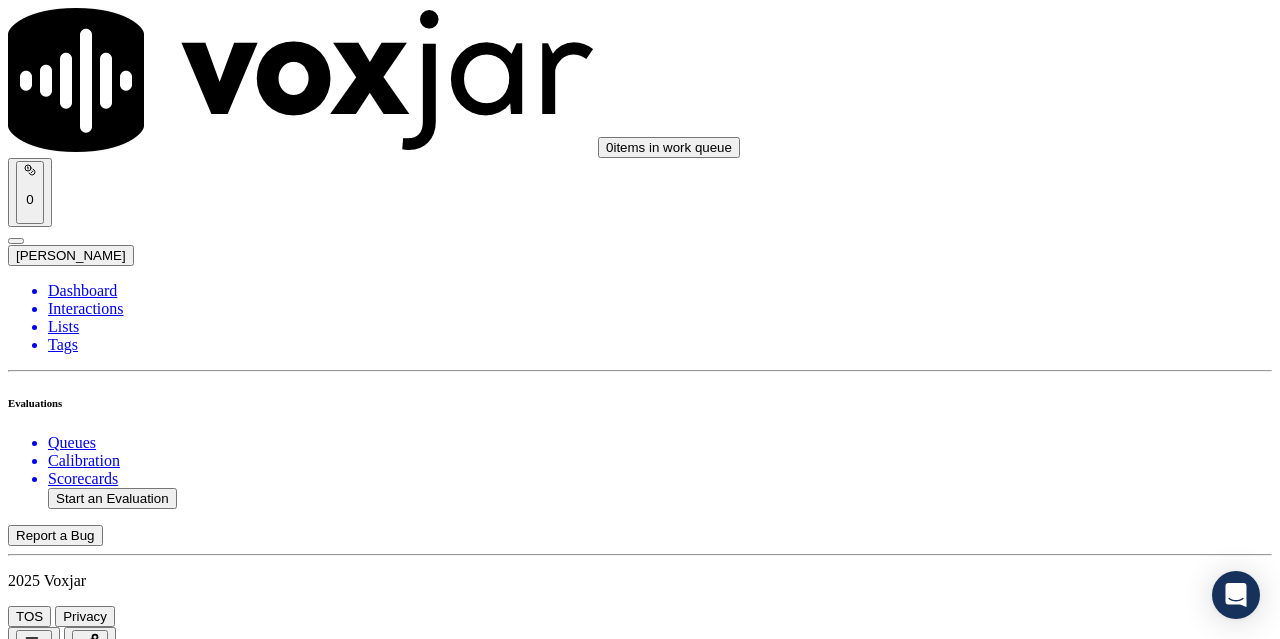 click on "Submit Scores" at bounding box center (59, 7345) 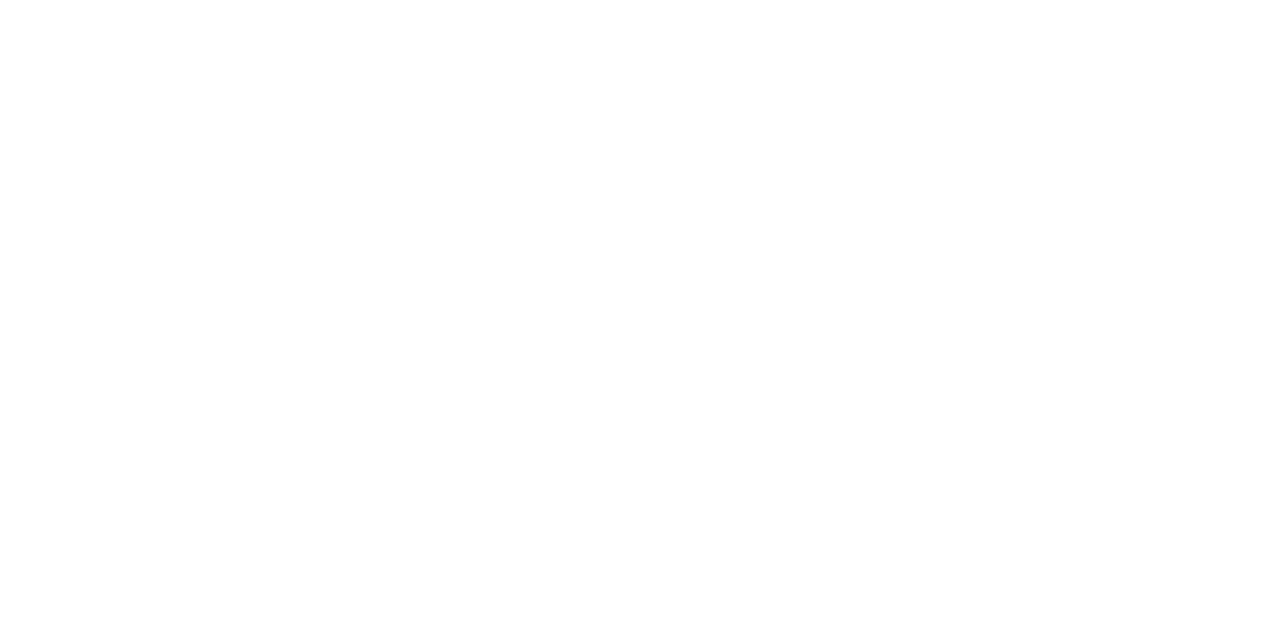 scroll, scrollTop: 0, scrollLeft: 0, axis: both 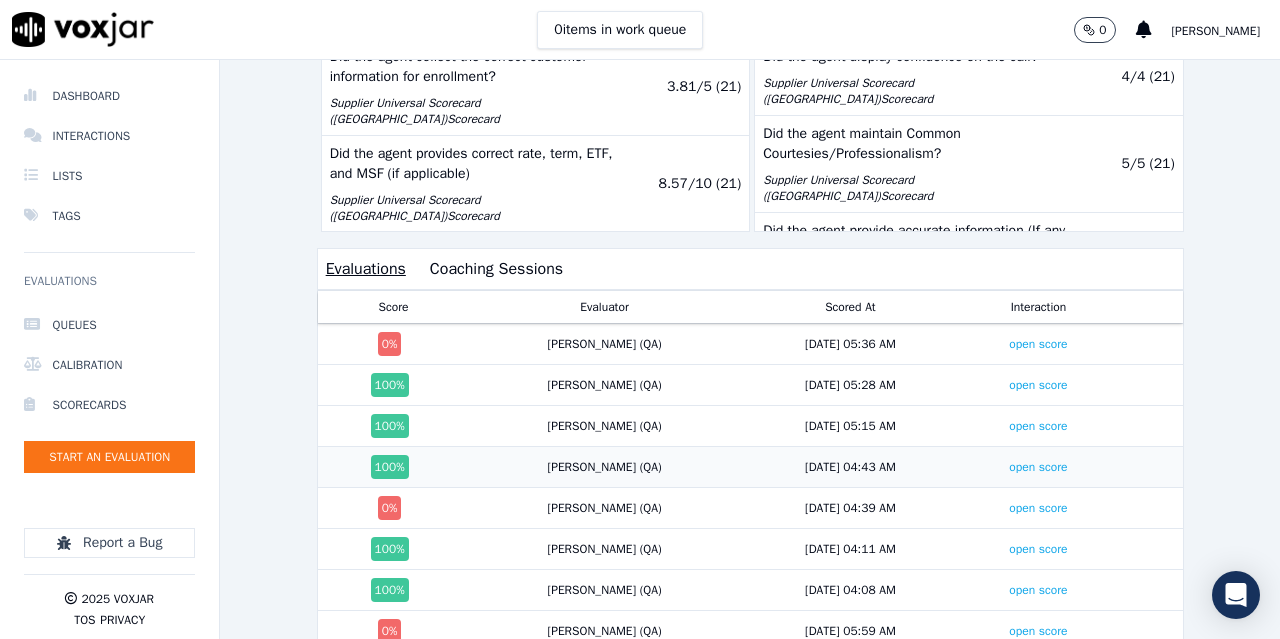 click on "open score" at bounding box center [1038, 467] 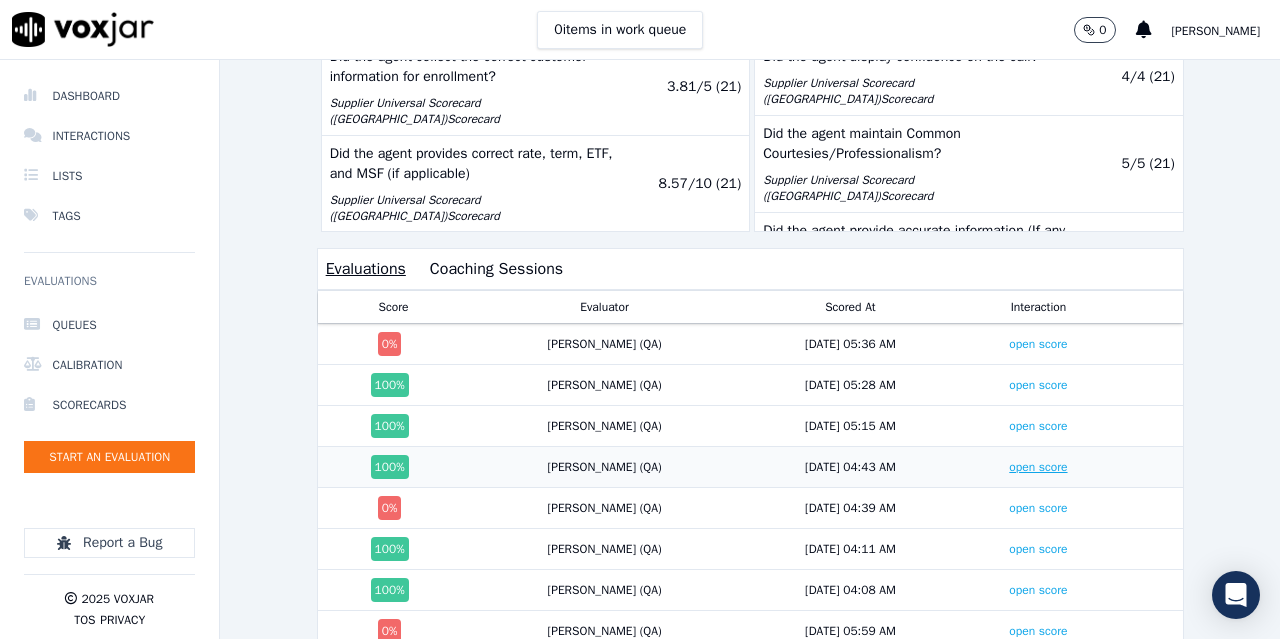 click on "open score" at bounding box center [1038, 467] 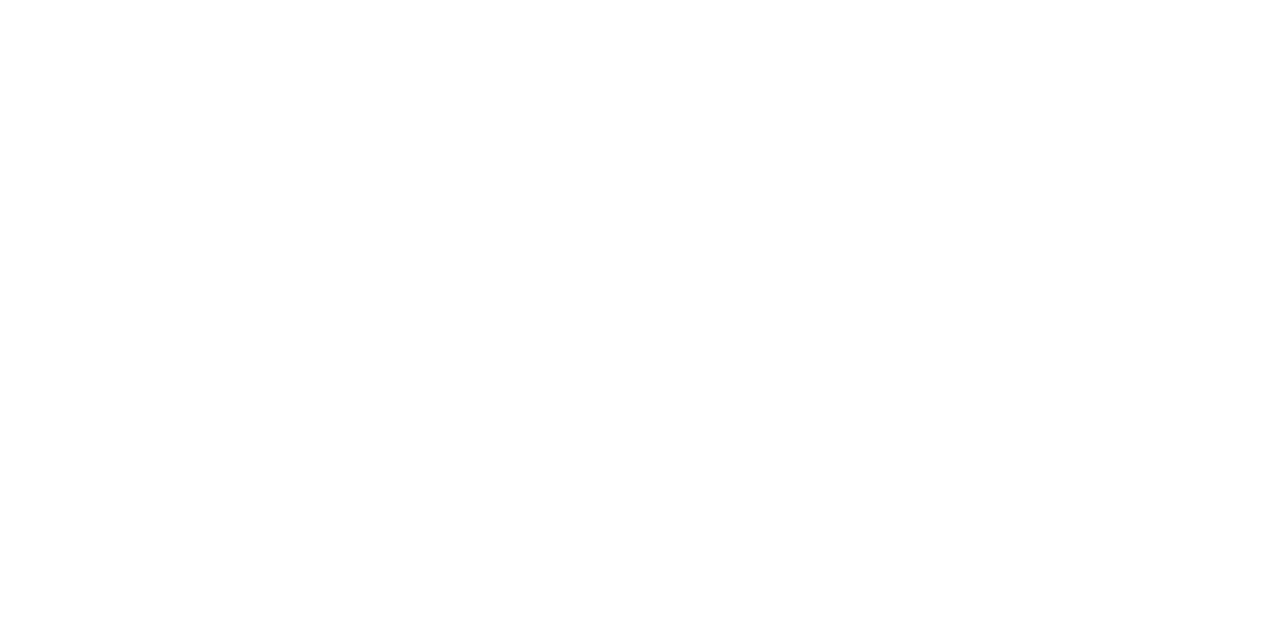 scroll, scrollTop: 0, scrollLeft: 0, axis: both 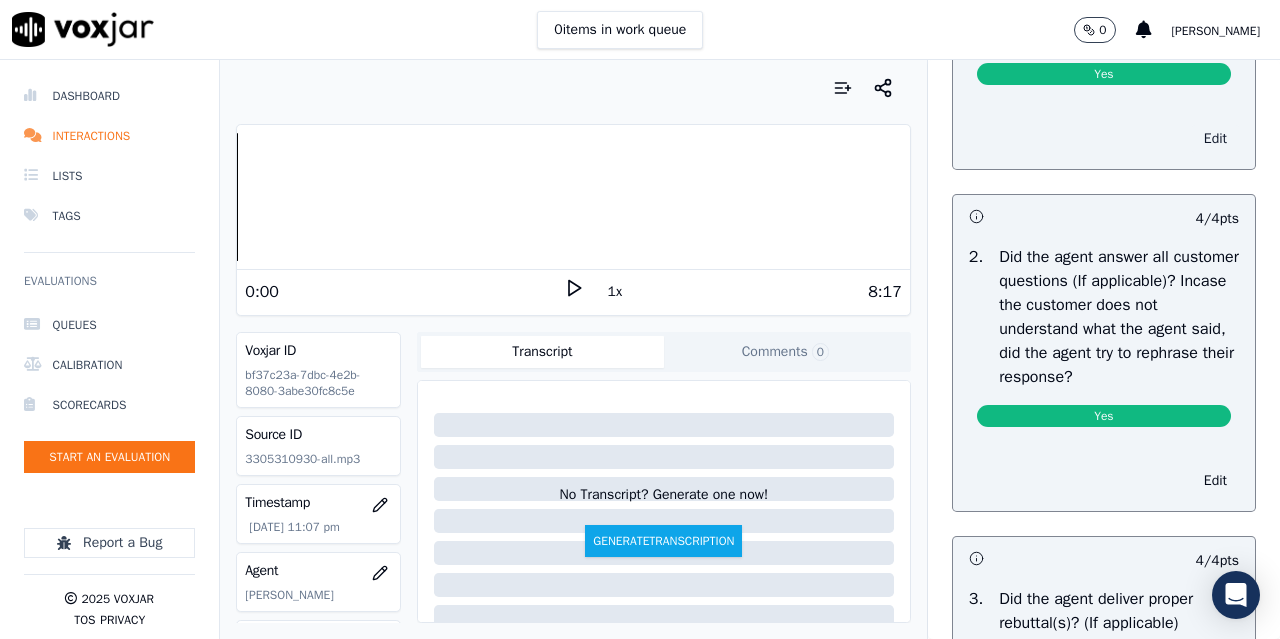 click on "Edit" at bounding box center [1215, 139] 